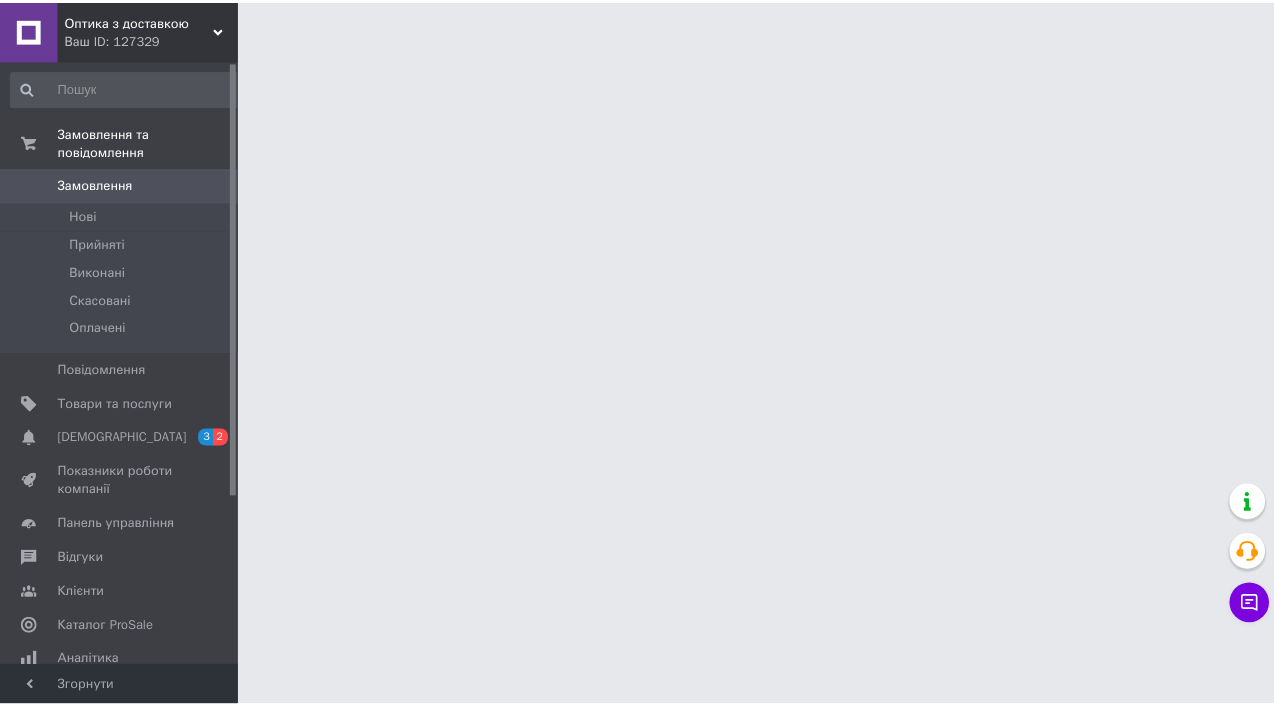 scroll, scrollTop: 0, scrollLeft: 0, axis: both 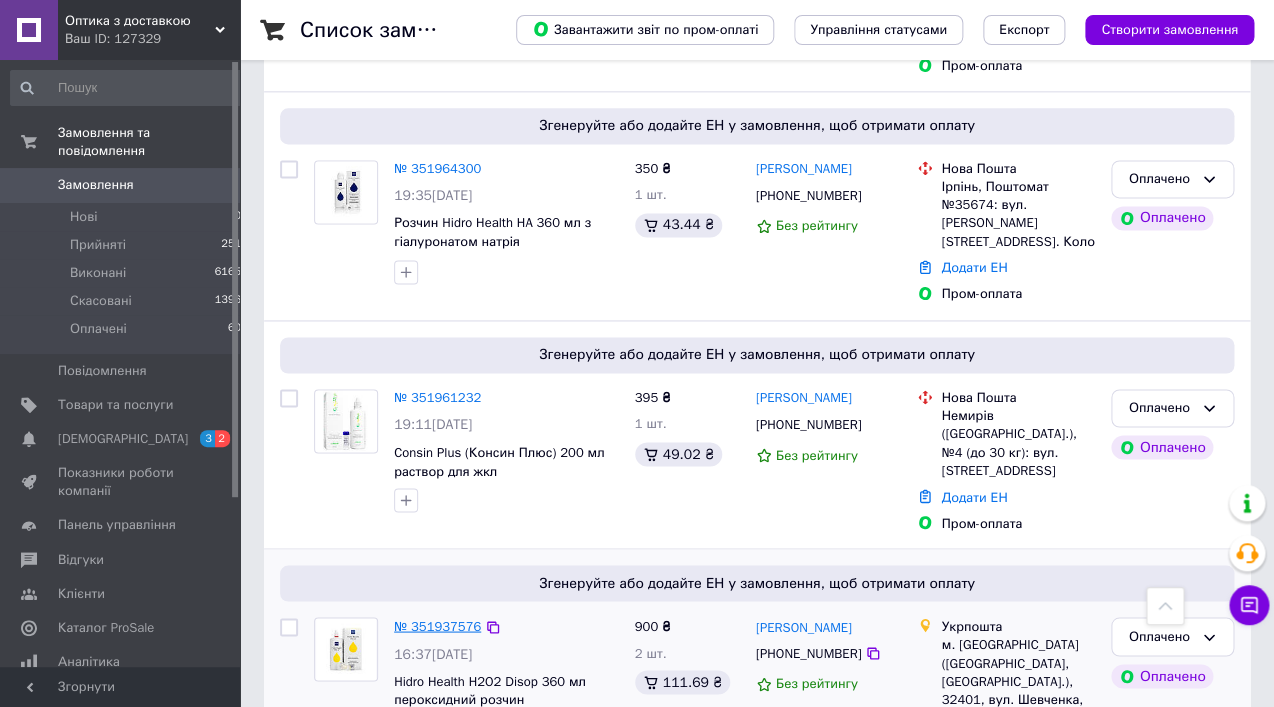 click on "№ 351937576" at bounding box center (437, 625) 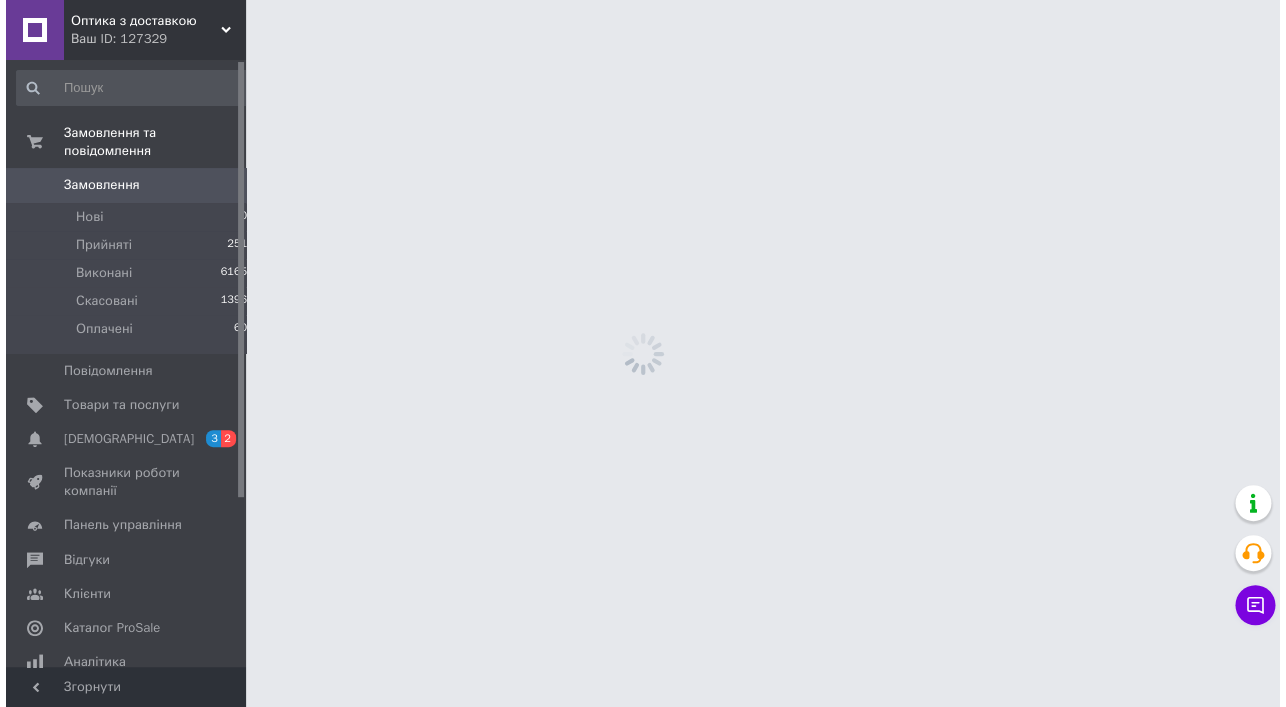 scroll, scrollTop: 0, scrollLeft: 0, axis: both 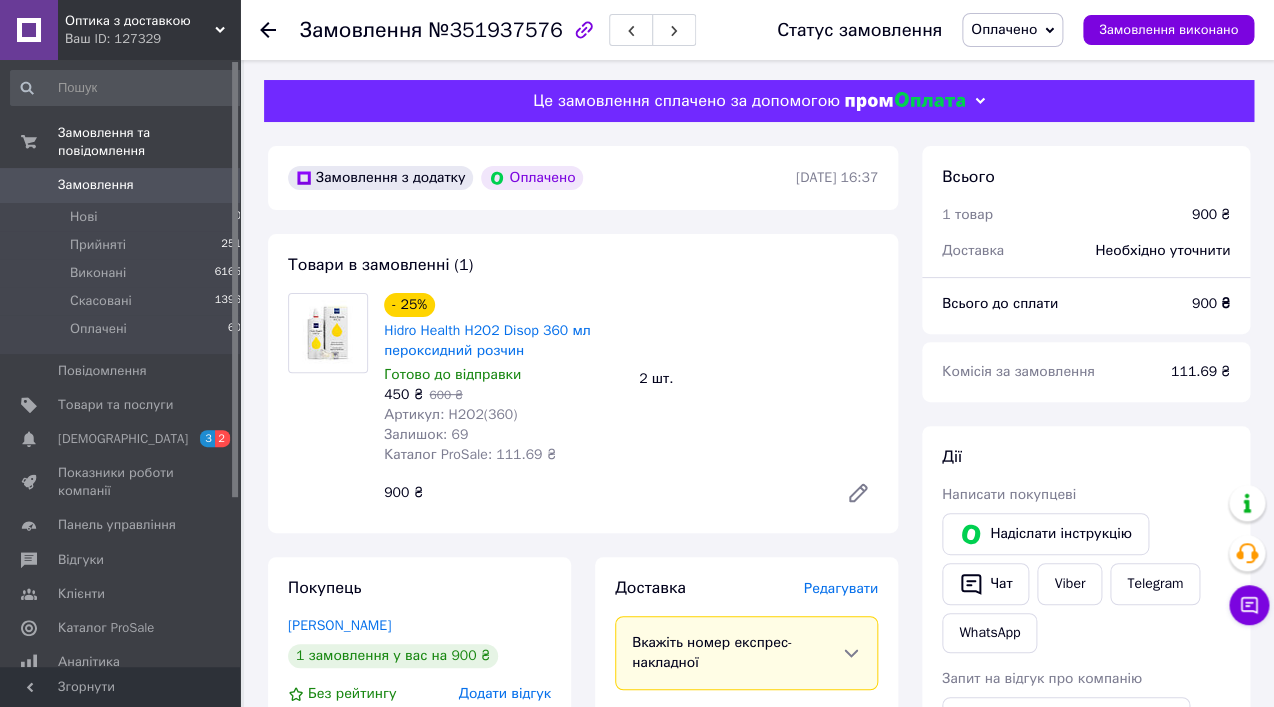 click on "Редагувати" at bounding box center (841, 588) 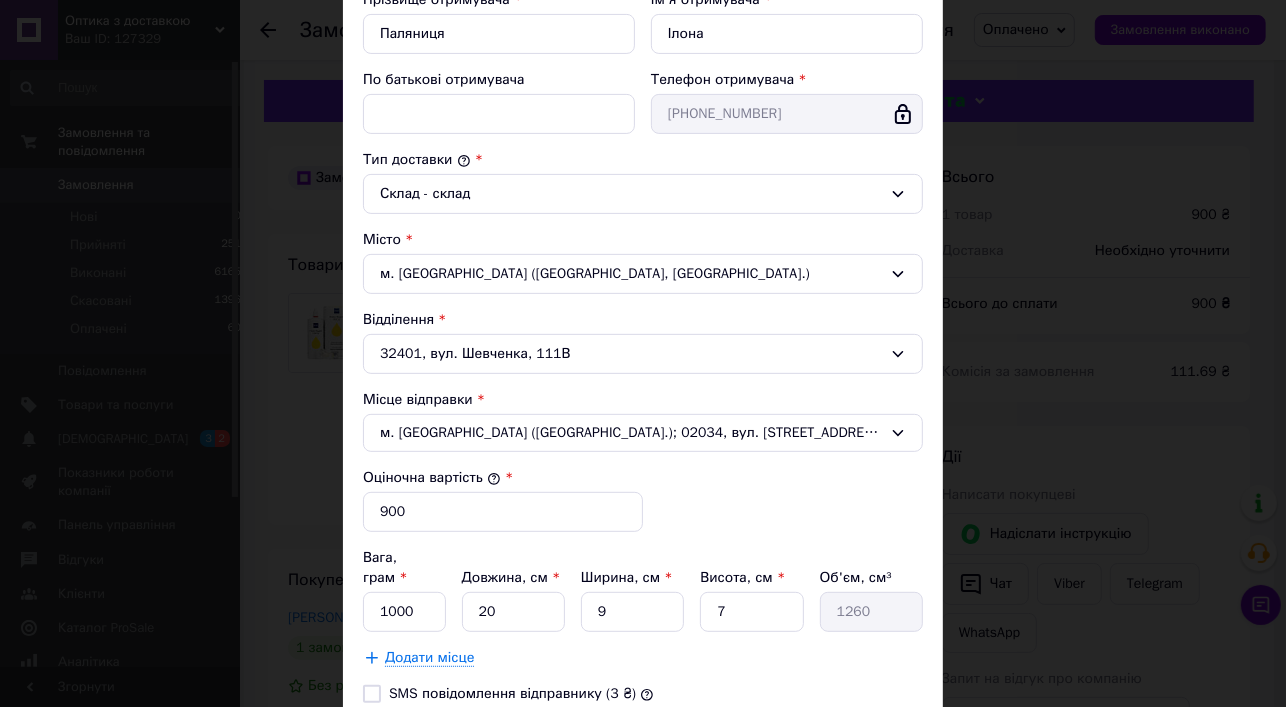 scroll, scrollTop: 413, scrollLeft: 0, axis: vertical 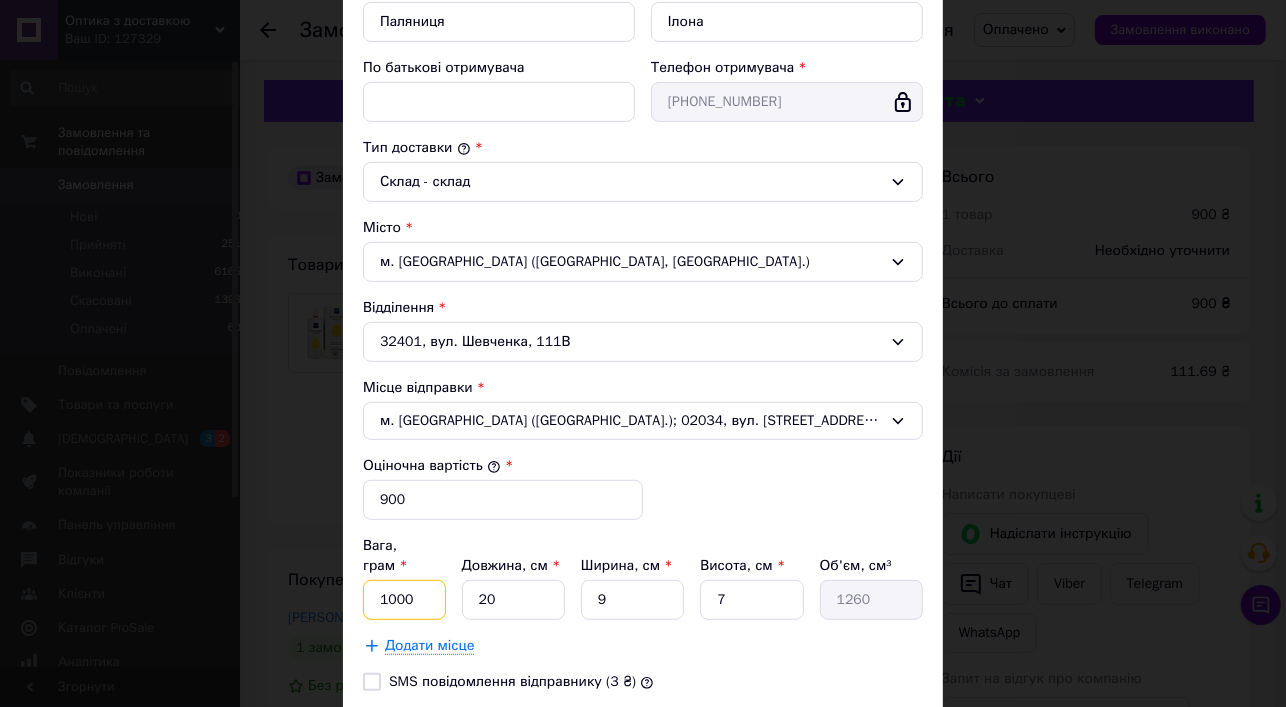 drag, startPoint x: 388, startPoint y: 573, endPoint x: 318, endPoint y: 575, distance: 70.028564 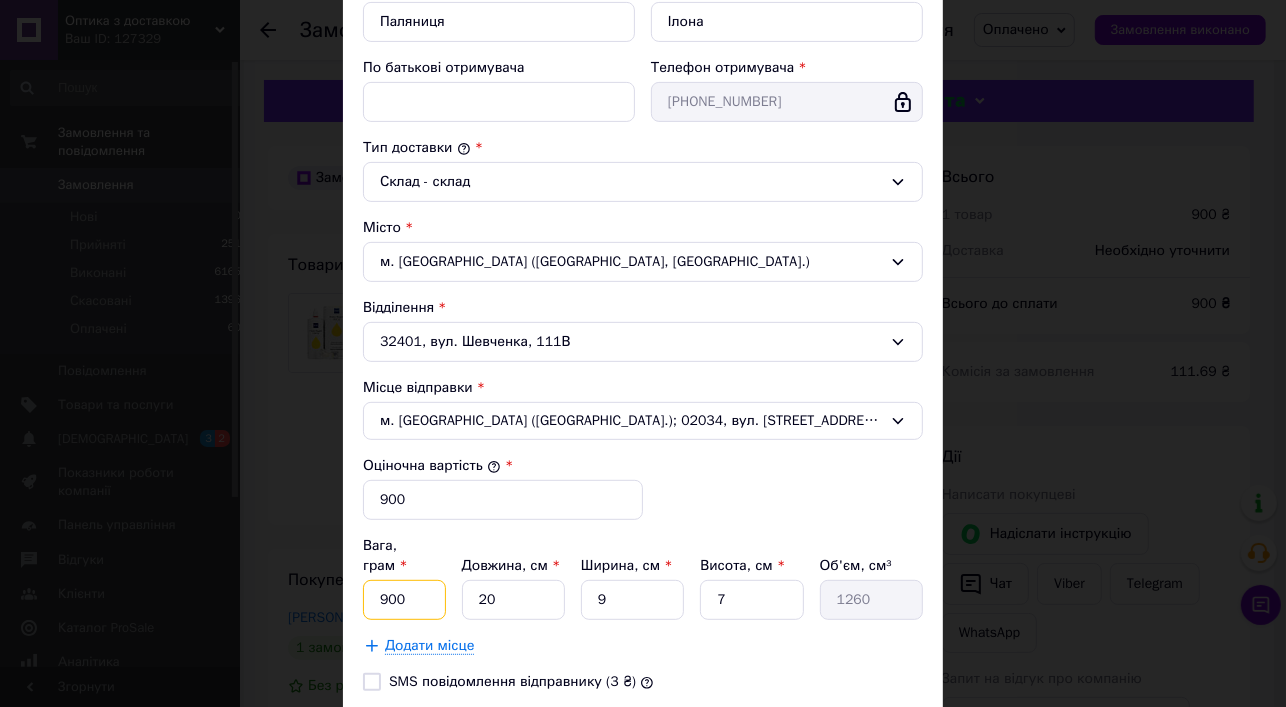 type on "900" 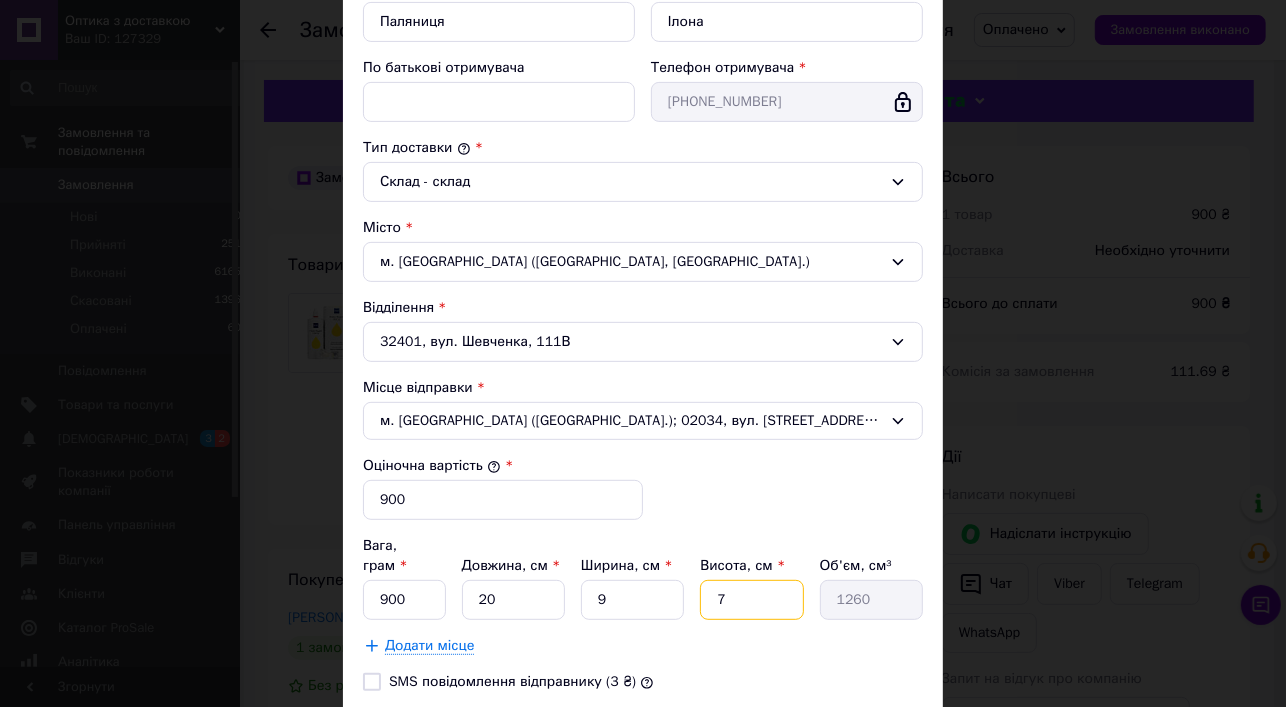 drag, startPoint x: 729, startPoint y: 571, endPoint x: 708, endPoint y: 576, distance: 21.587032 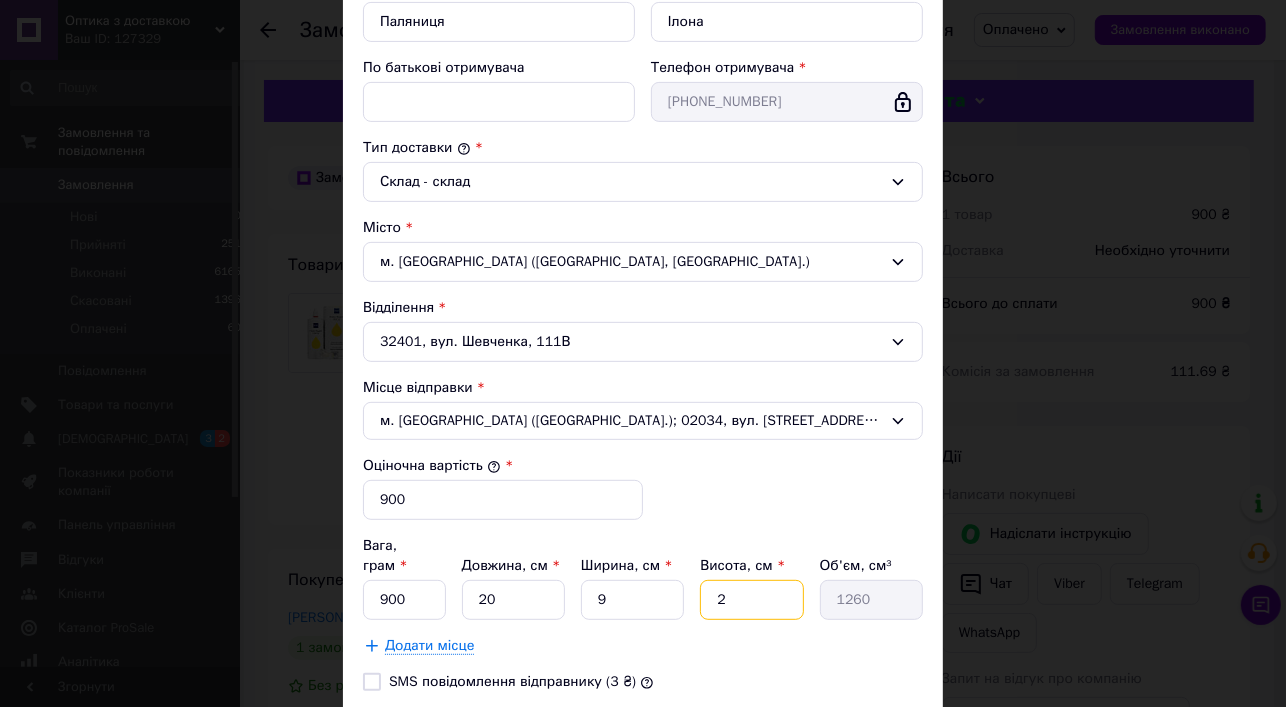 type on "25" 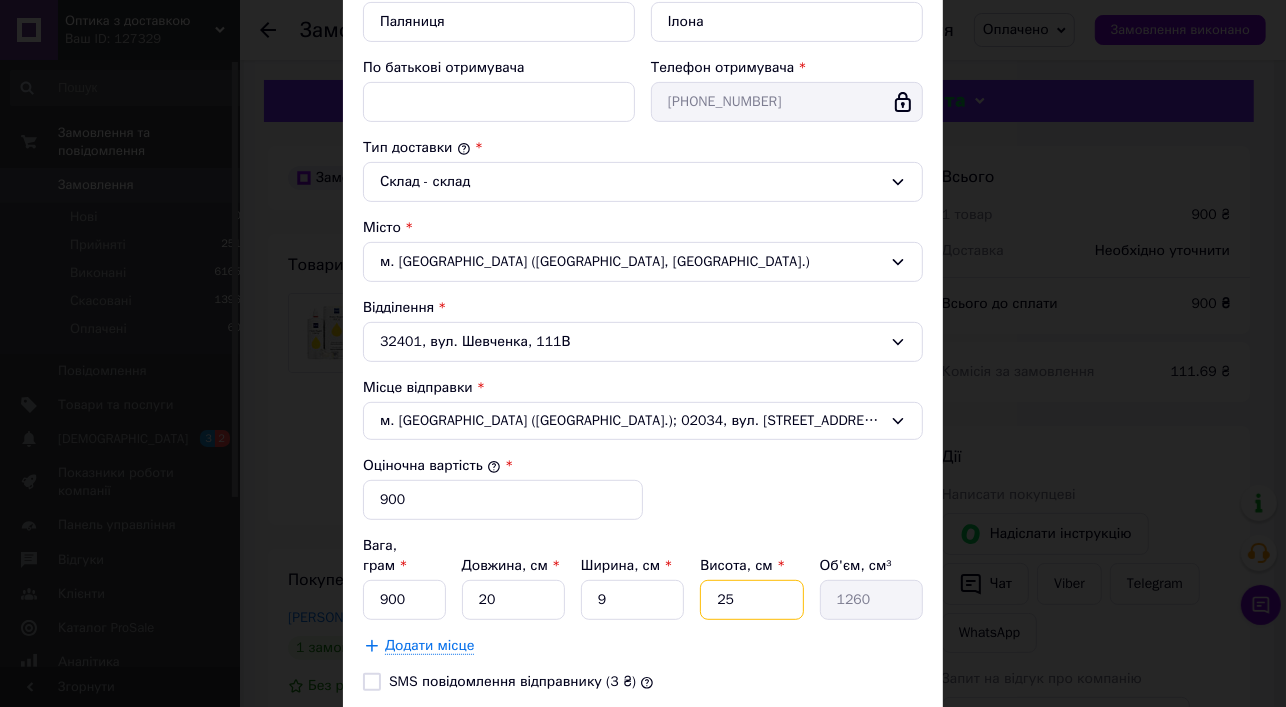 type on "4500" 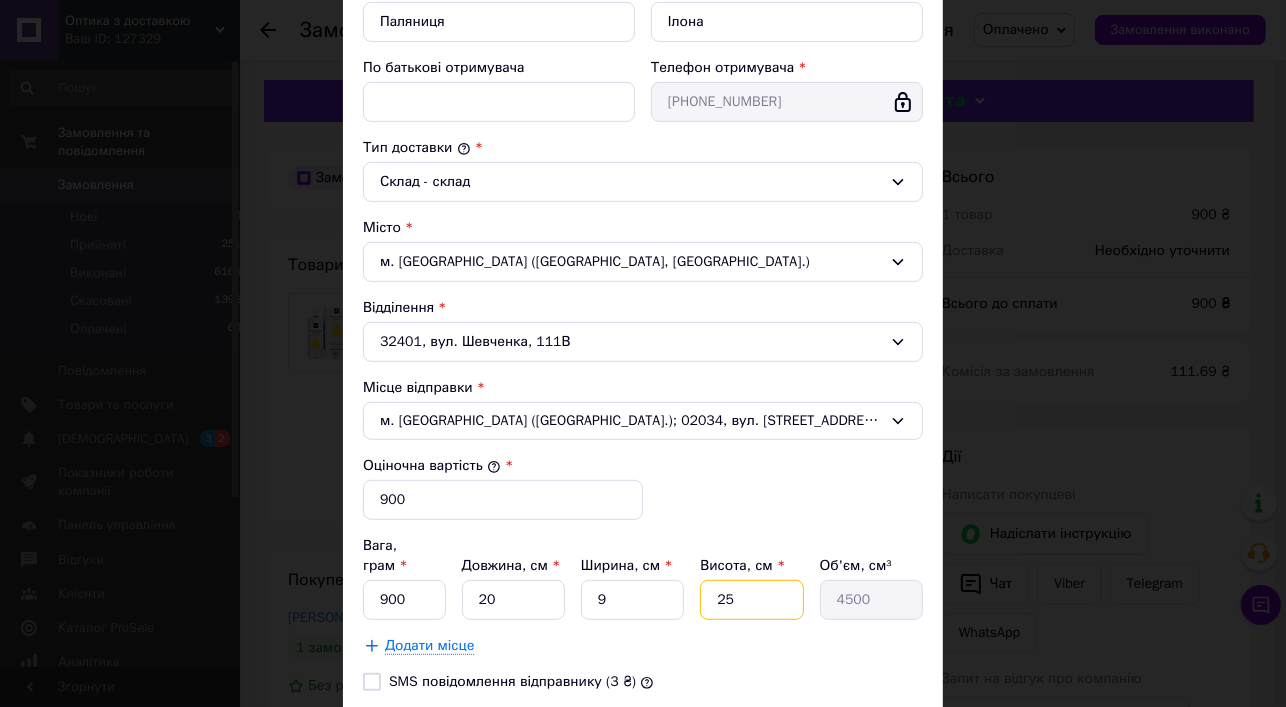 type on "2" 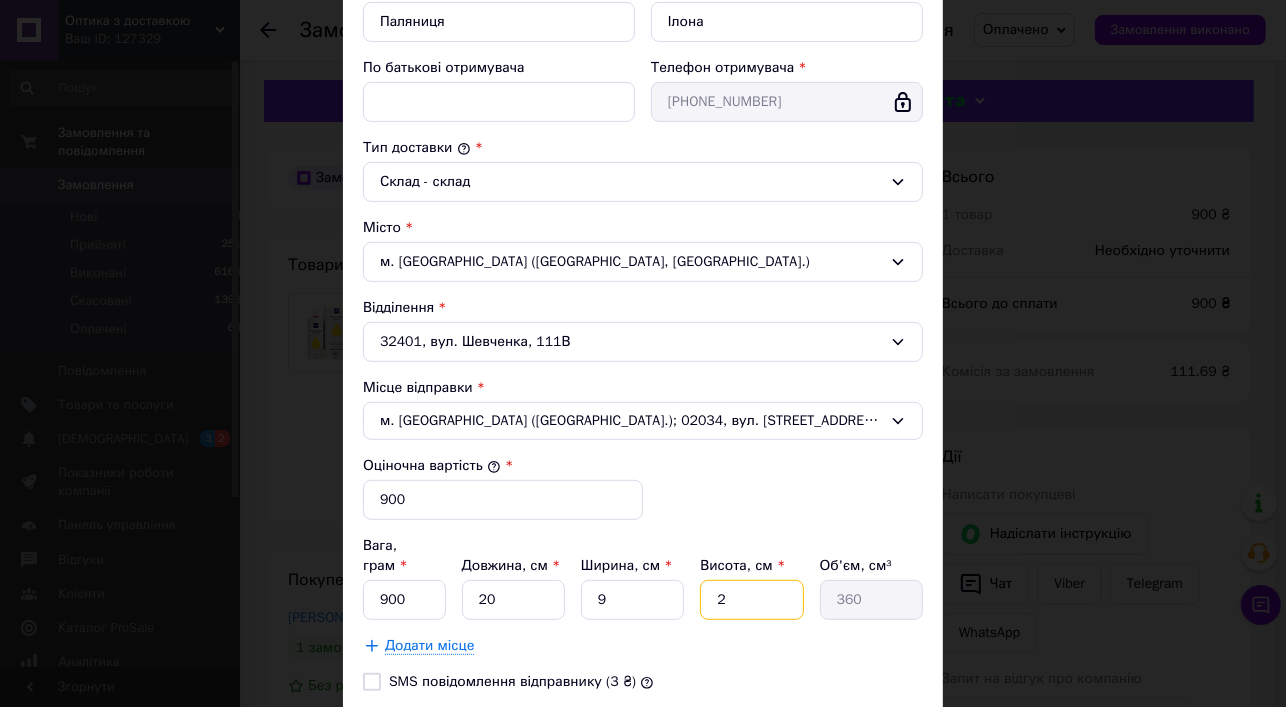 type on "20" 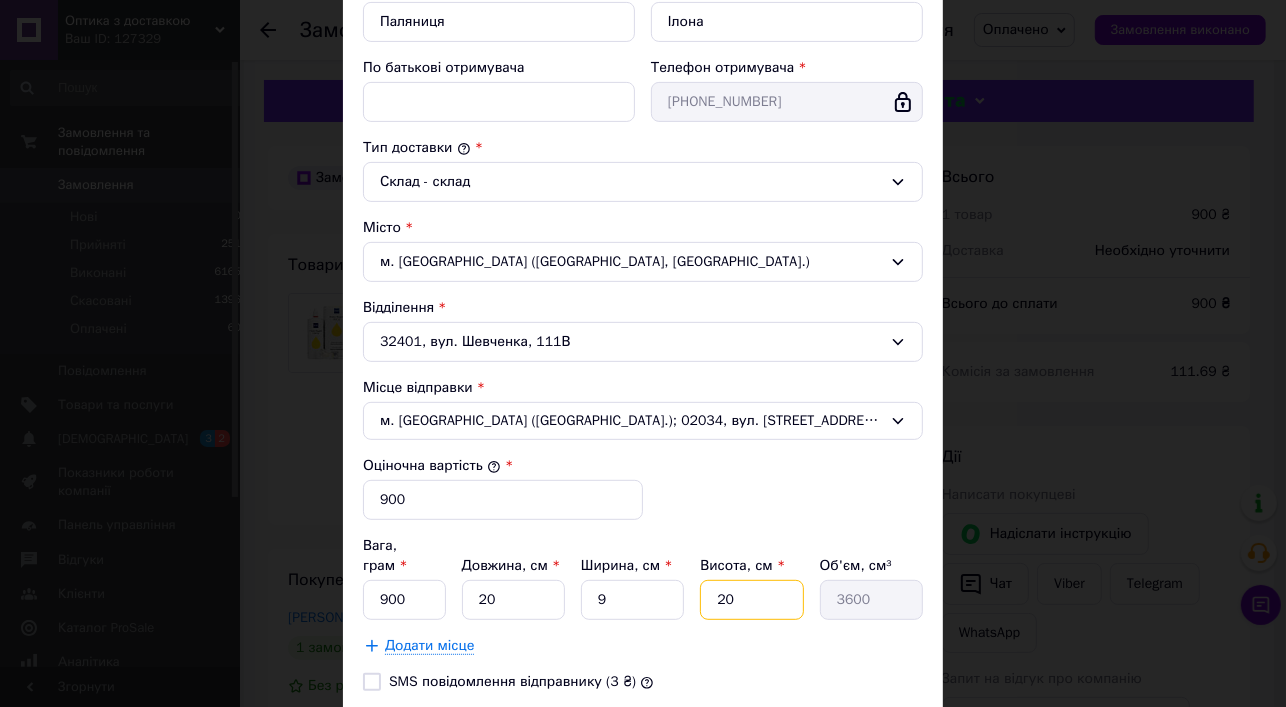 type on "20" 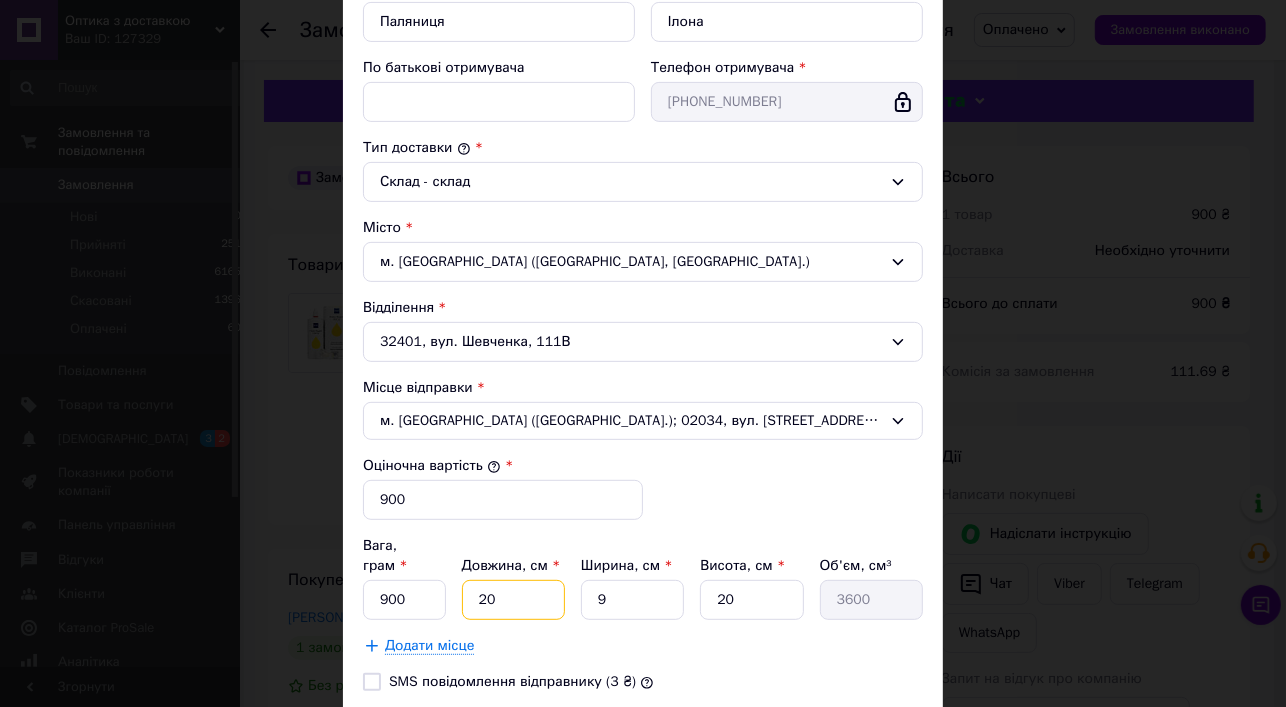 drag, startPoint x: 505, startPoint y: 581, endPoint x: 416, endPoint y: 583, distance: 89.02247 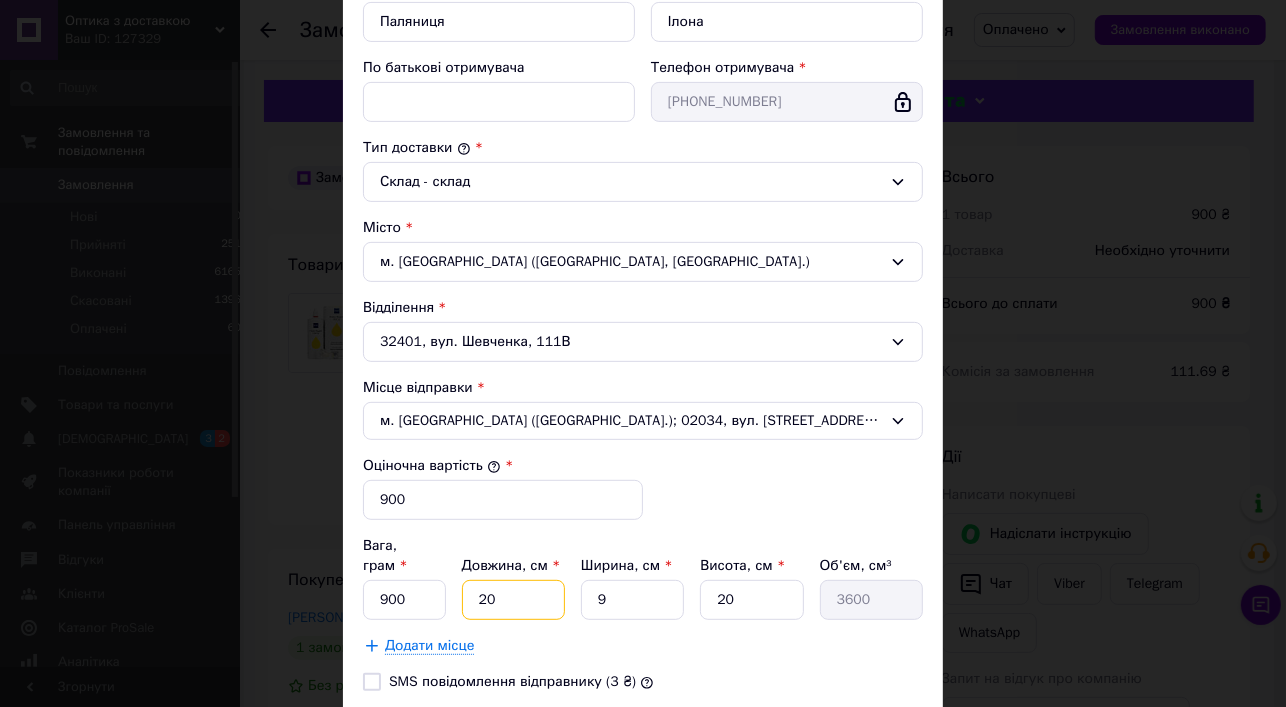 type on "1" 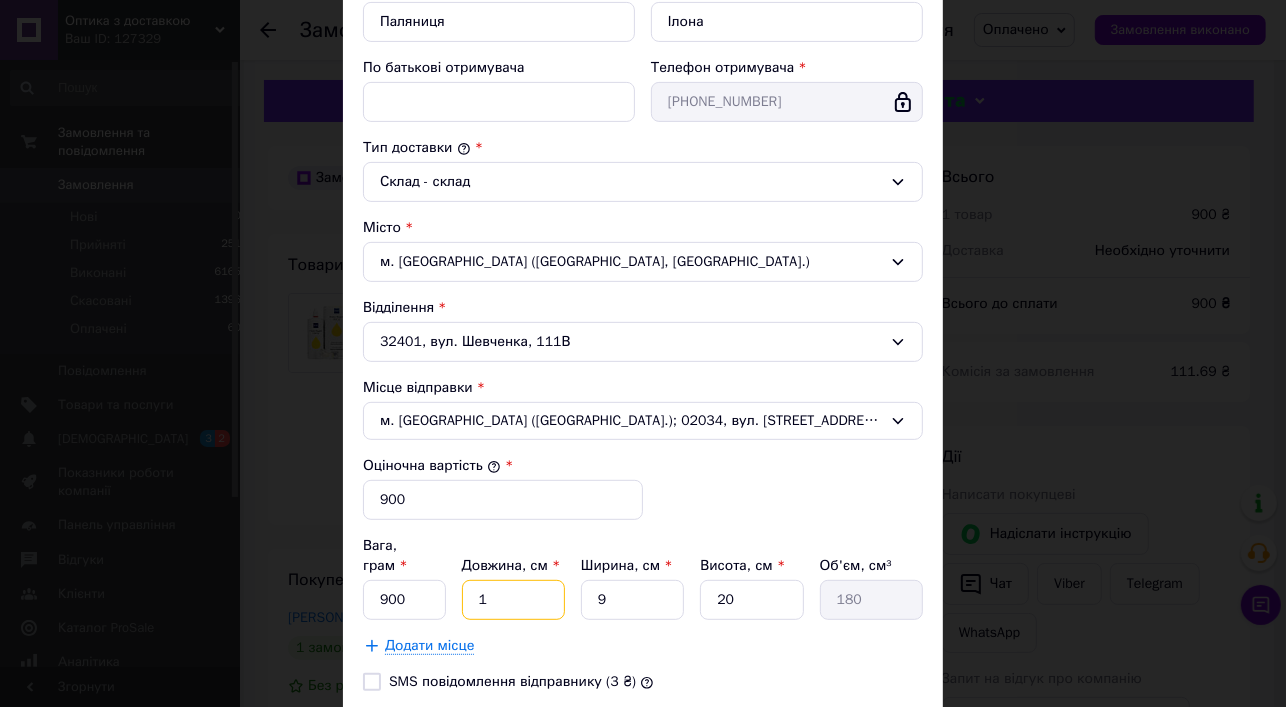 type on "14" 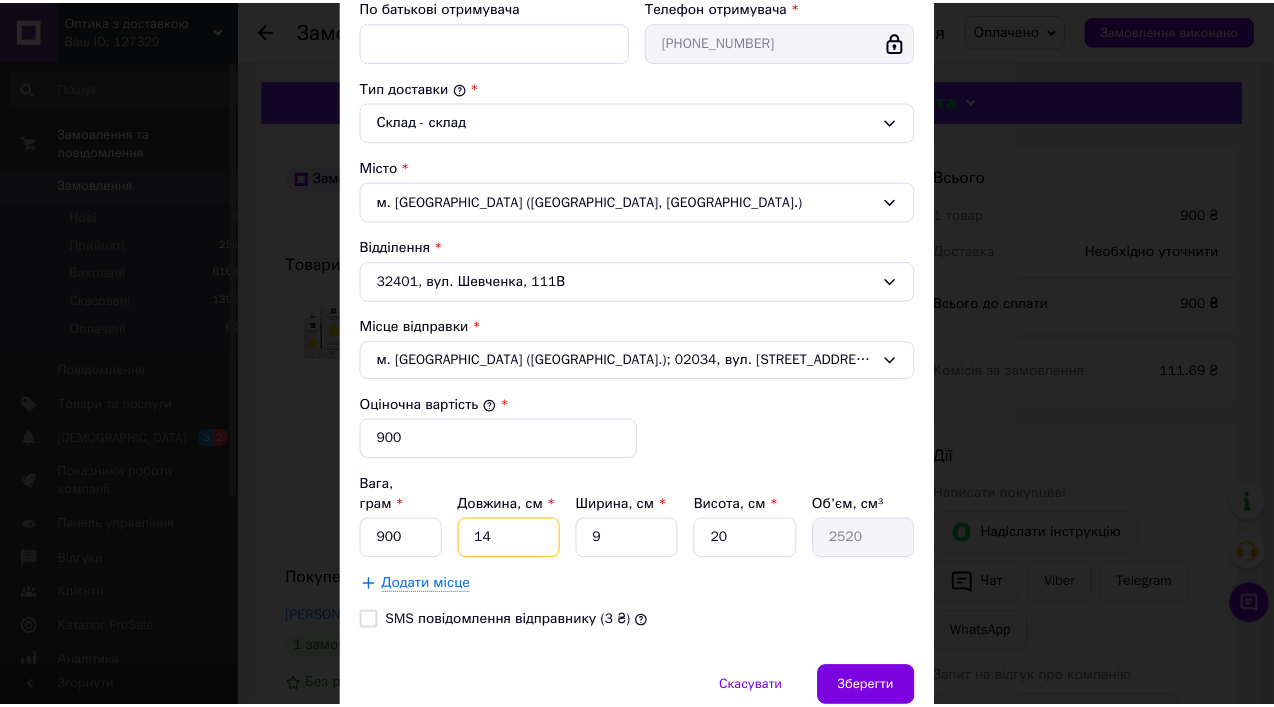 scroll, scrollTop: 488, scrollLeft: 0, axis: vertical 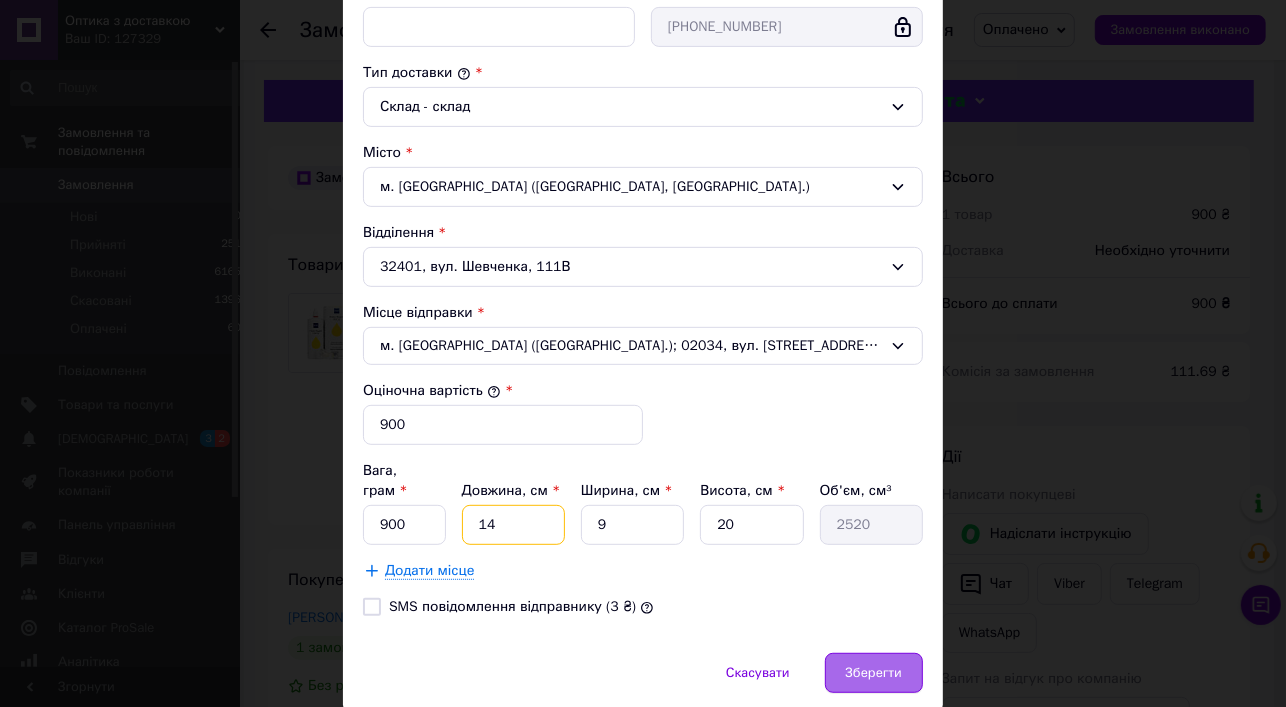 type on "14" 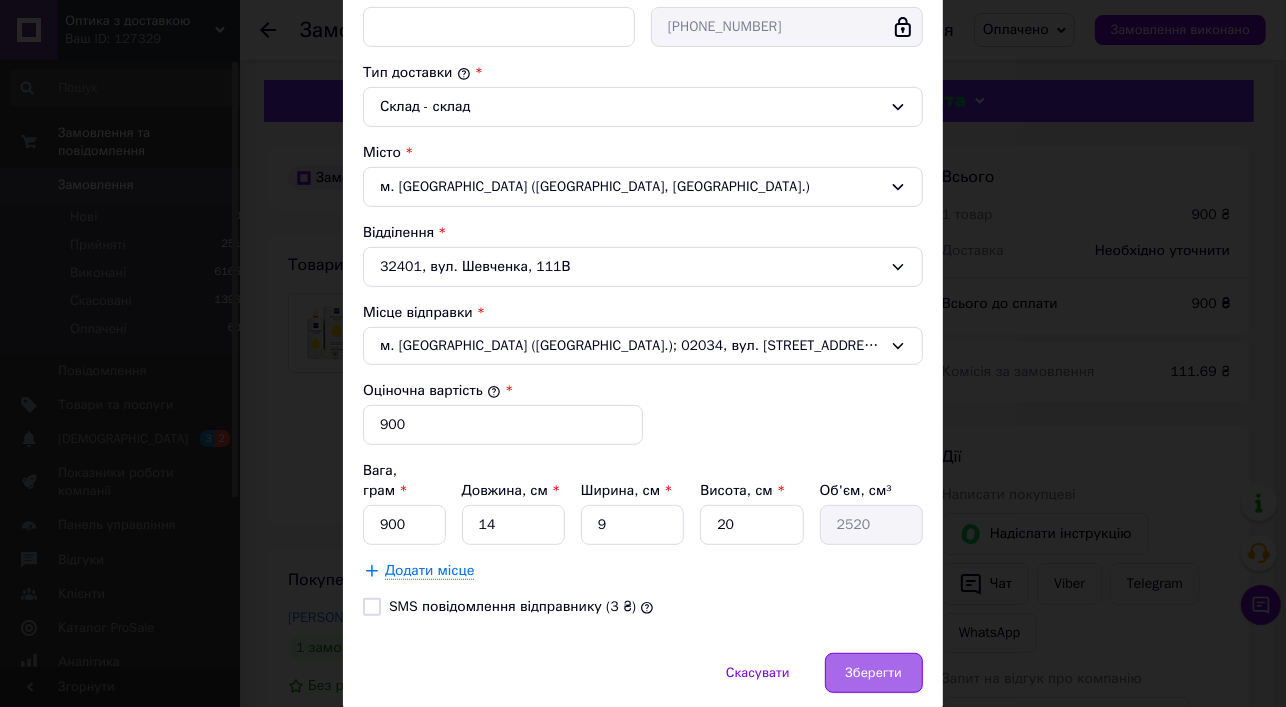click on "Зберегти" at bounding box center (874, 673) 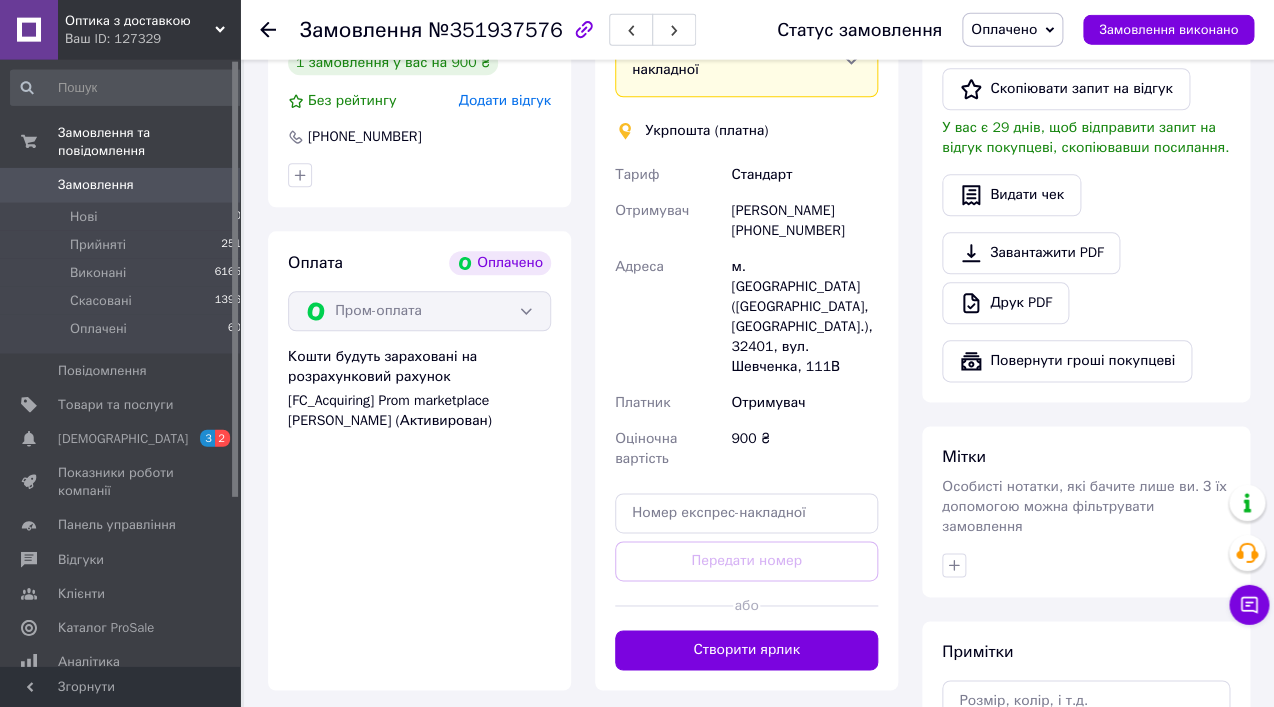 scroll, scrollTop: 576, scrollLeft: 0, axis: vertical 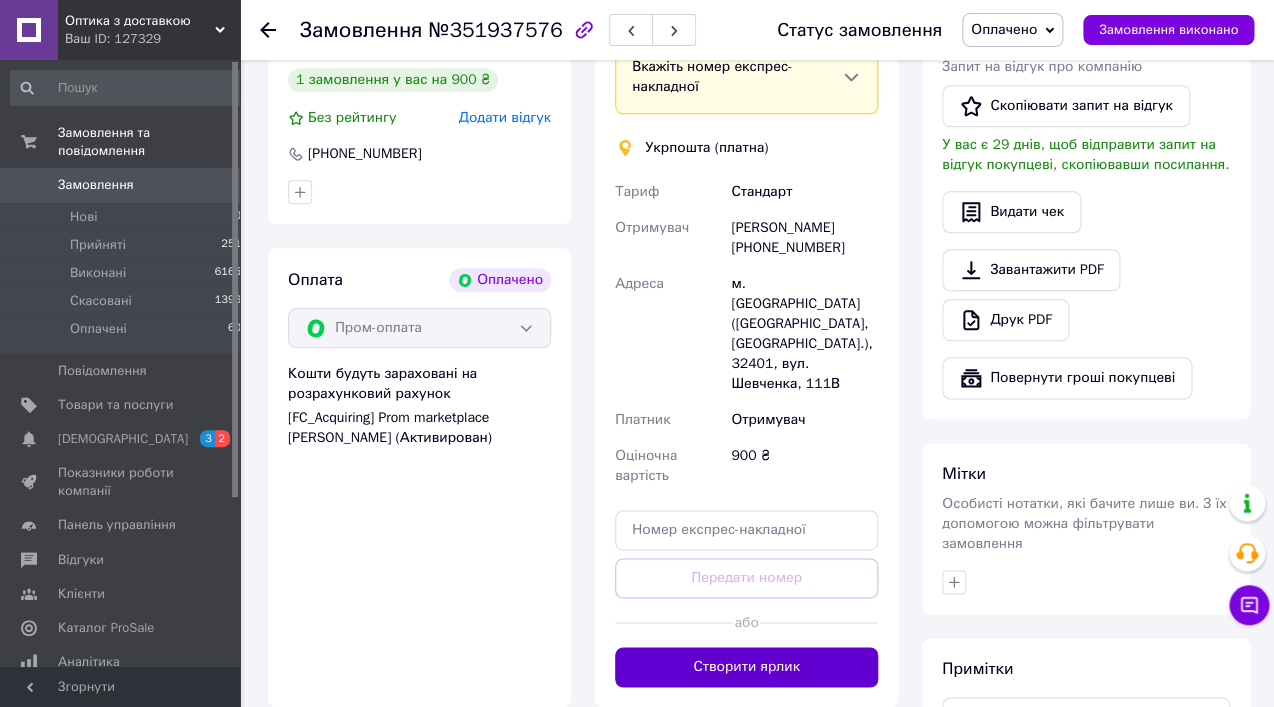 click on "Створити ярлик" at bounding box center [746, 667] 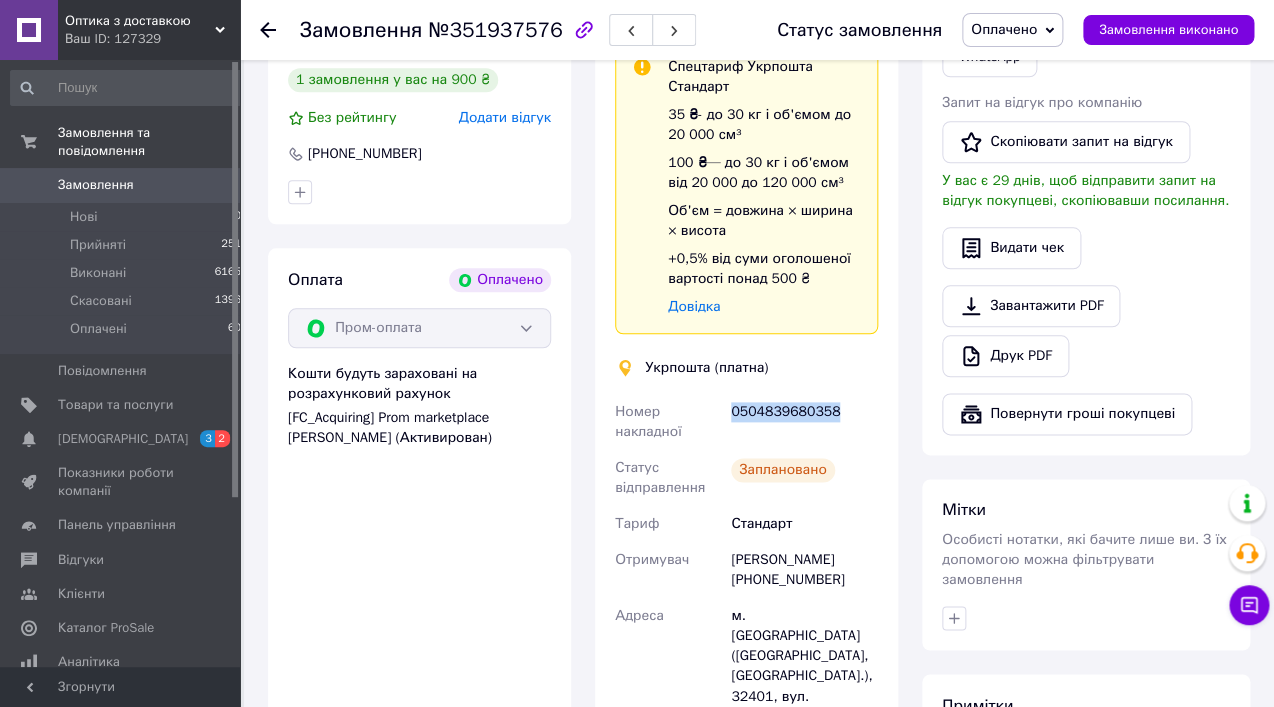 drag, startPoint x: 832, startPoint y: 403, endPoint x: 728, endPoint y: 401, distance: 104.019226 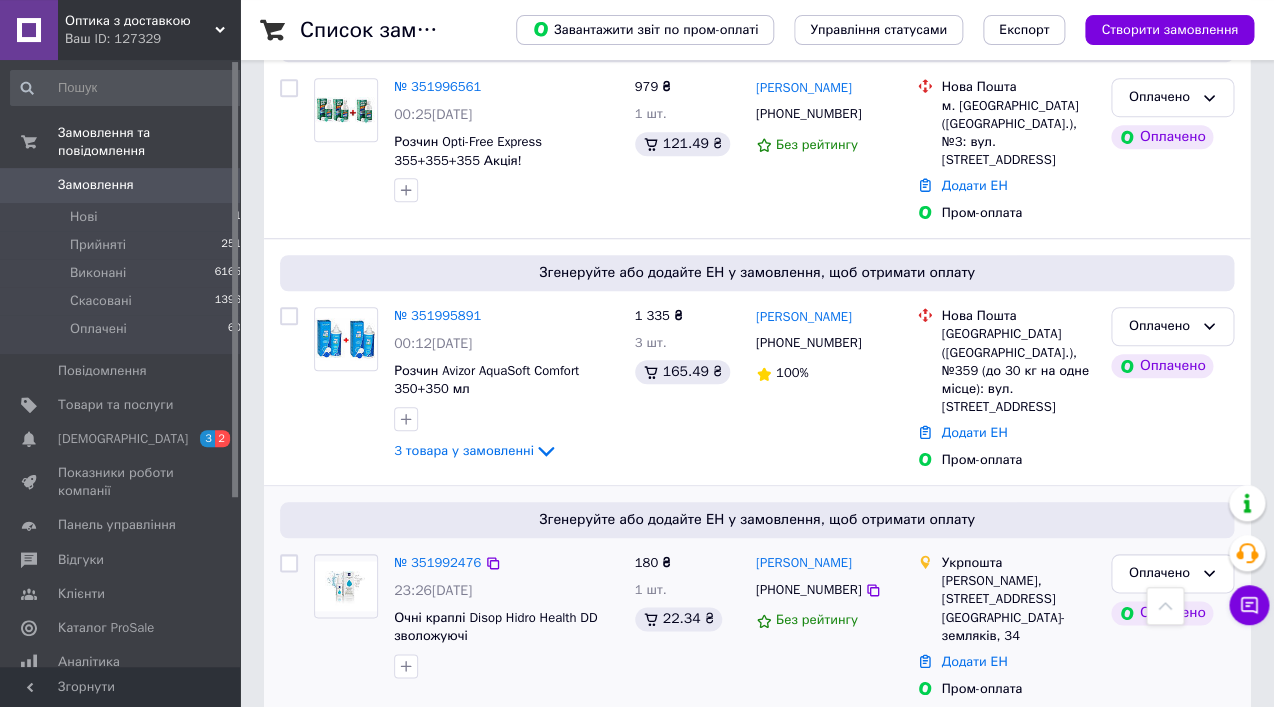 scroll, scrollTop: 540, scrollLeft: 0, axis: vertical 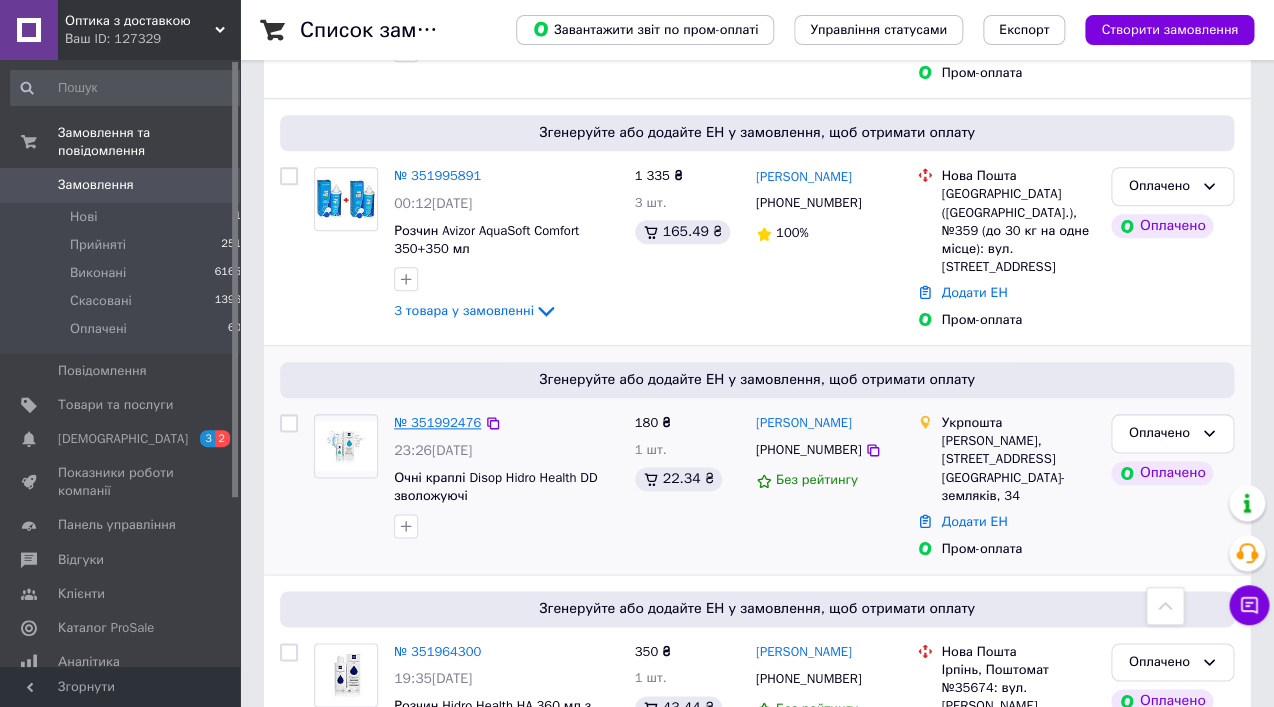 click on "№ 351992476" at bounding box center (437, 422) 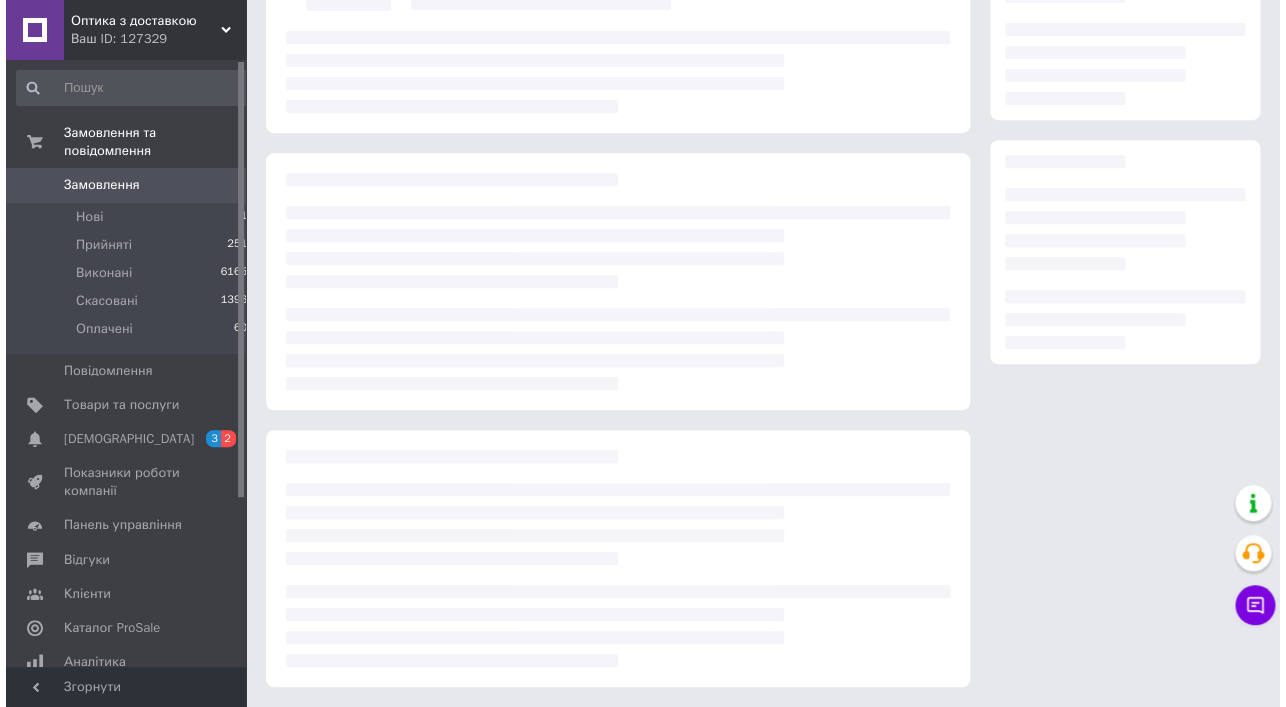 scroll, scrollTop: 207, scrollLeft: 0, axis: vertical 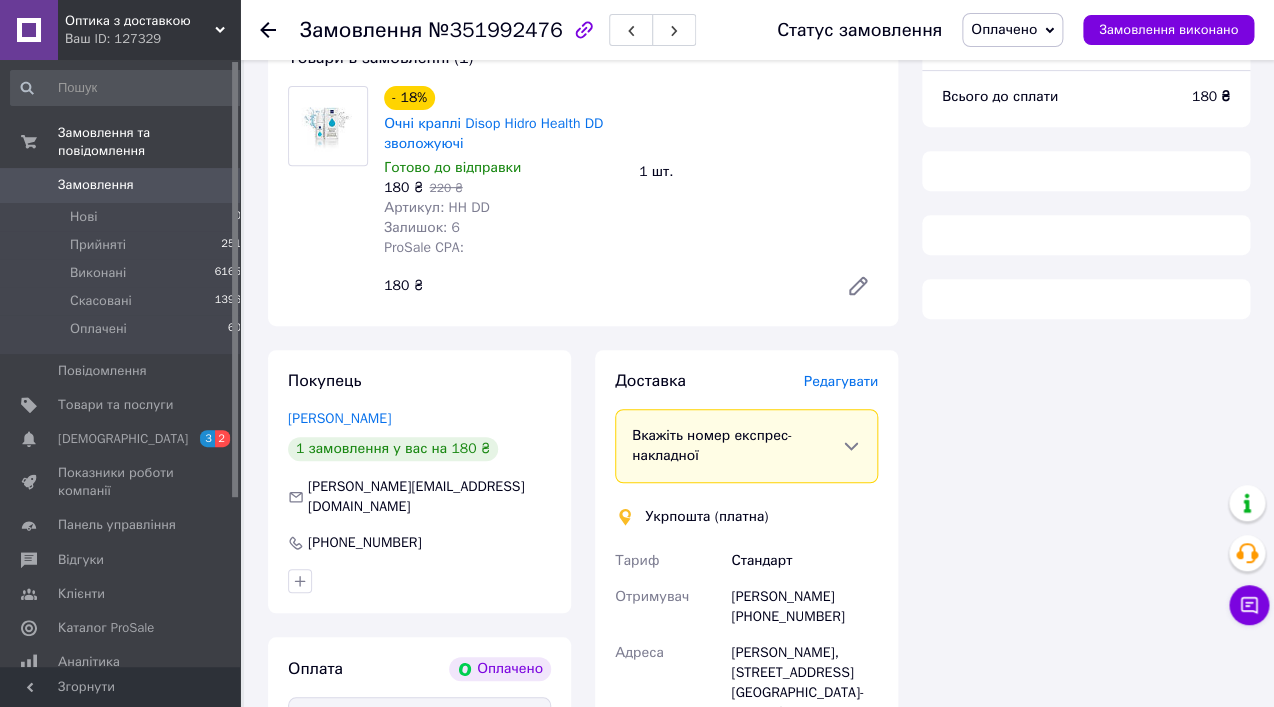 click on "Редагувати" at bounding box center [841, 381] 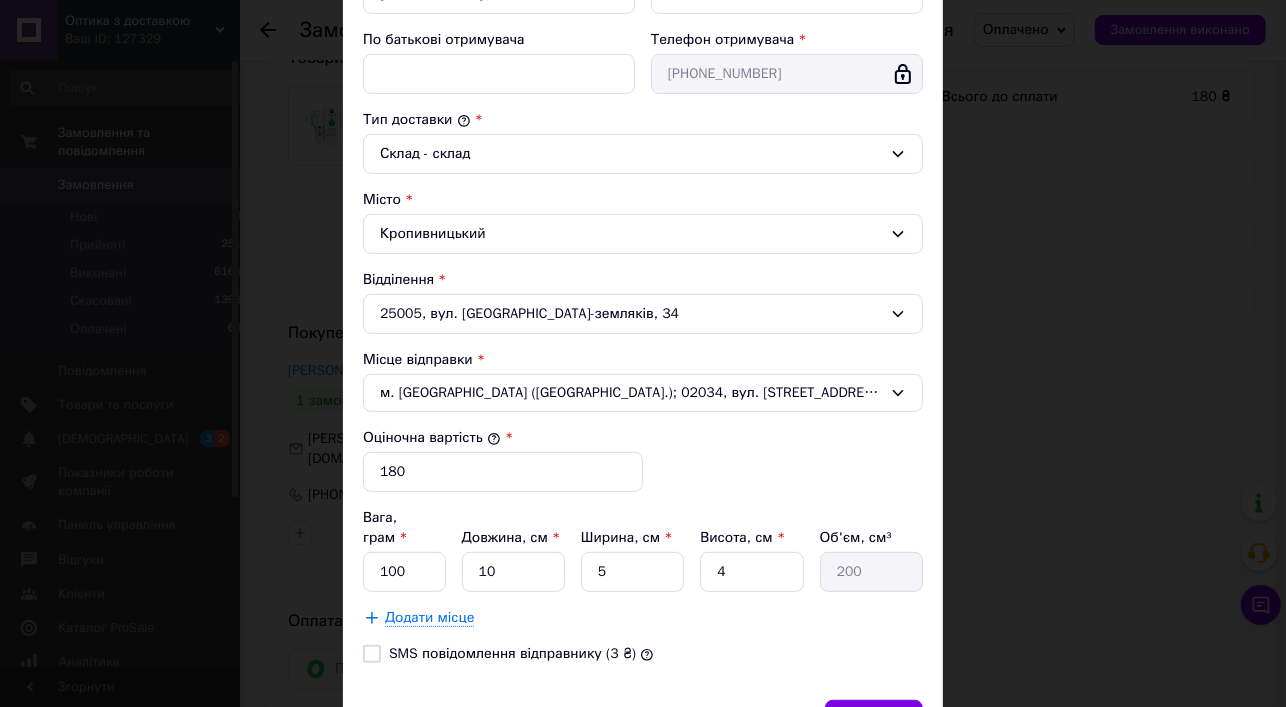 scroll, scrollTop: 413, scrollLeft: 0, axis: vertical 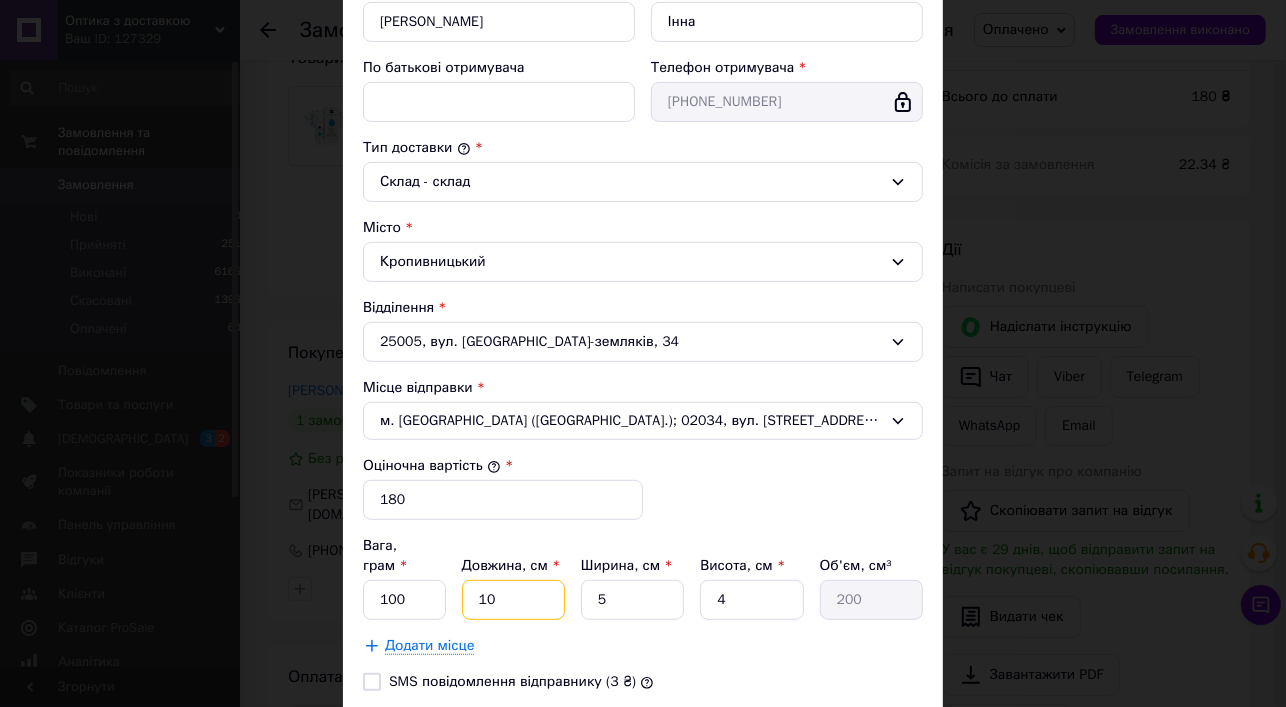 drag, startPoint x: 496, startPoint y: 560, endPoint x: 470, endPoint y: 583, distance: 34.713108 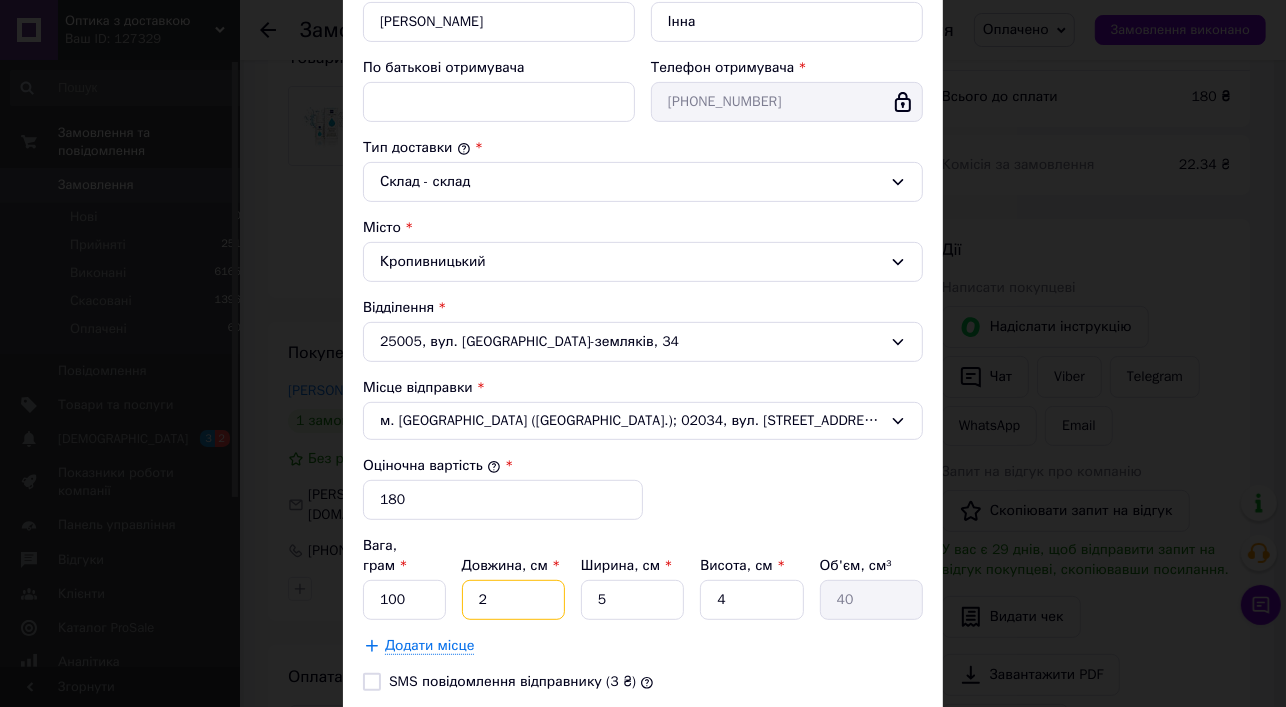 type on "22" 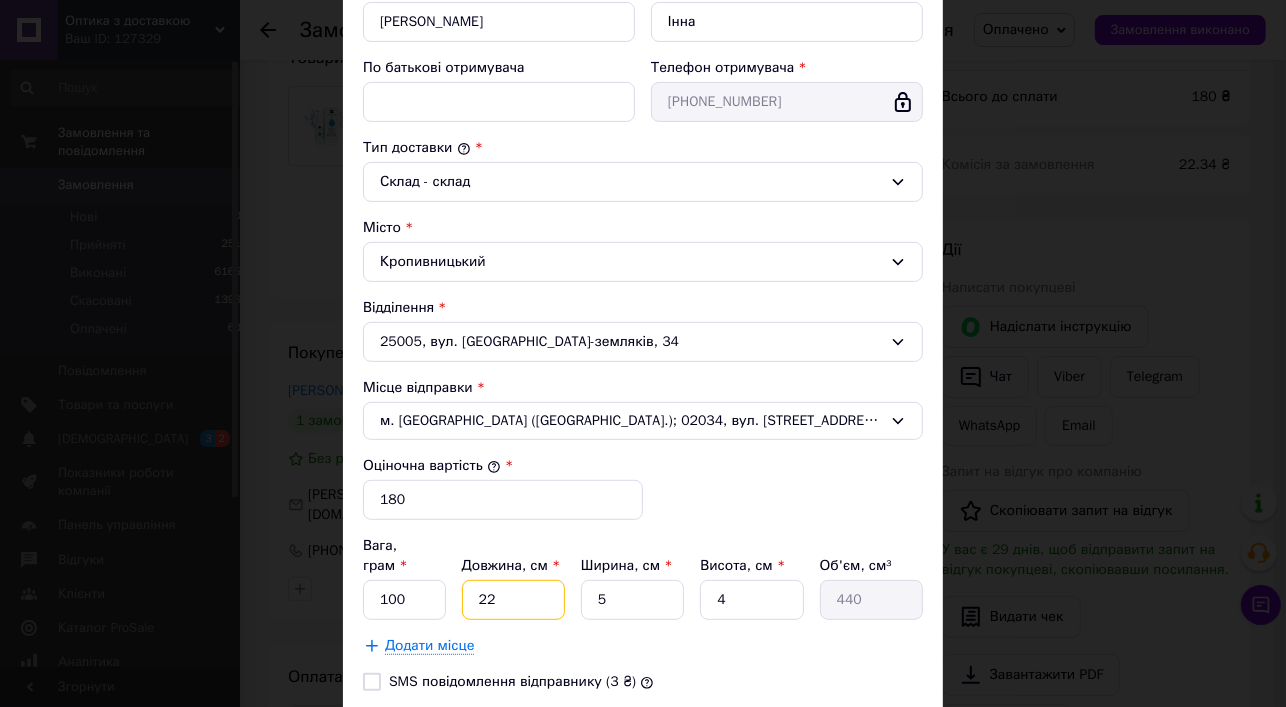 type on "22" 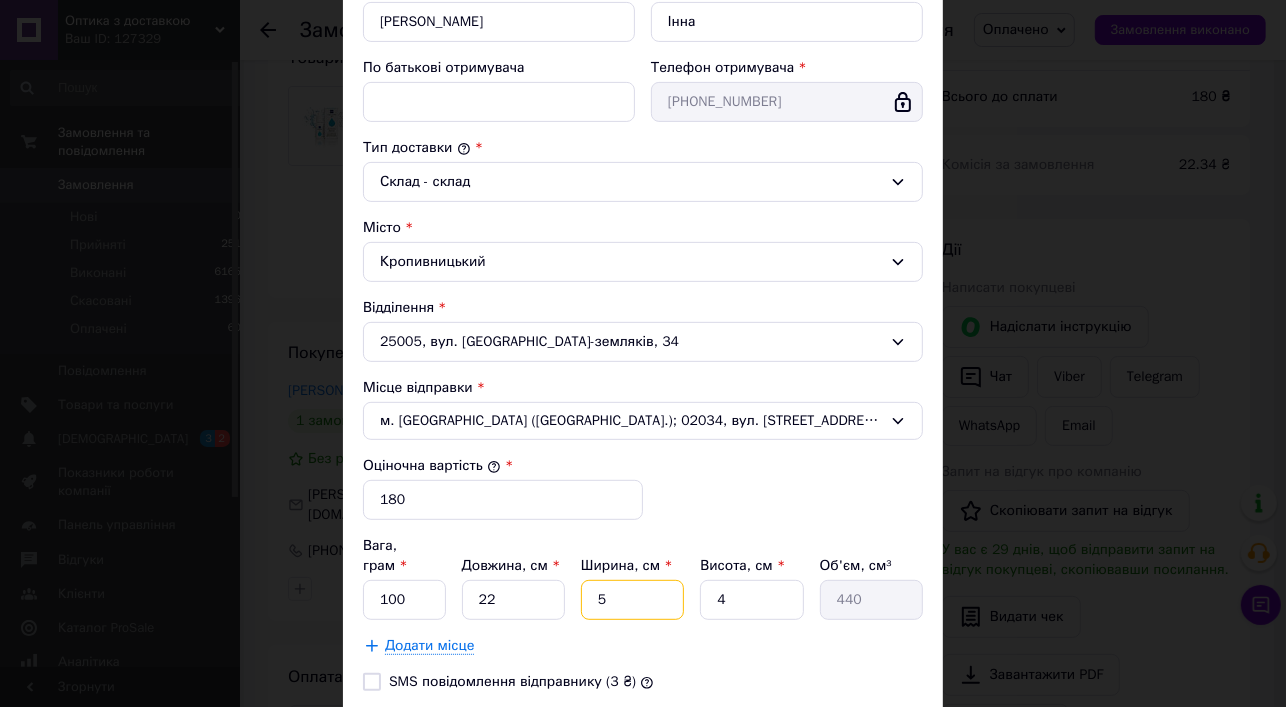 click on "5" at bounding box center [632, 600] 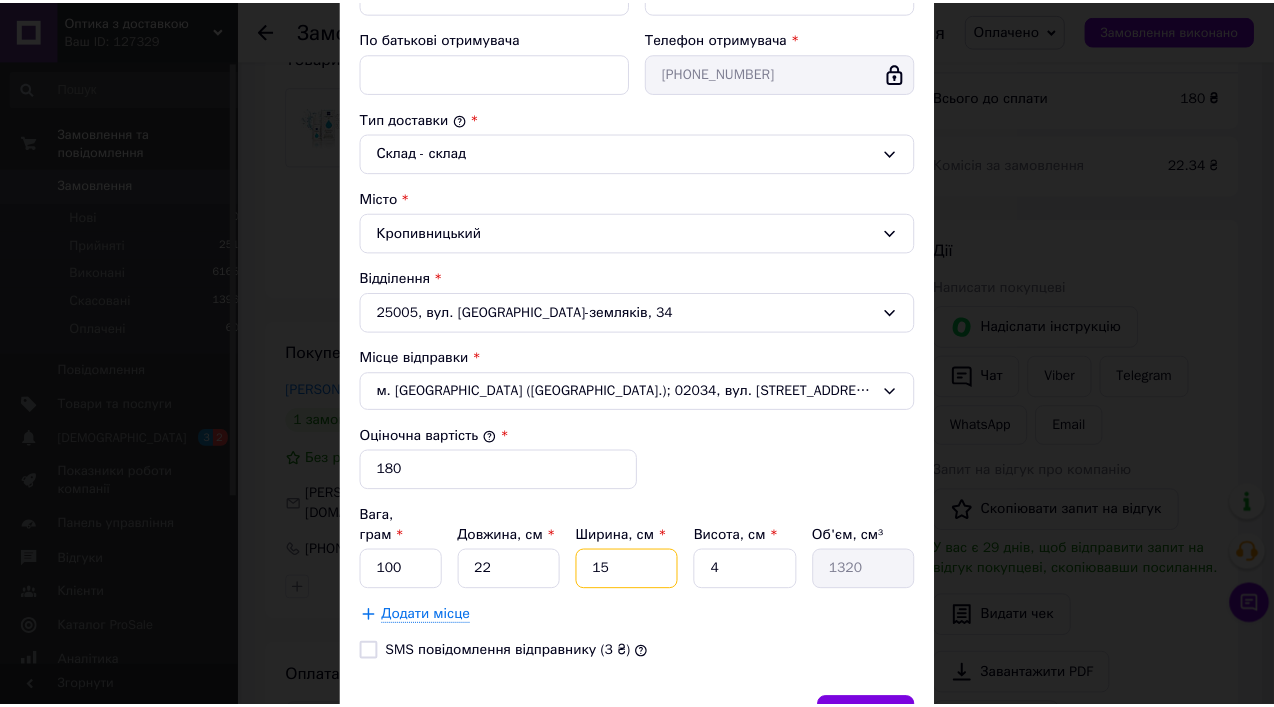 scroll, scrollTop: 450, scrollLeft: 0, axis: vertical 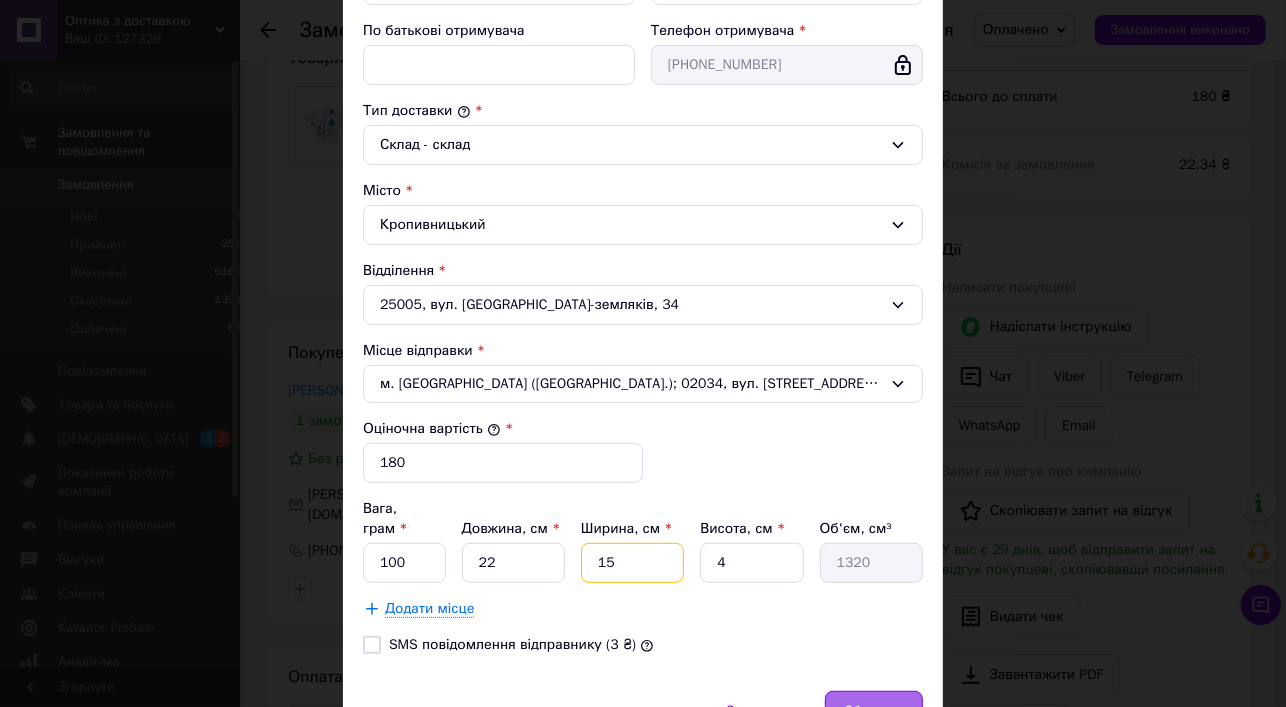 type on "15" 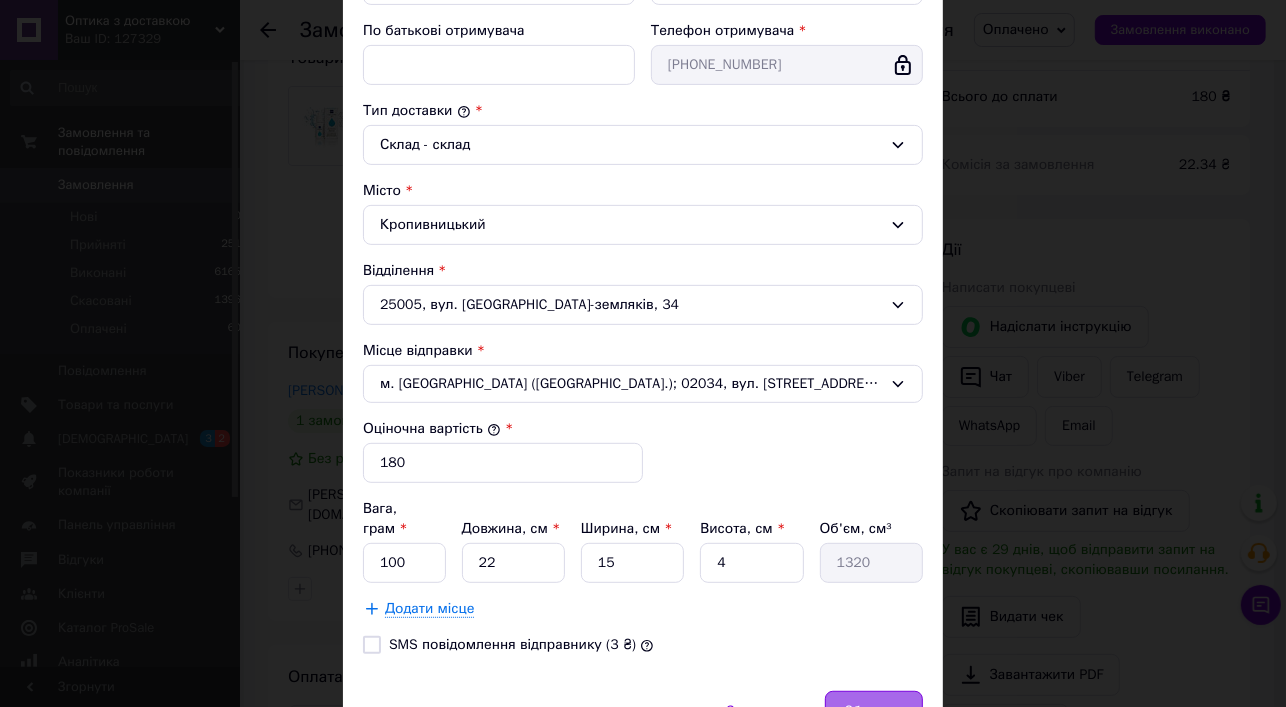 click on "Зберегти" at bounding box center [874, 711] 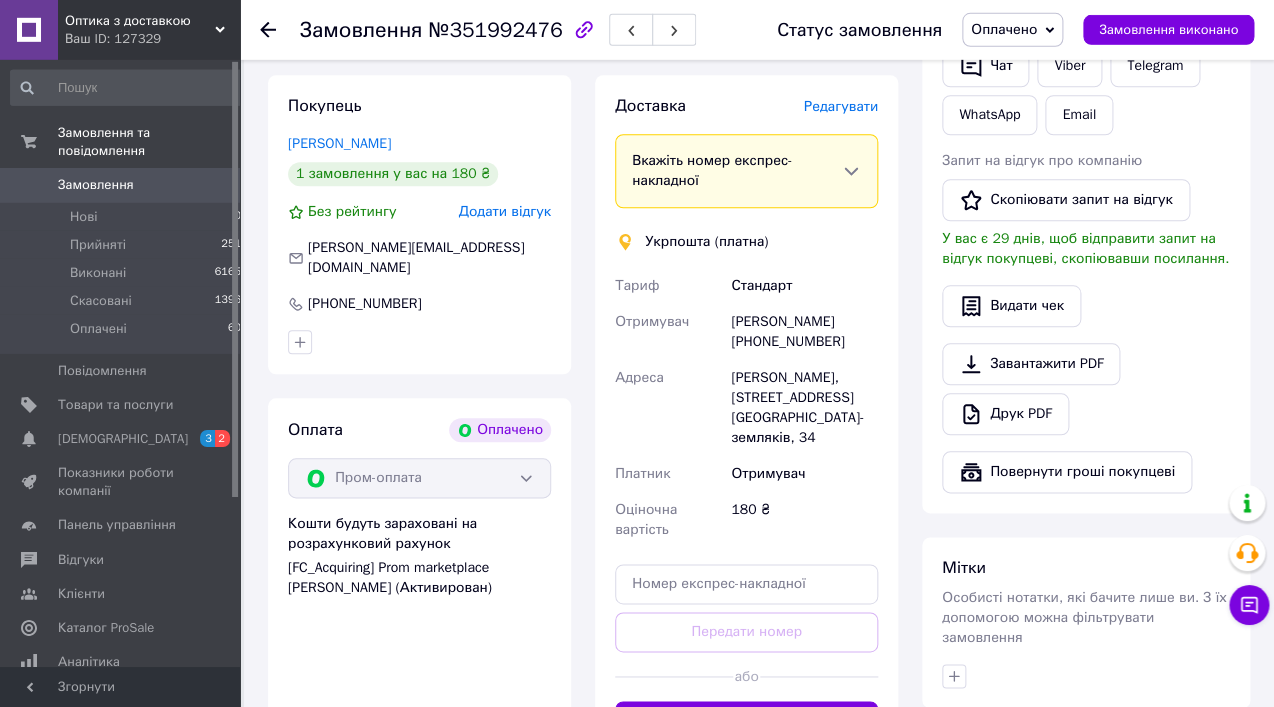 scroll, scrollTop: 495, scrollLeft: 0, axis: vertical 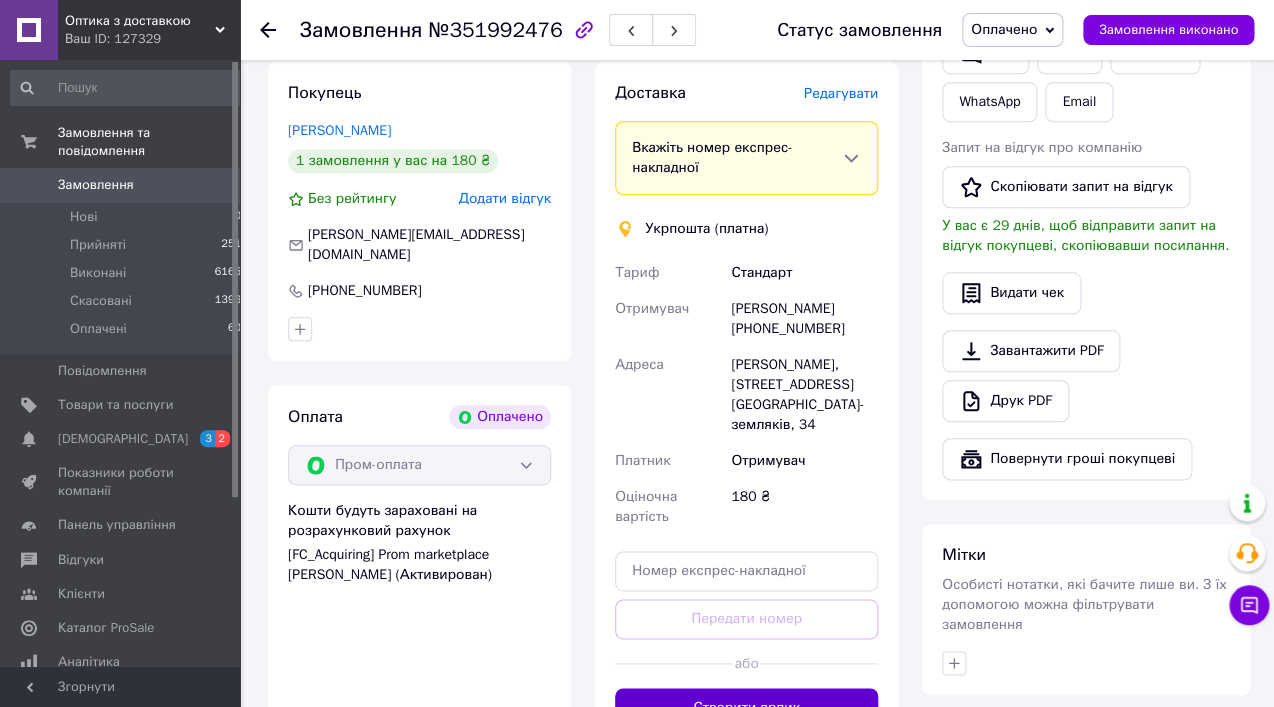 click on "Створити ярлик" at bounding box center [746, 708] 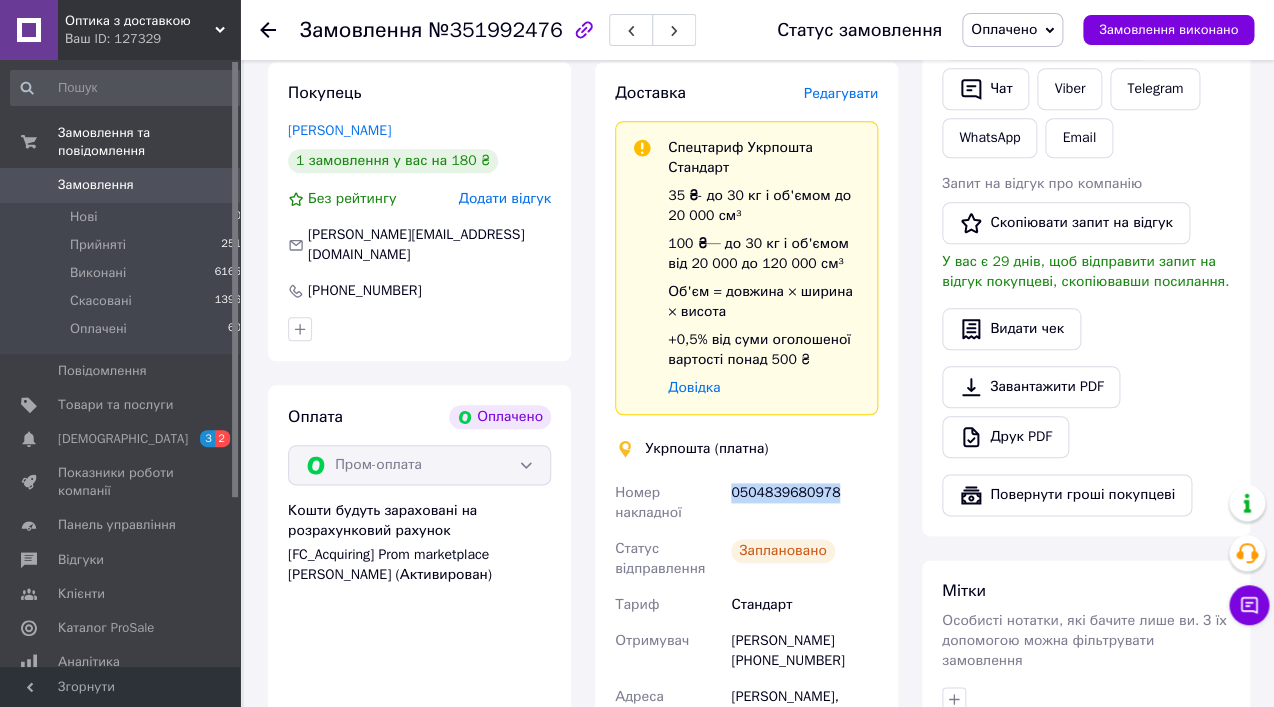 drag, startPoint x: 836, startPoint y: 445, endPoint x: 732, endPoint y: 439, distance: 104.172935 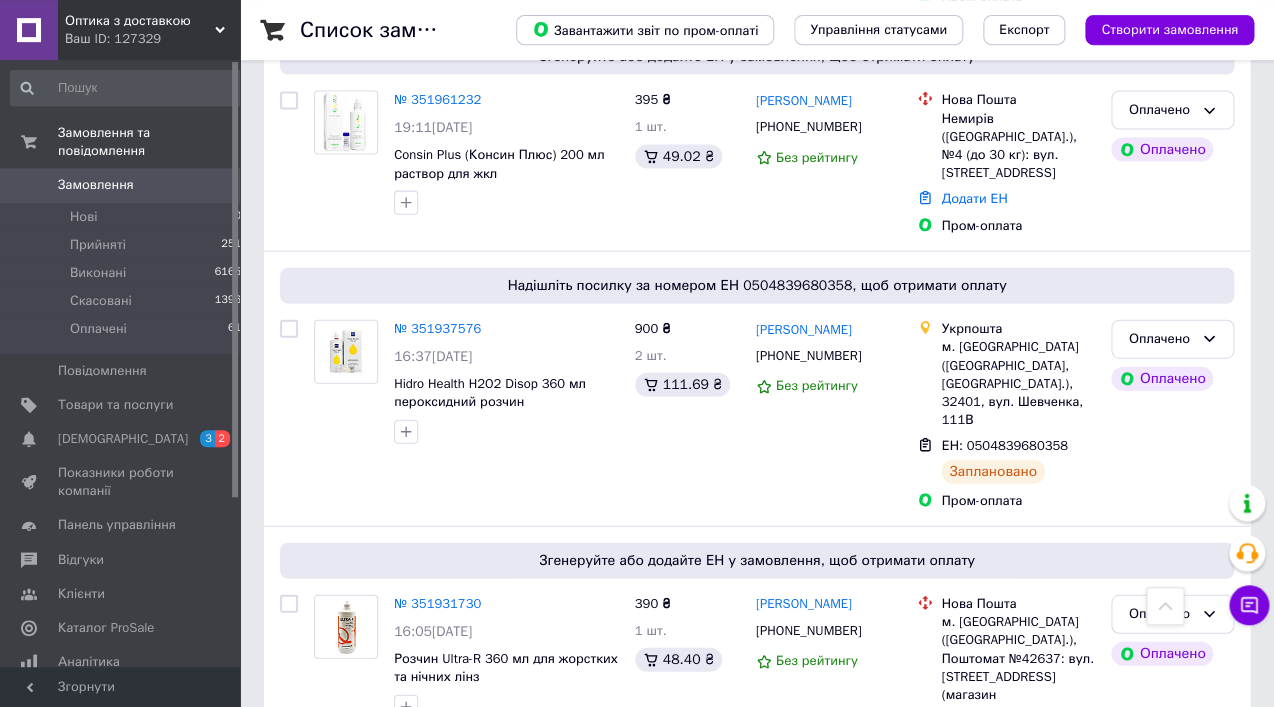 scroll, scrollTop: 1548, scrollLeft: 0, axis: vertical 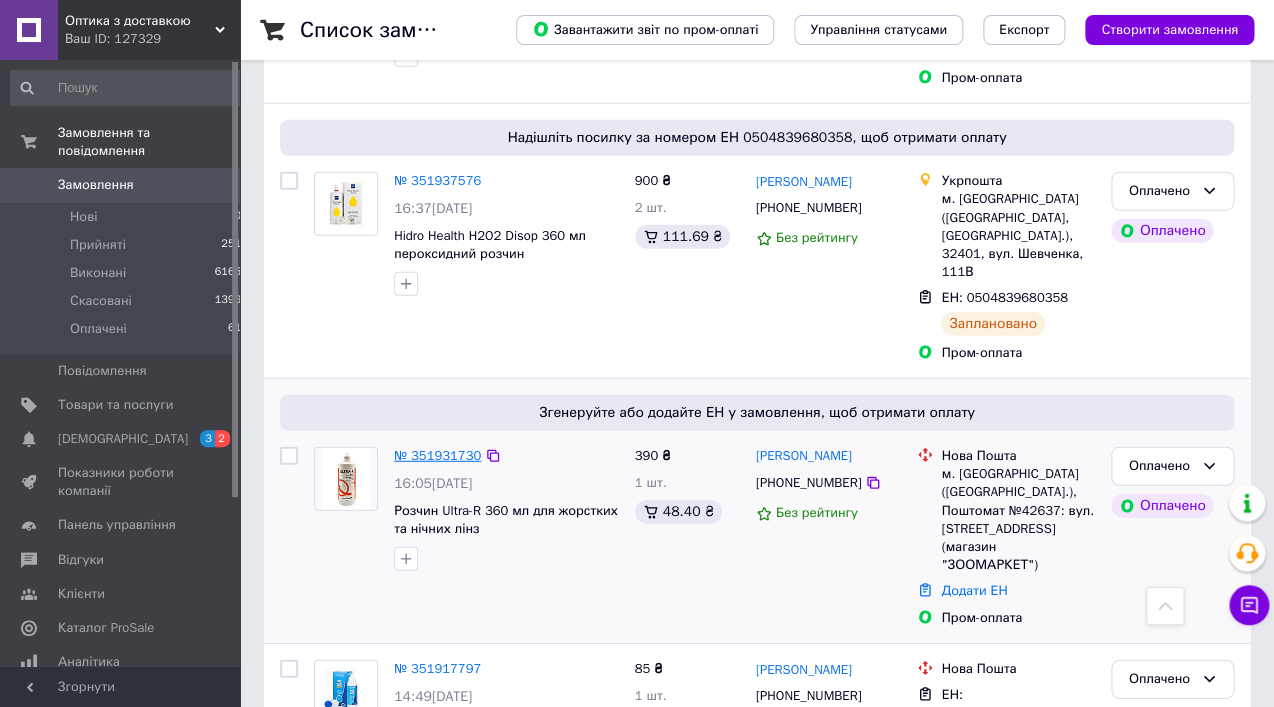 click on "№ 351931730" at bounding box center [437, 455] 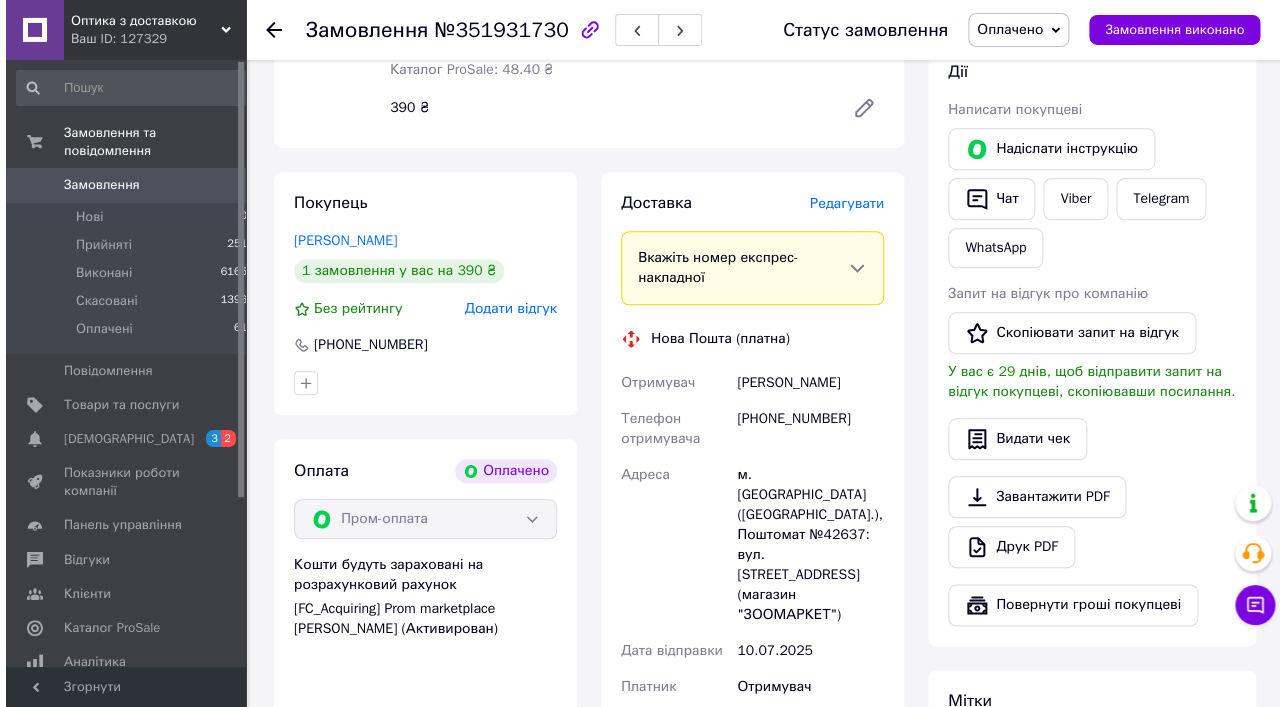 scroll, scrollTop: 387, scrollLeft: 0, axis: vertical 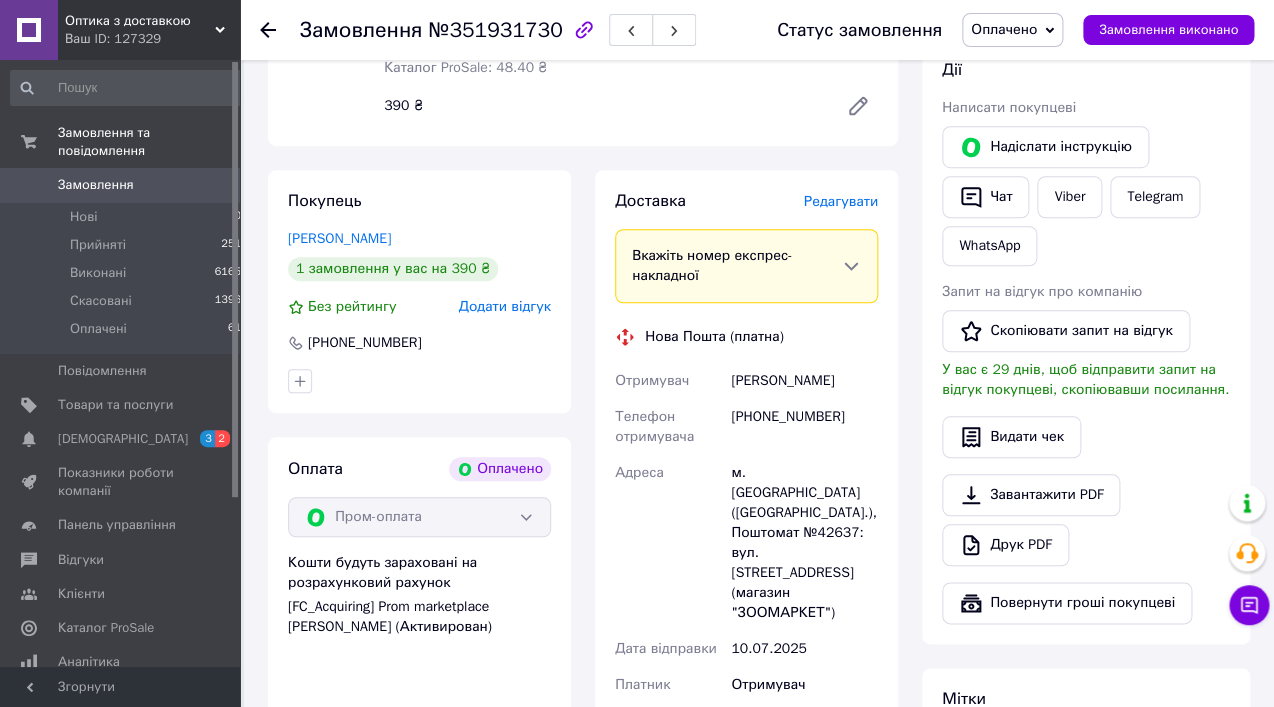 click on "Редагувати" at bounding box center (841, 201) 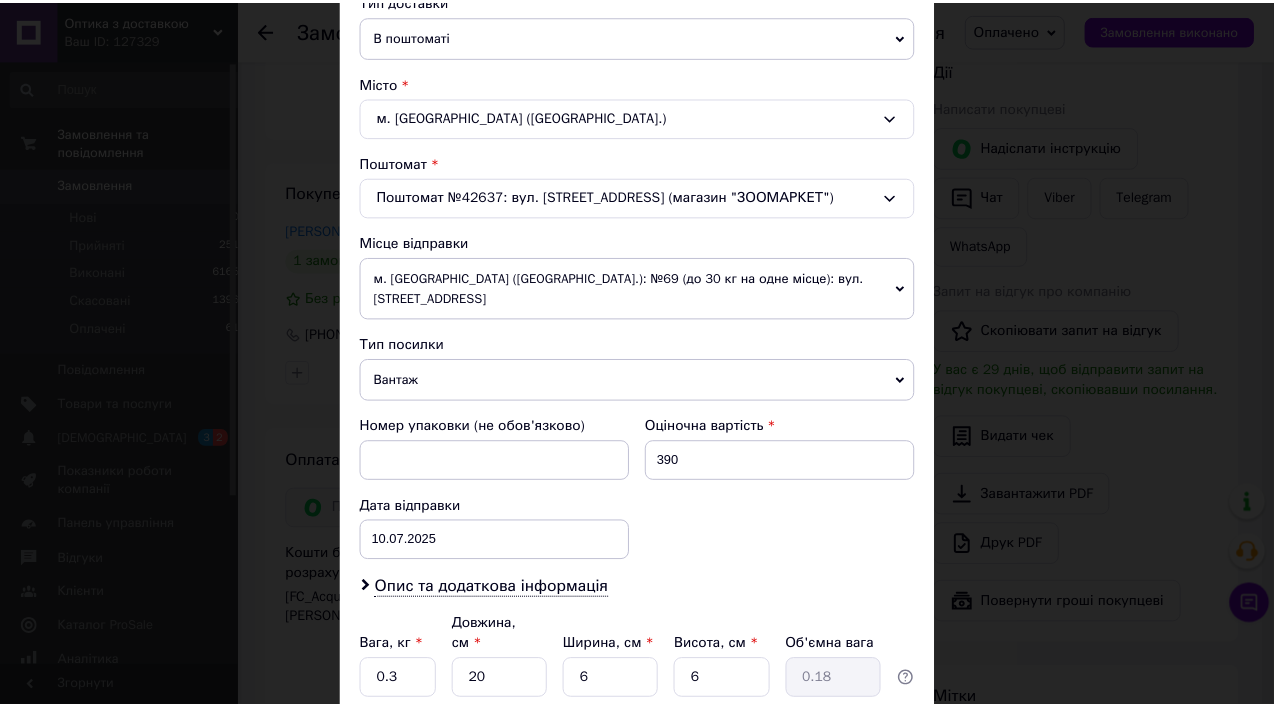scroll, scrollTop: 600, scrollLeft: 0, axis: vertical 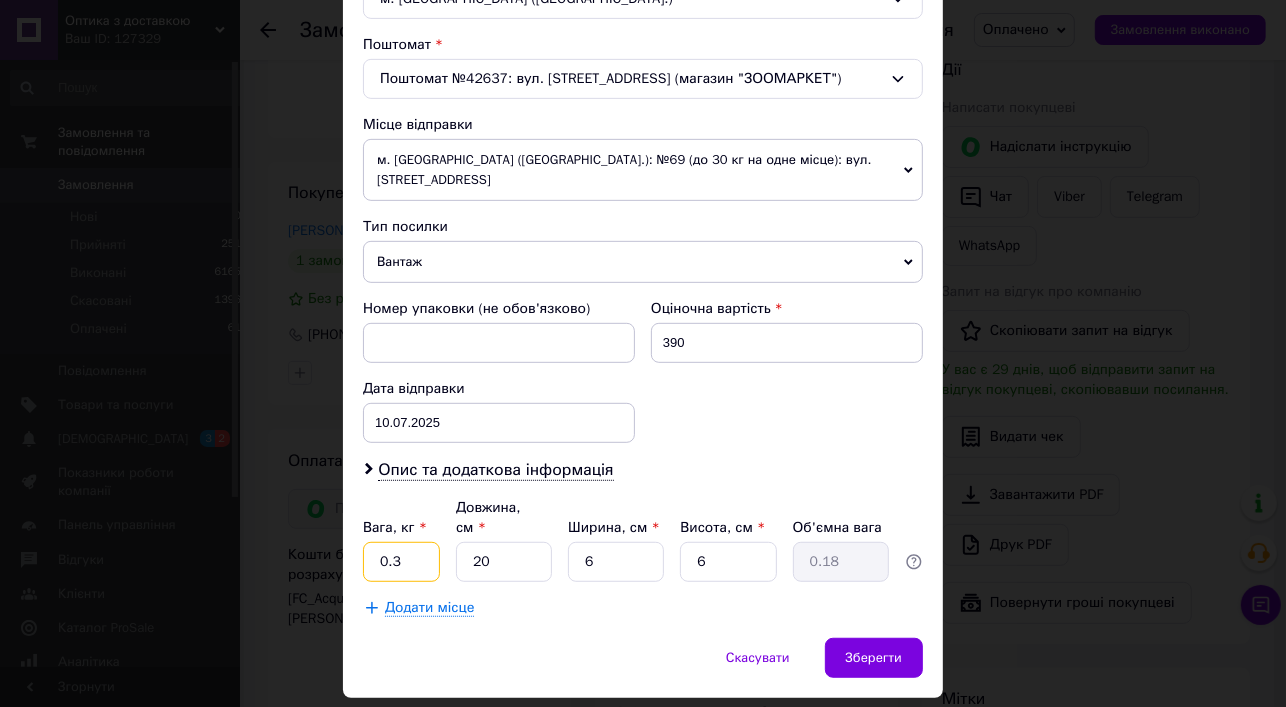 click on "0.3" at bounding box center (401, 562) 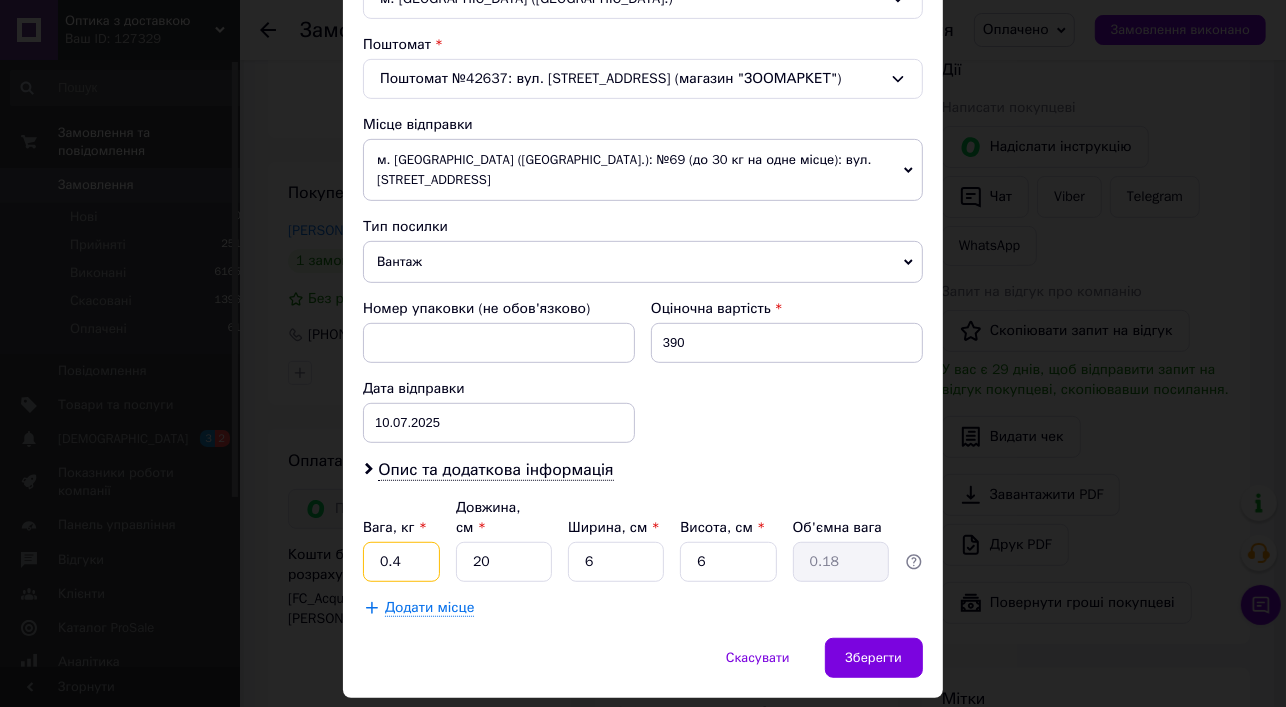 type on "0.4" 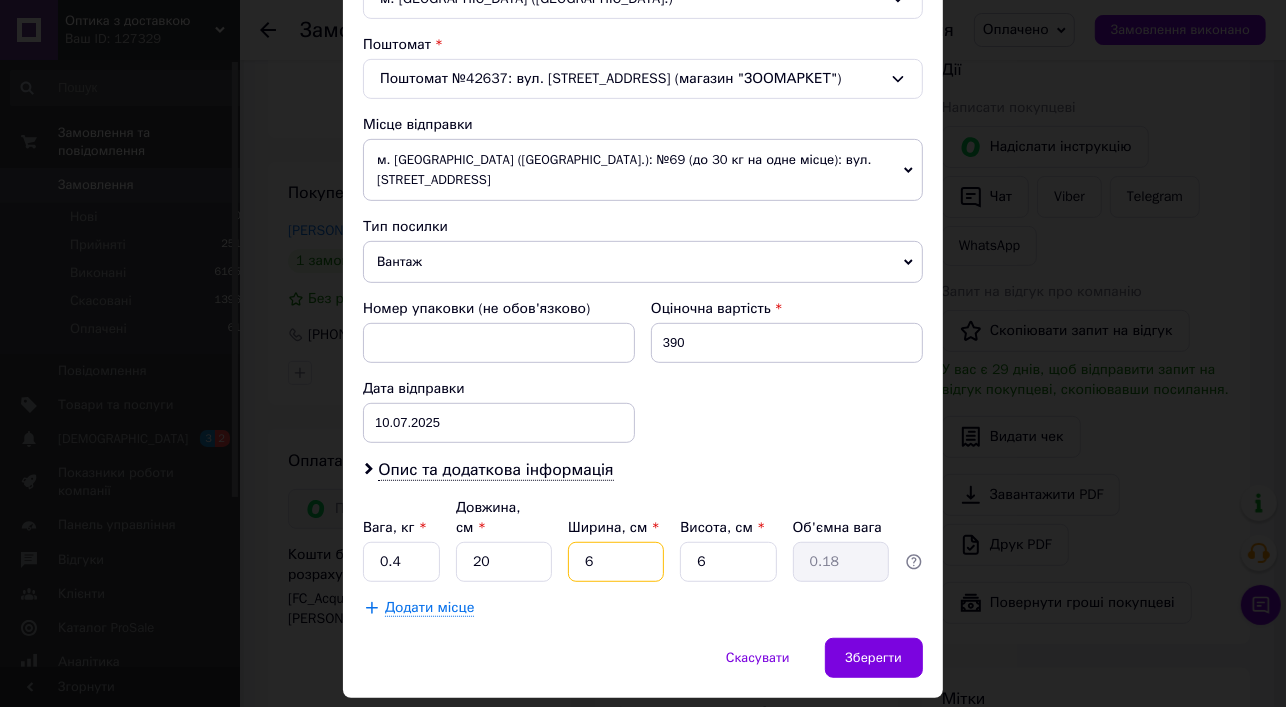 drag, startPoint x: 579, startPoint y: 515, endPoint x: 599, endPoint y: 520, distance: 20.615528 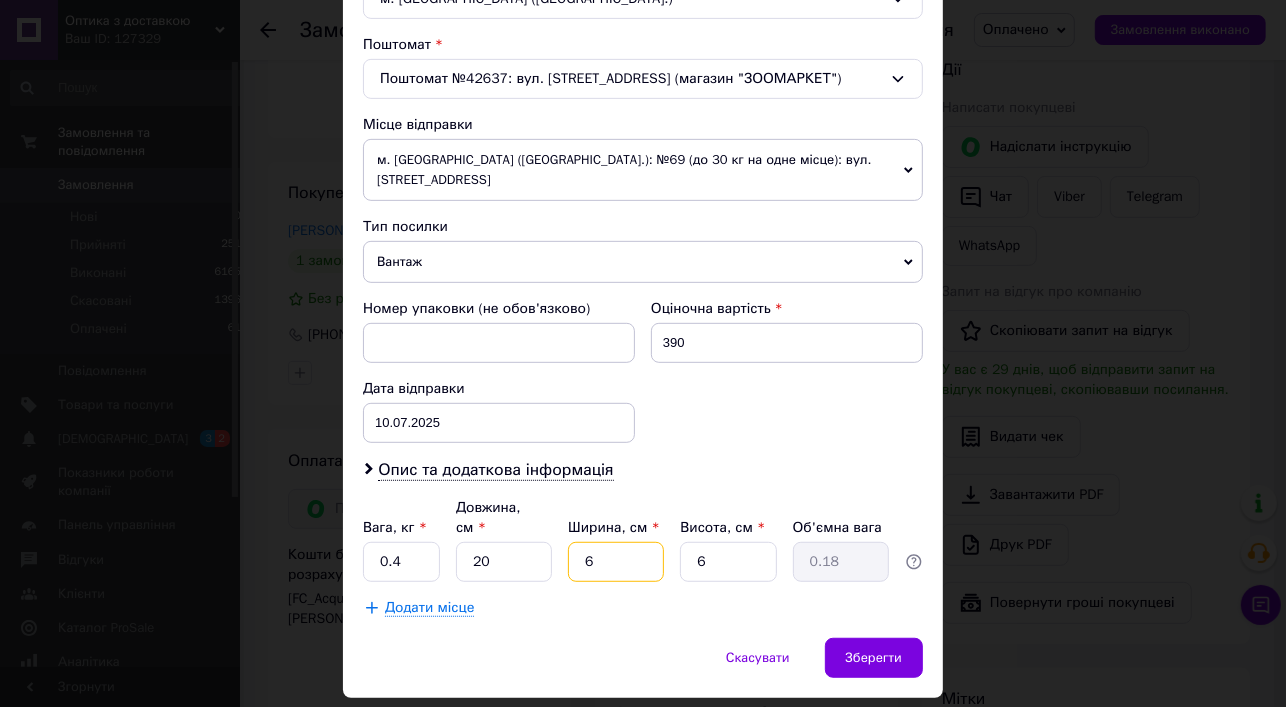 type on "7" 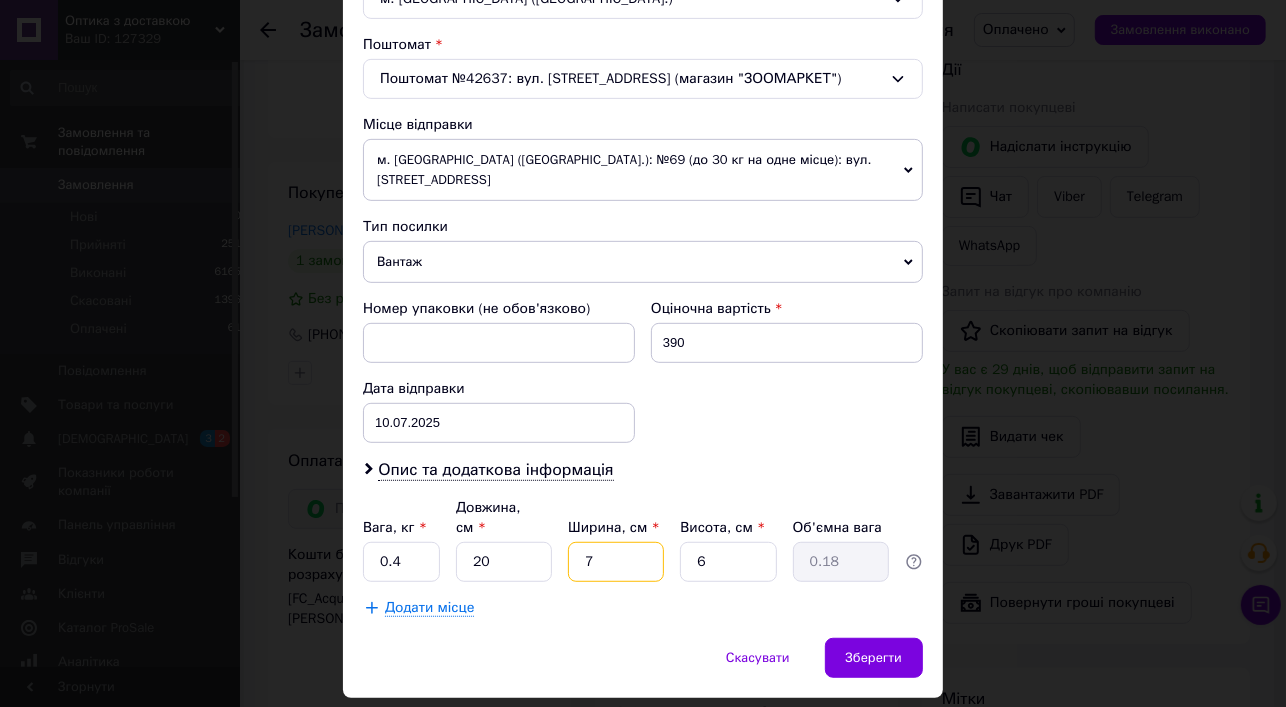 type on "0.21" 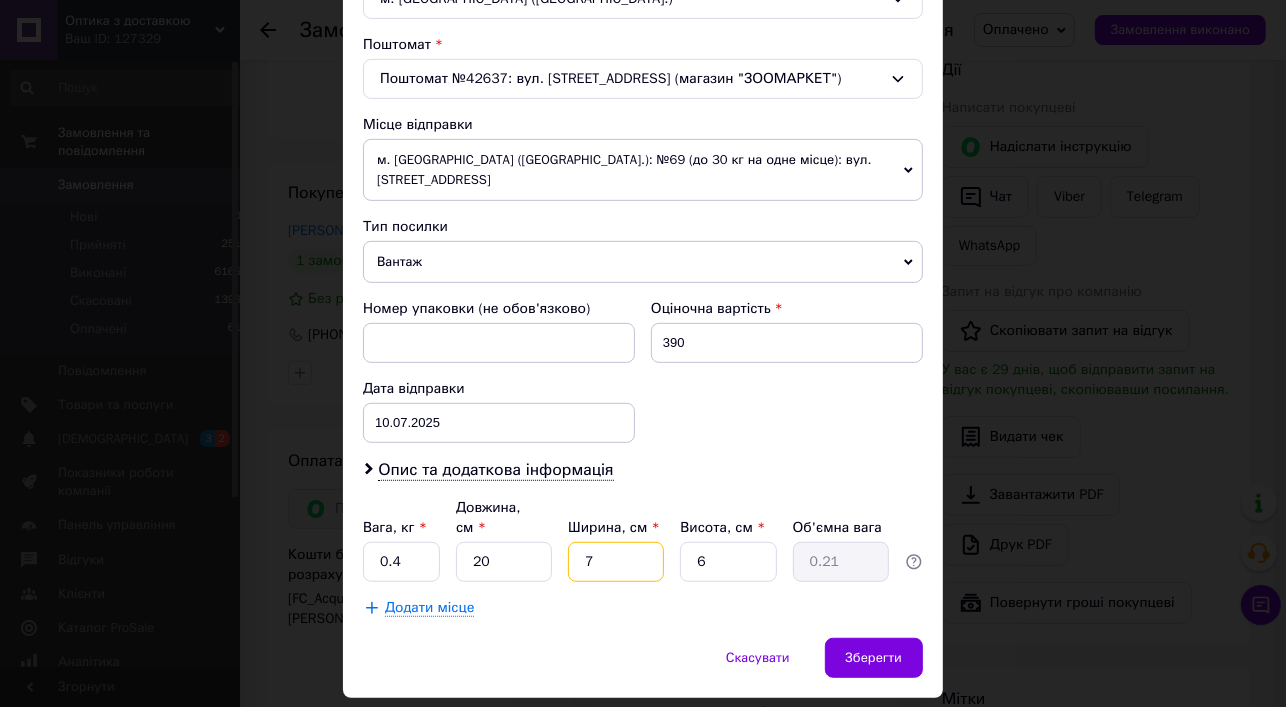 type on "7" 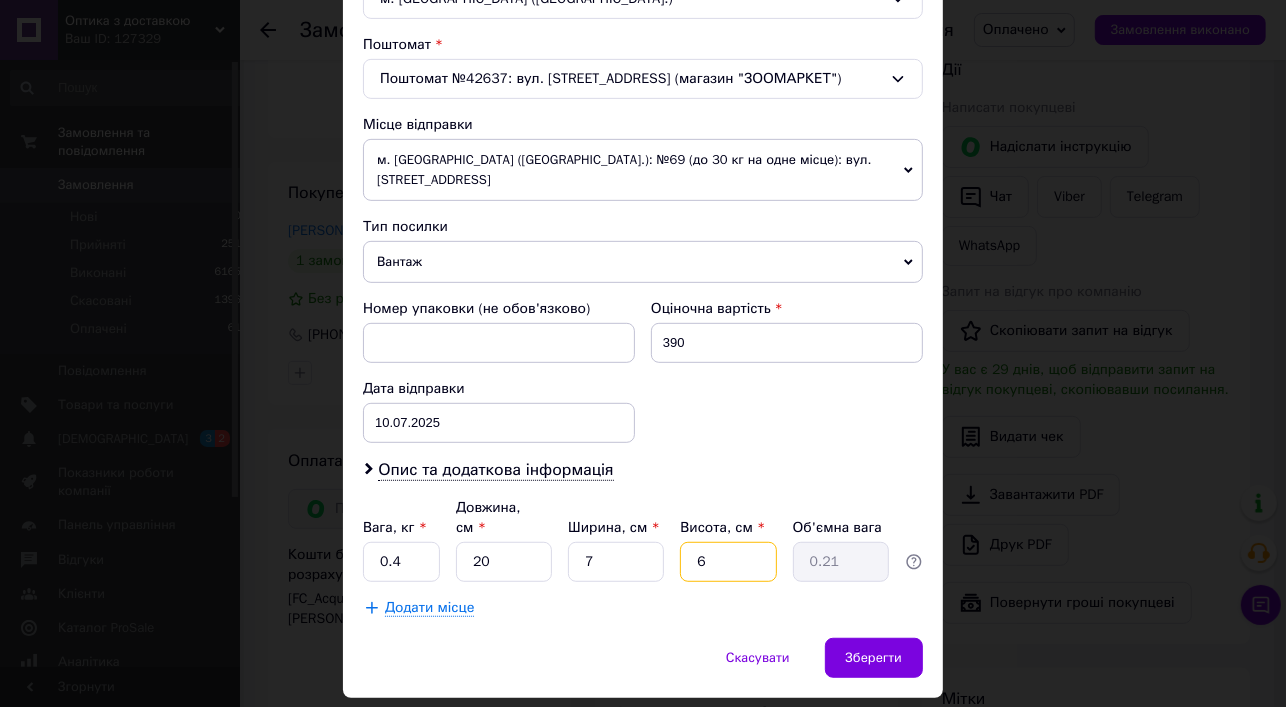 drag, startPoint x: 708, startPoint y: 511, endPoint x: 689, endPoint y: 516, distance: 19.646883 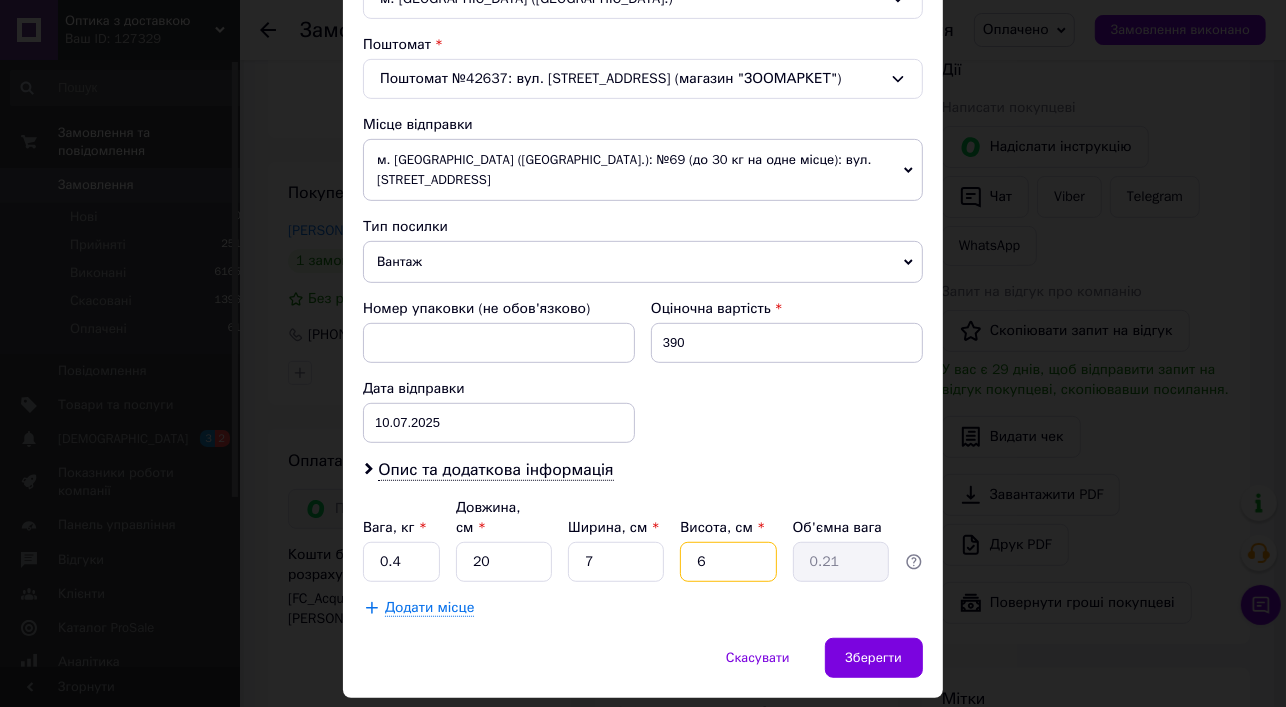 type on "0.25" 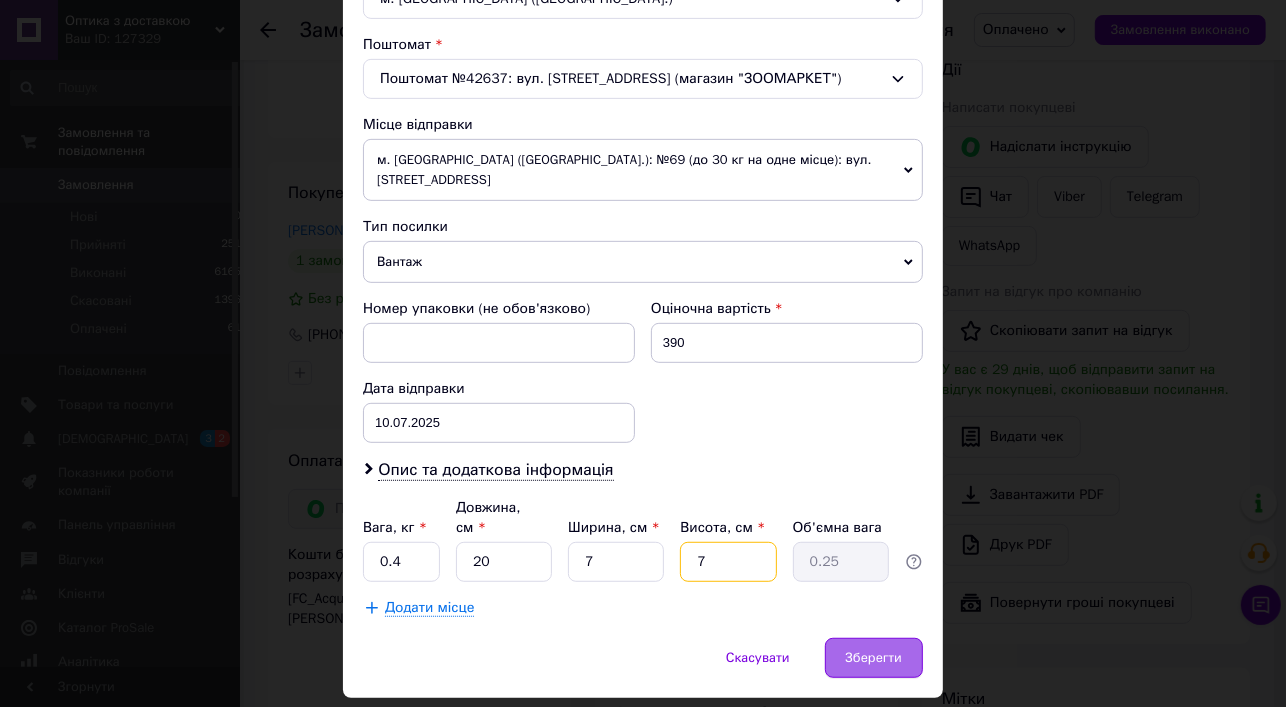 type on "7" 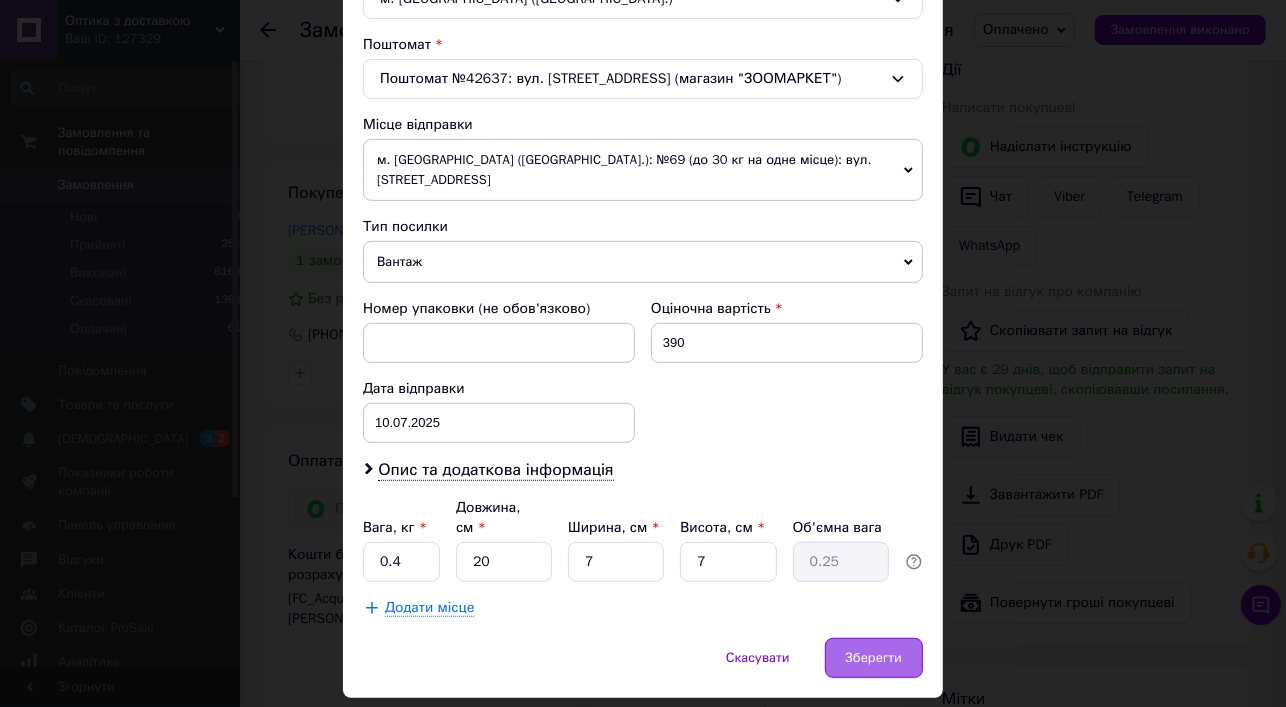 click on "Зберегти" at bounding box center (874, 658) 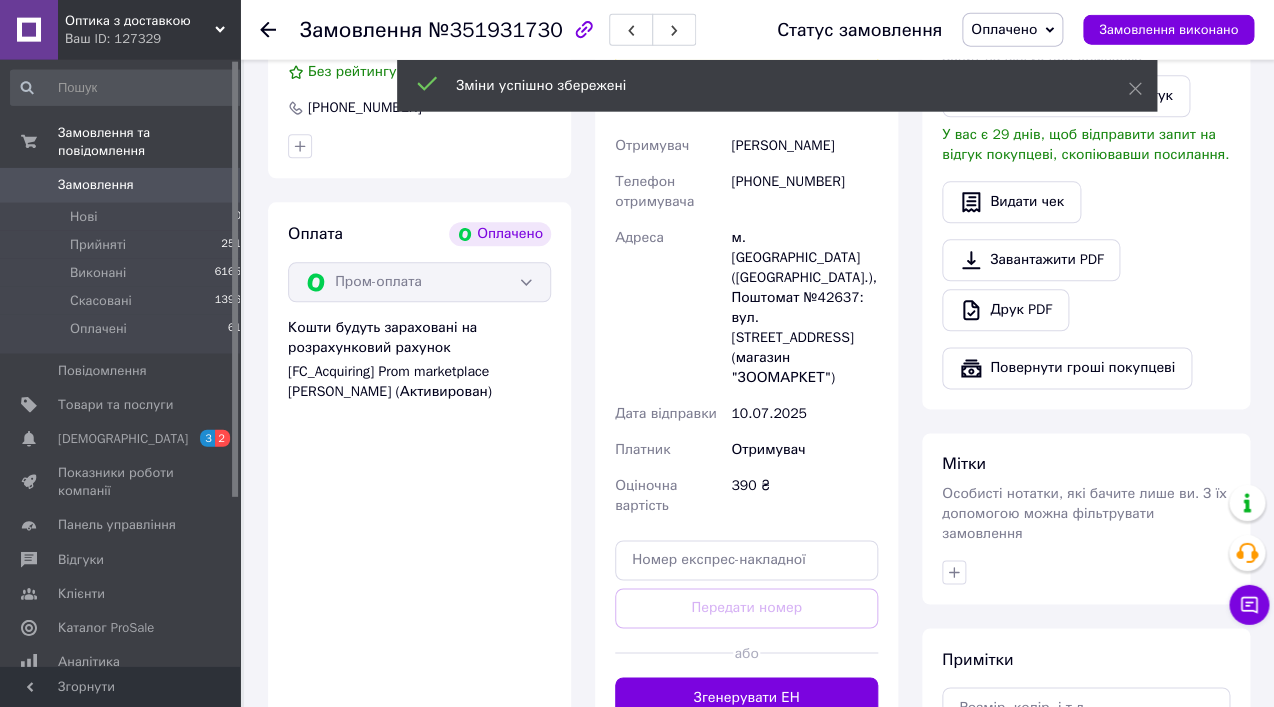 scroll, scrollTop: 675, scrollLeft: 0, axis: vertical 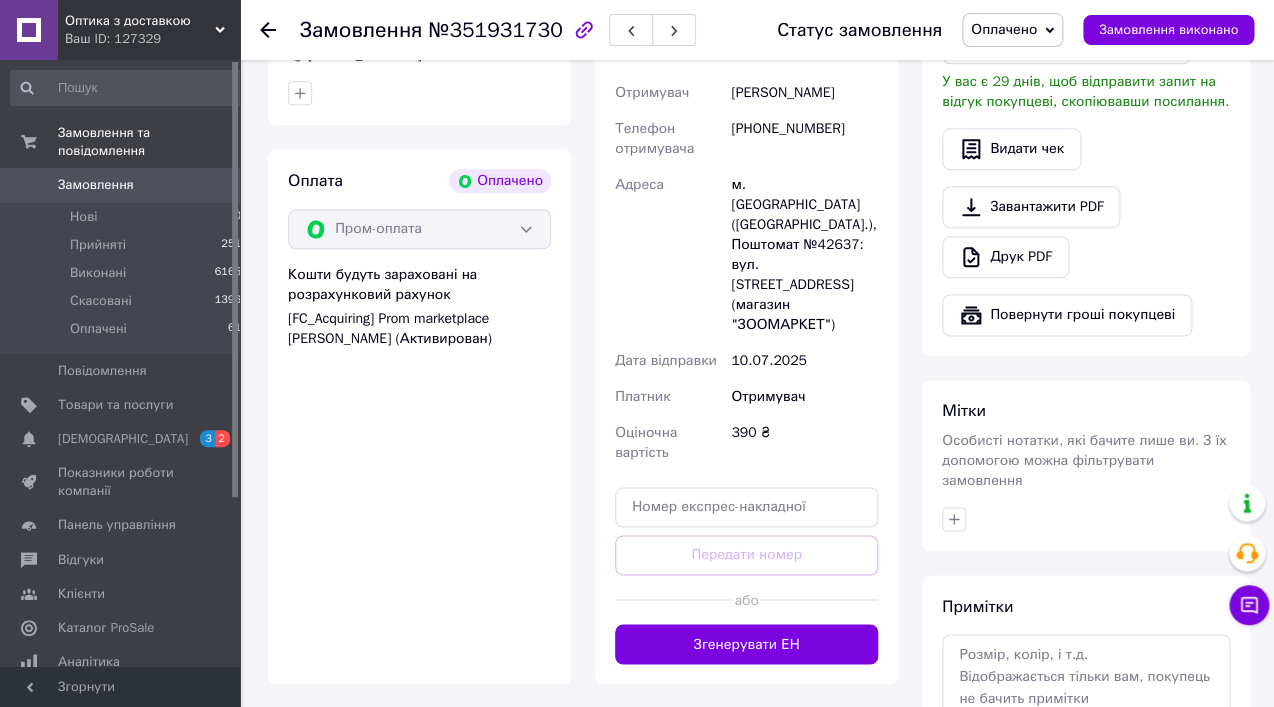 click on "Згенерувати ЕН" at bounding box center (746, 644) 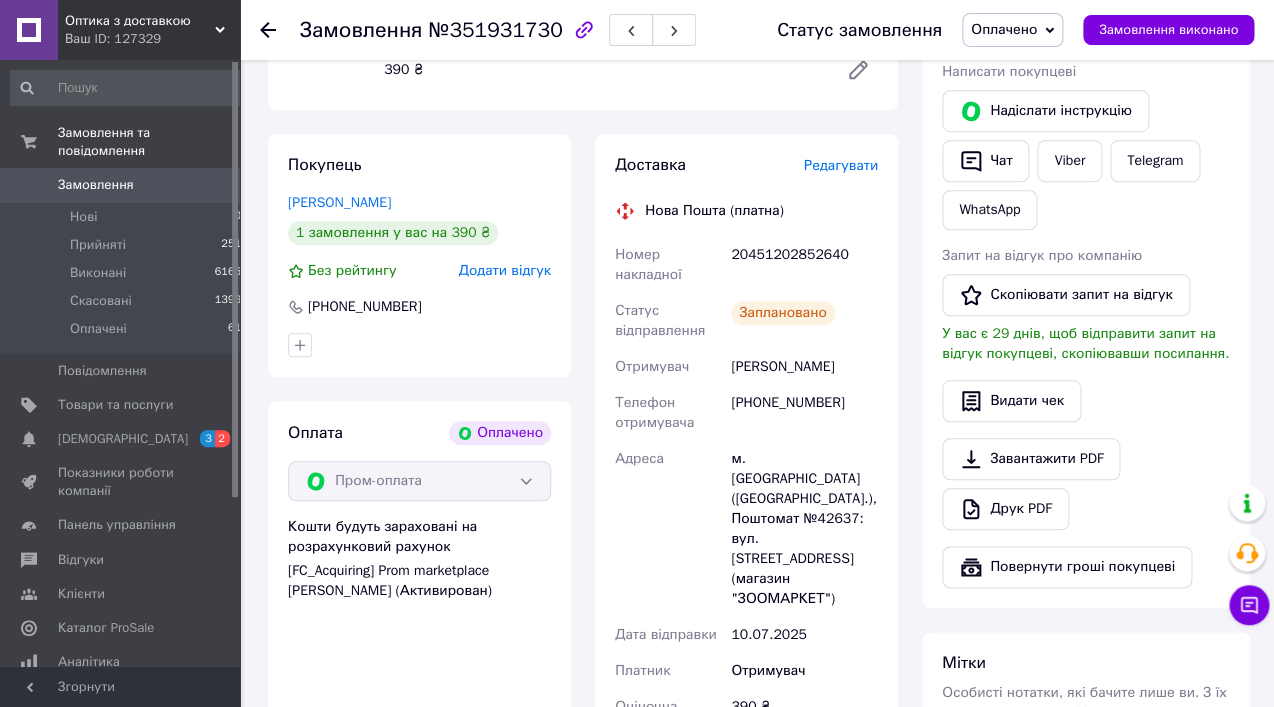scroll, scrollTop: 531, scrollLeft: 0, axis: vertical 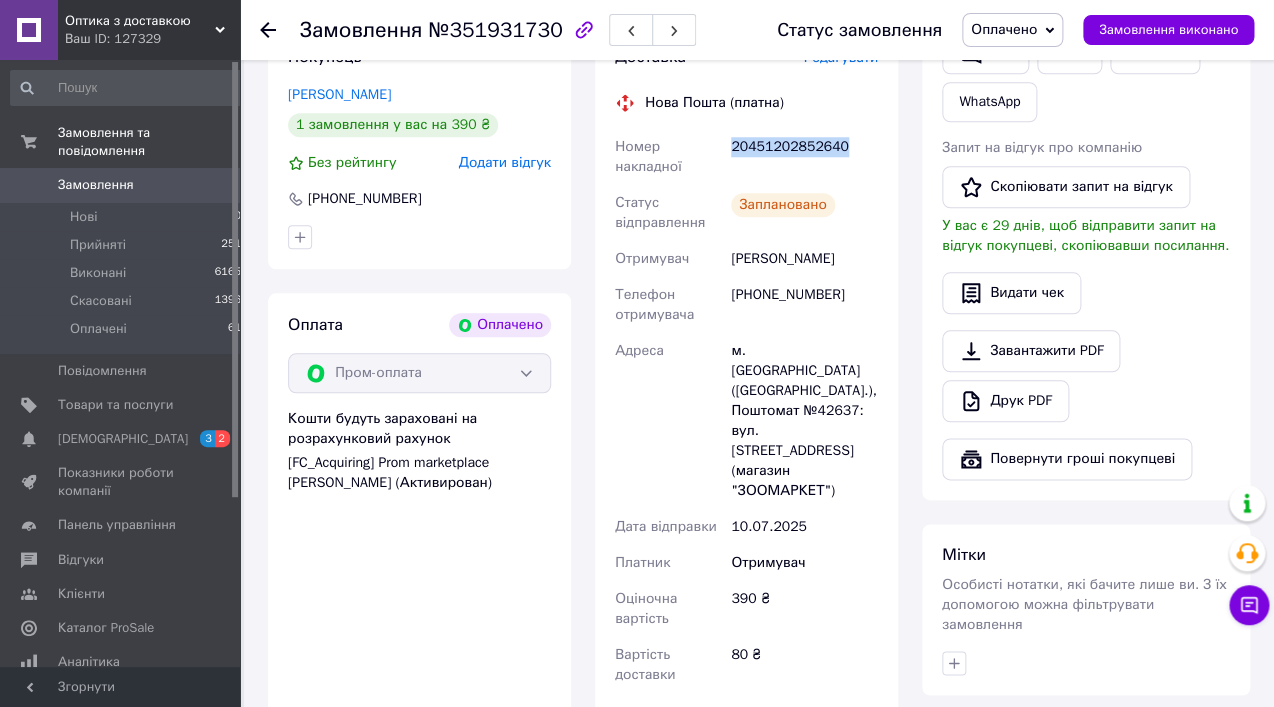 drag, startPoint x: 848, startPoint y: 121, endPoint x: 732, endPoint y: 121, distance: 116 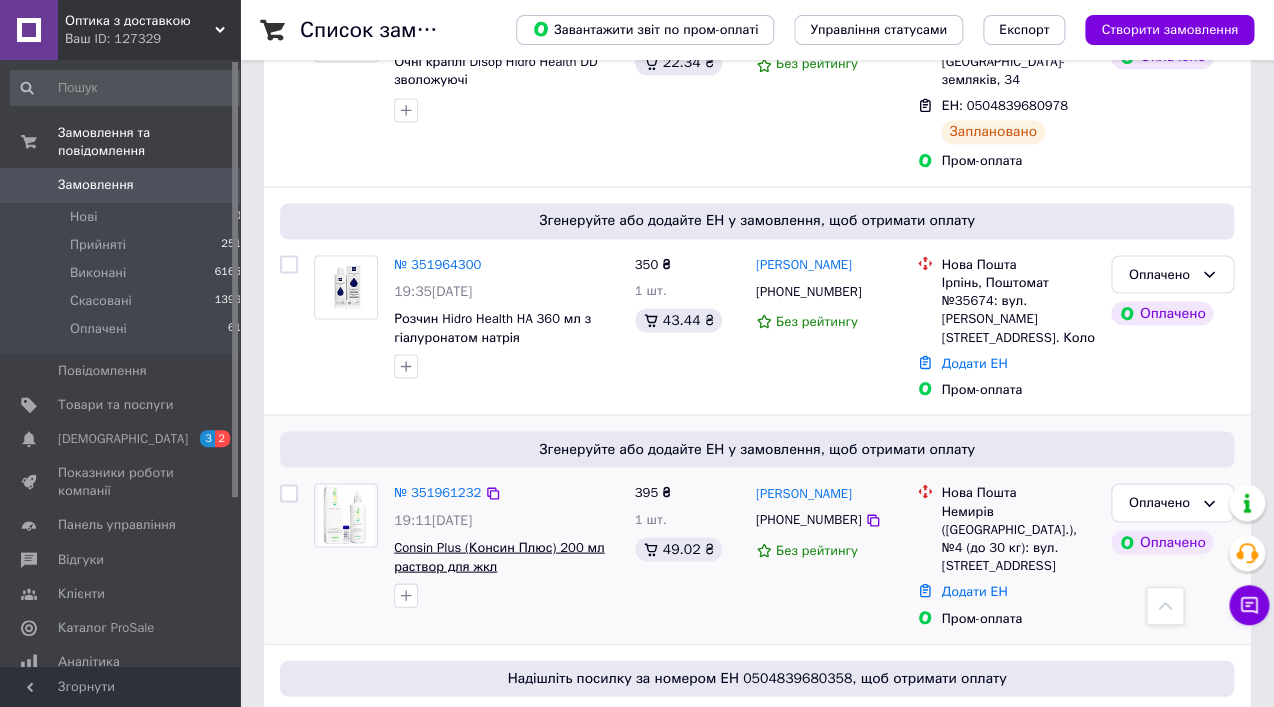 scroll, scrollTop: 1152, scrollLeft: 0, axis: vertical 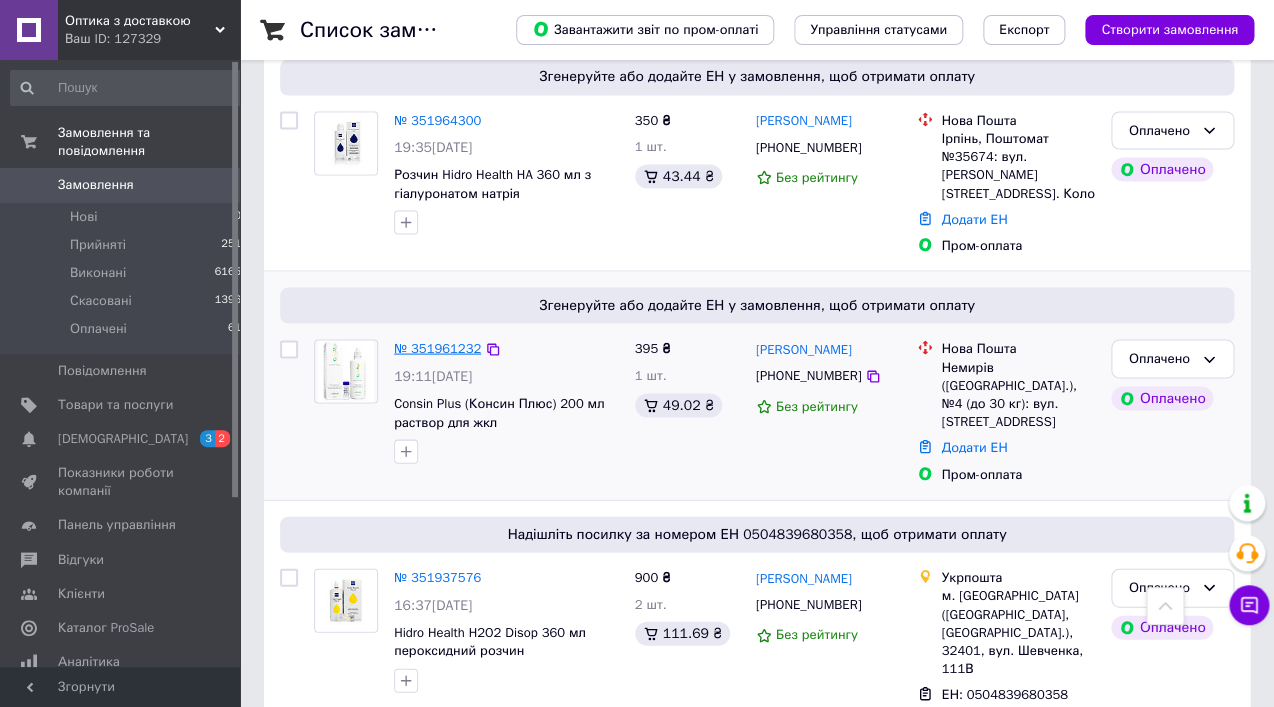 click on "№ 351961232" at bounding box center (437, 347) 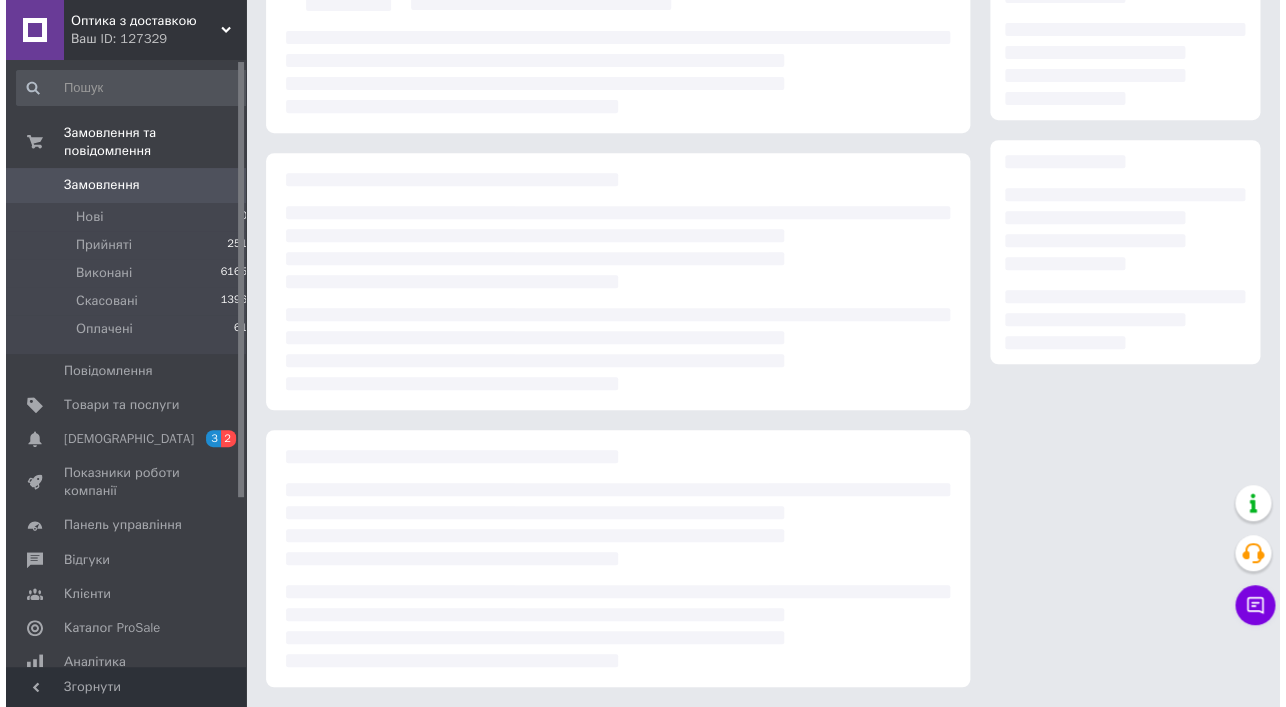 scroll, scrollTop: 207, scrollLeft: 0, axis: vertical 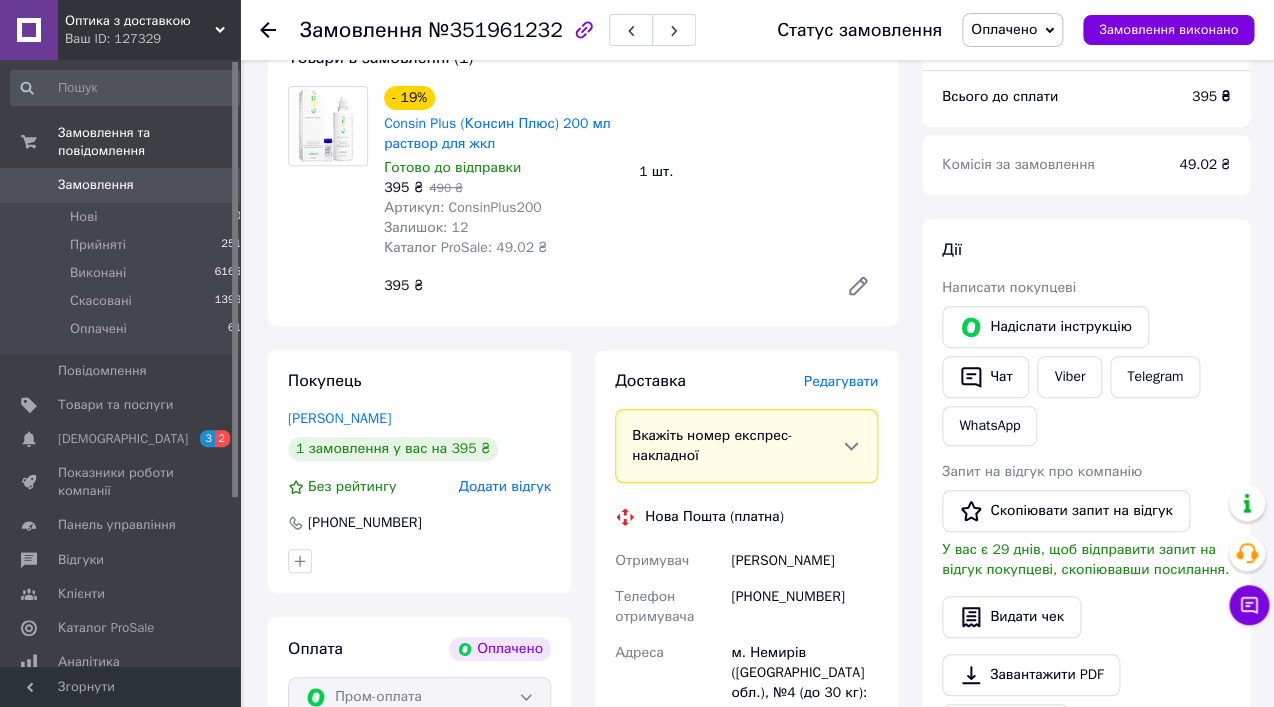 click on "Редагувати" at bounding box center (841, 381) 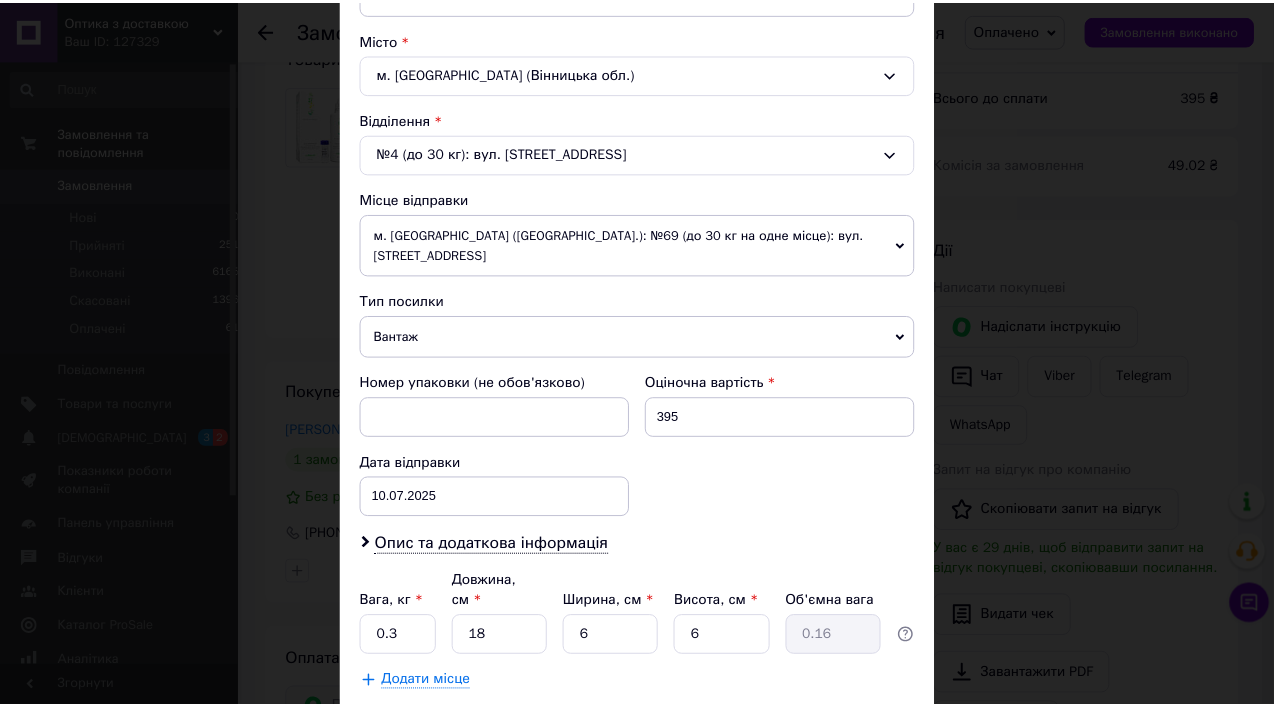 scroll, scrollTop: 614, scrollLeft: 0, axis: vertical 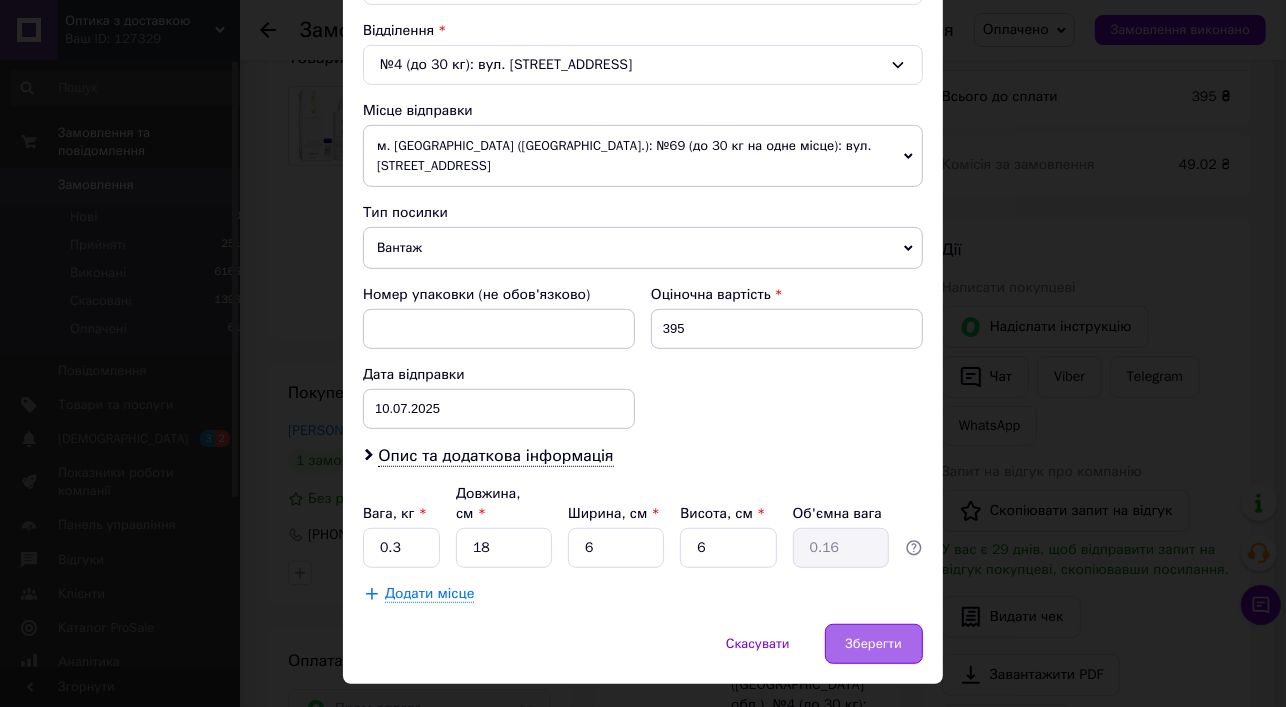 click on "Зберегти" at bounding box center (874, 644) 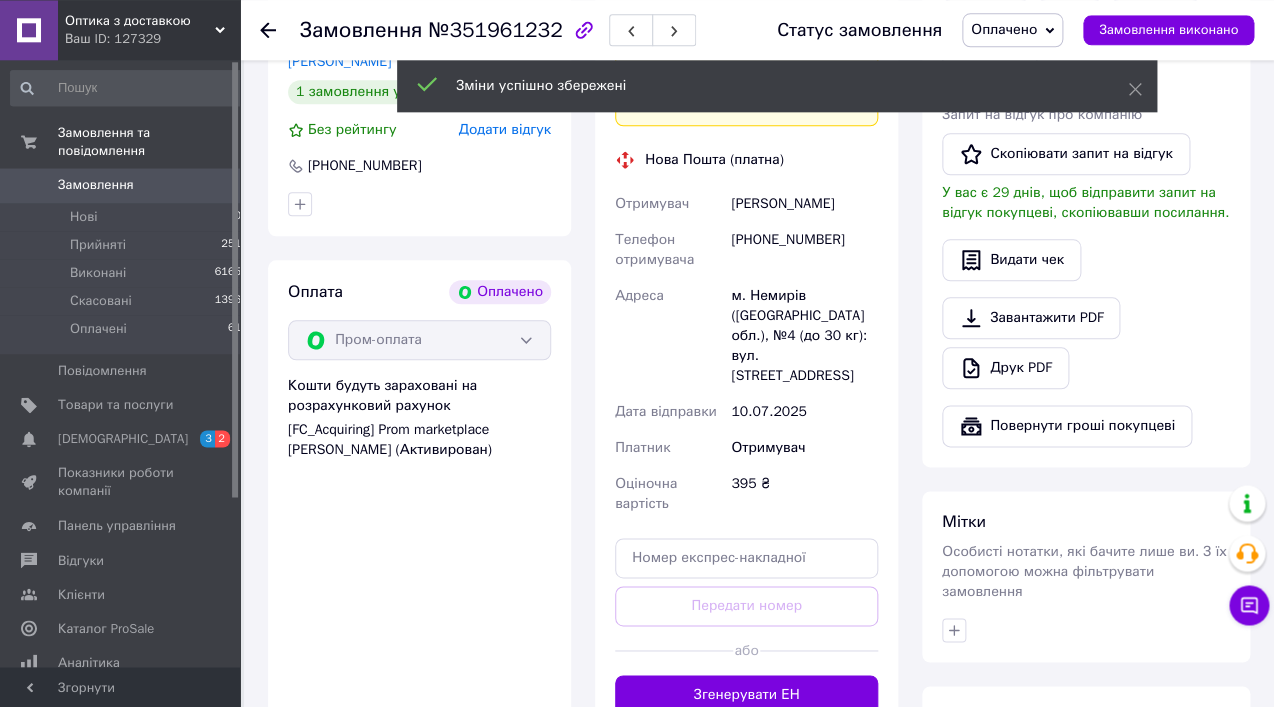 scroll, scrollTop: 603, scrollLeft: 0, axis: vertical 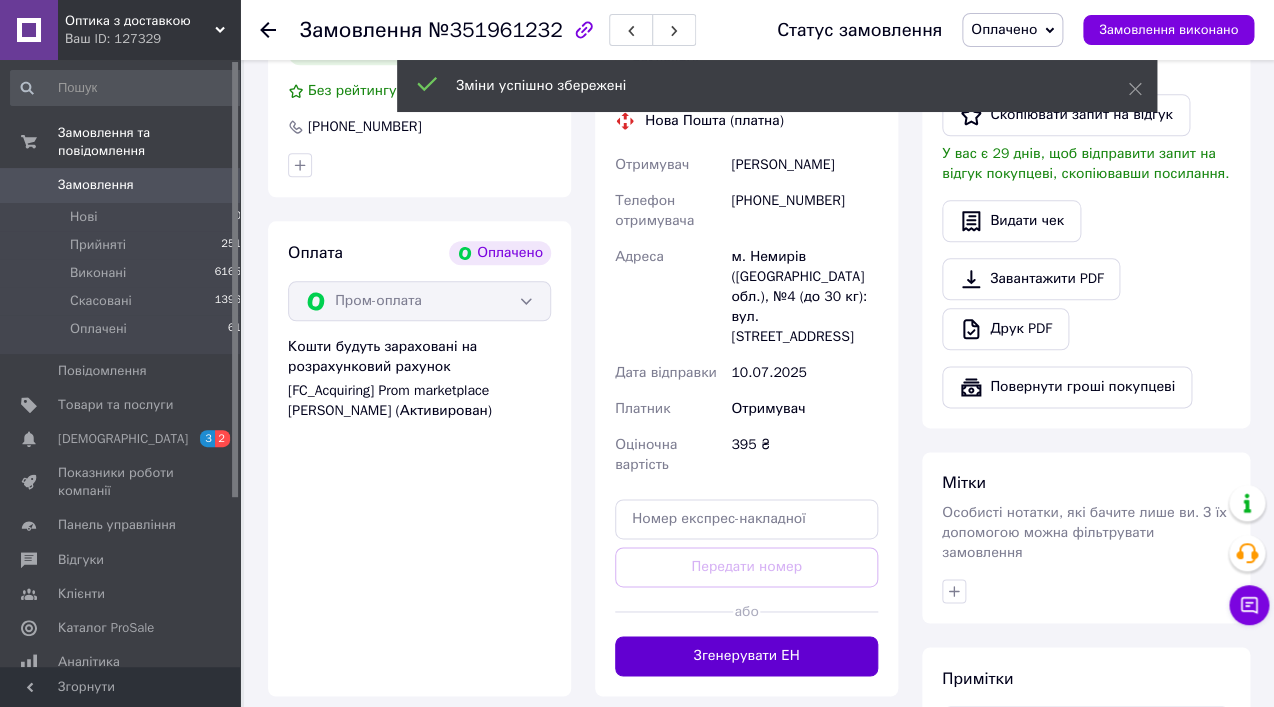 click on "Згенерувати ЕН" at bounding box center (746, 656) 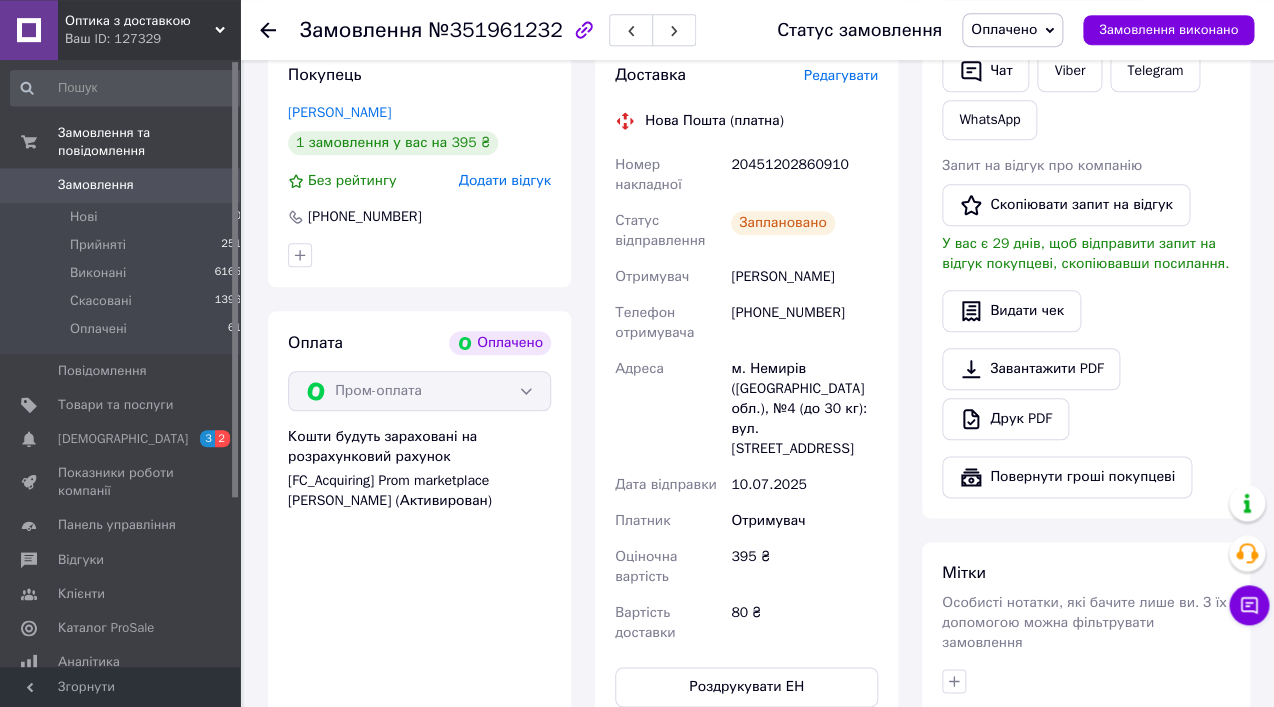 scroll, scrollTop: 495, scrollLeft: 0, axis: vertical 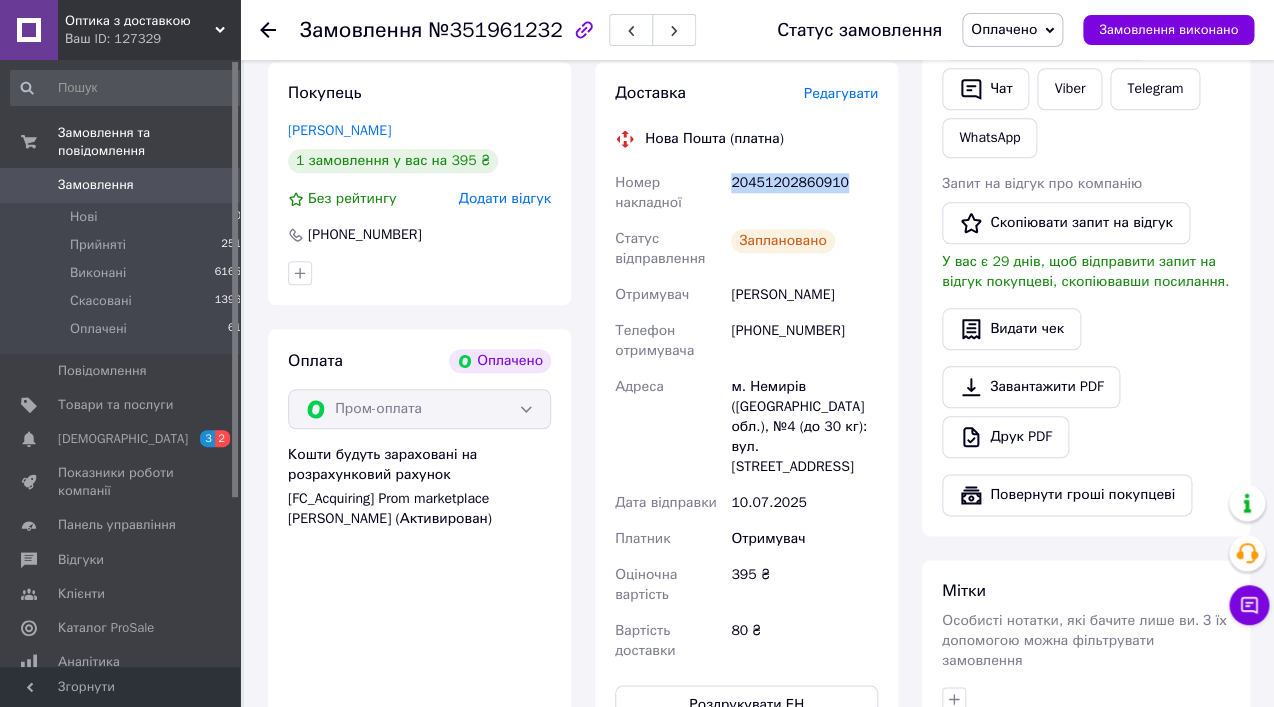 drag, startPoint x: 835, startPoint y: 154, endPoint x: 733, endPoint y: 161, distance: 102.239914 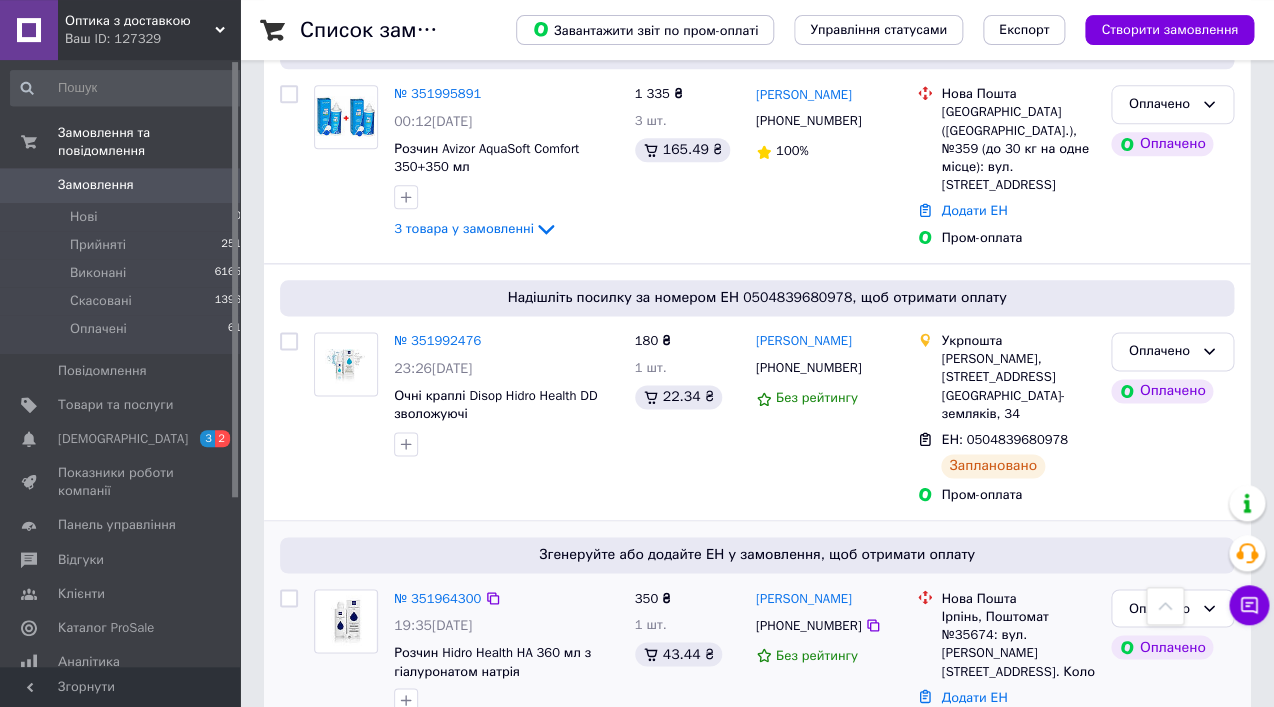 scroll, scrollTop: 684, scrollLeft: 0, axis: vertical 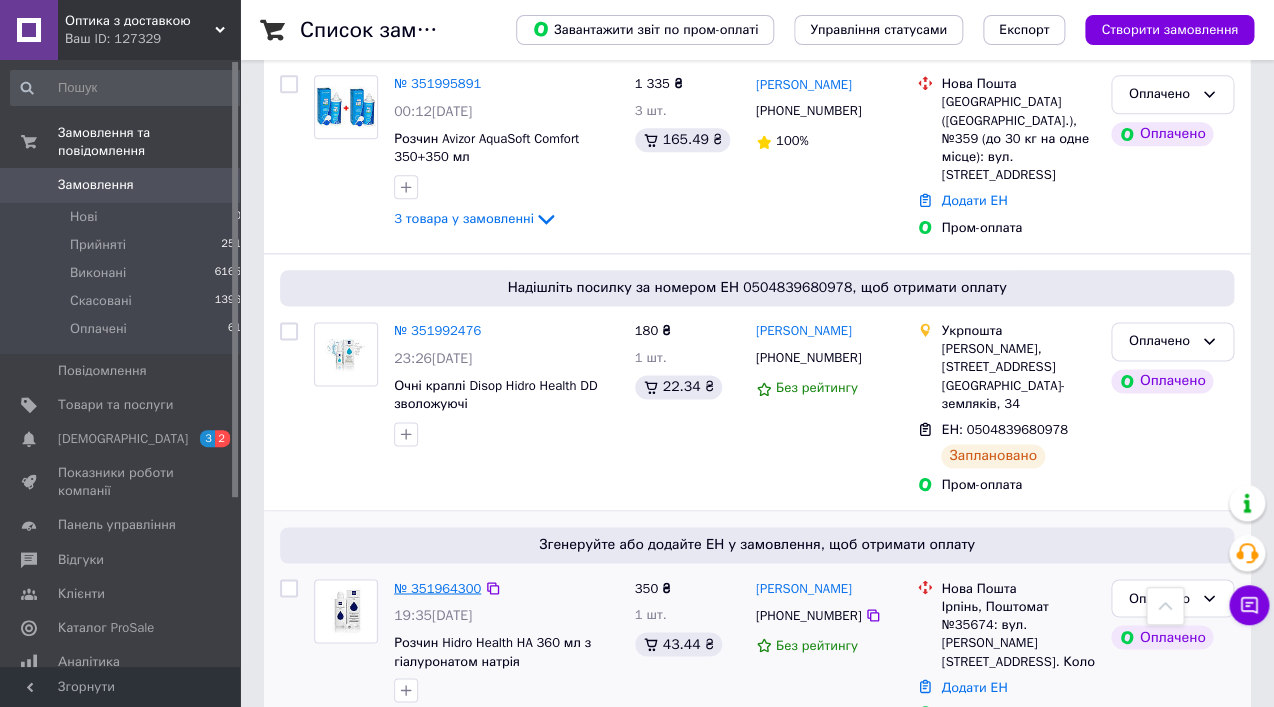 click on "№ 351964300" at bounding box center [437, 587] 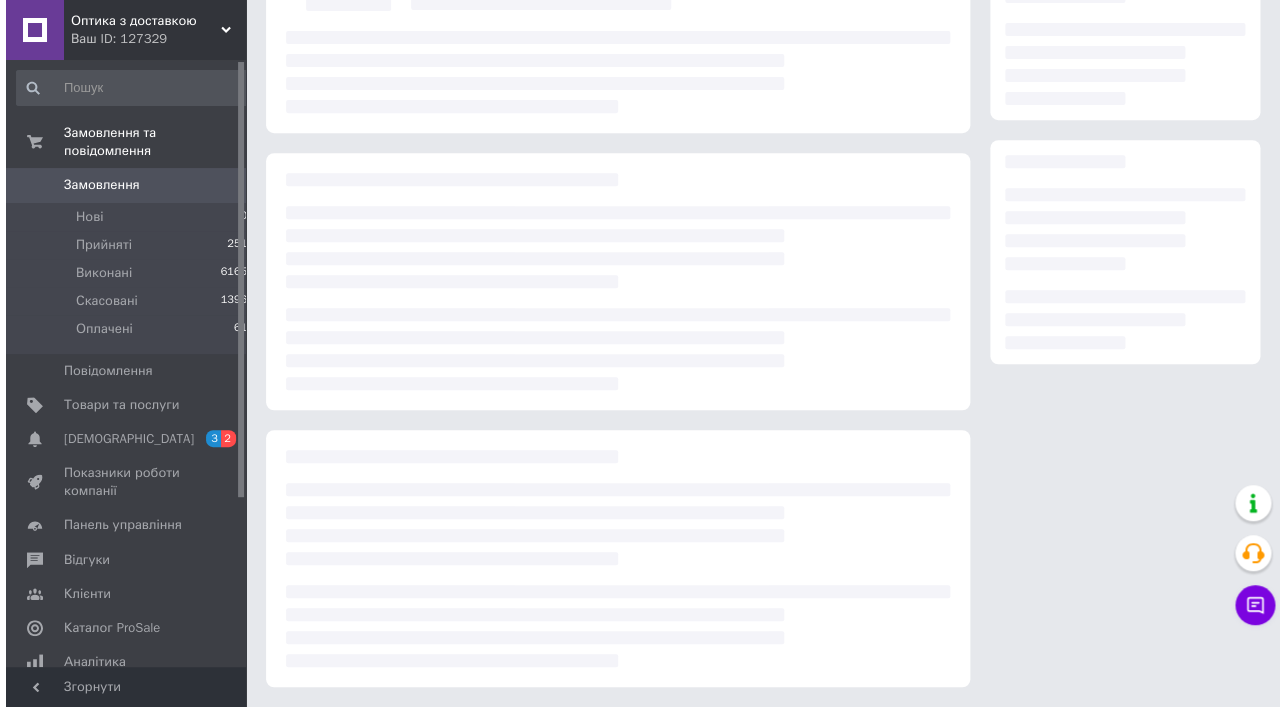 scroll, scrollTop: 207, scrollLeft: 0, axis: vertical 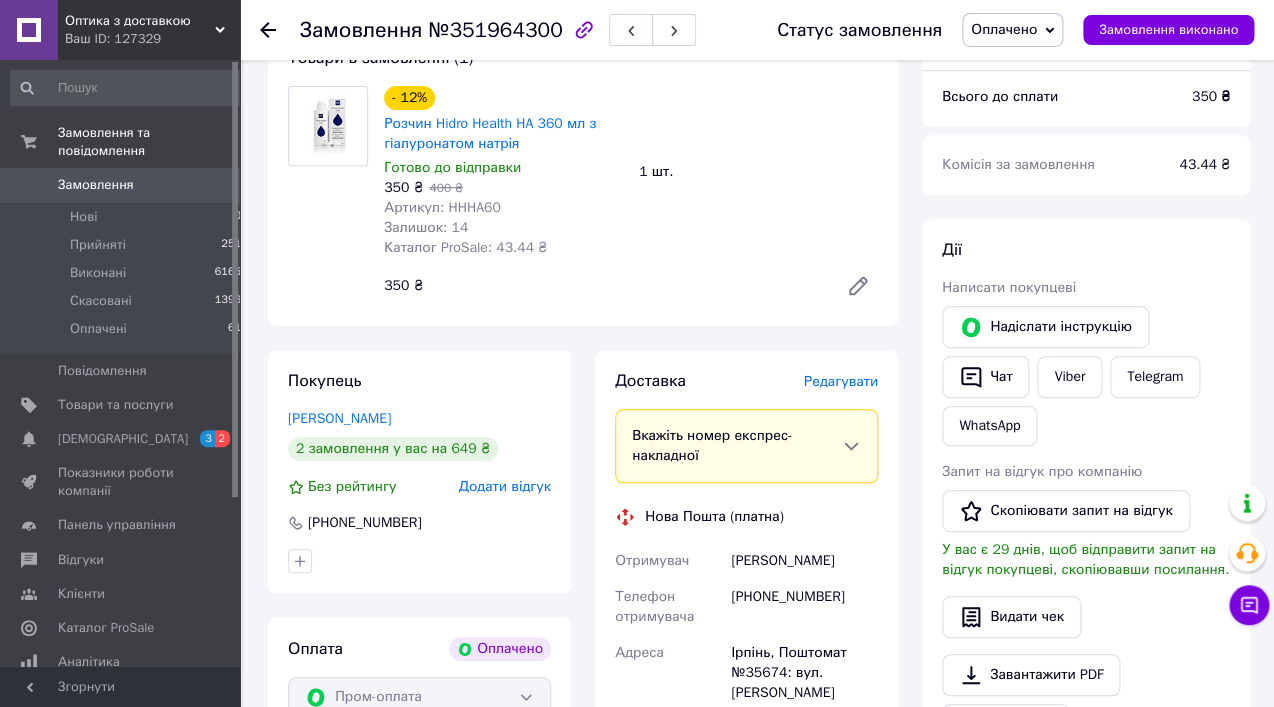 click on "Редагувати" at bounding box center (841, 381) 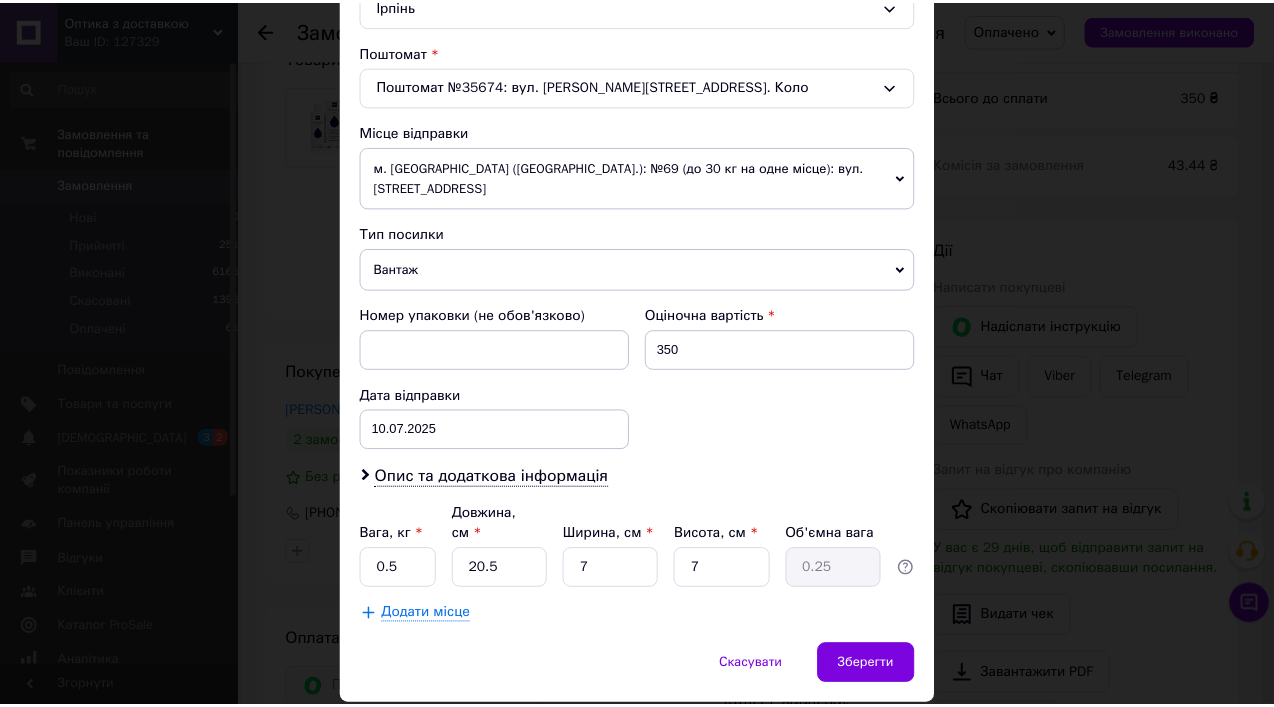scroll, scrollTop: 614, scrollLeft: 0, axis: vertical 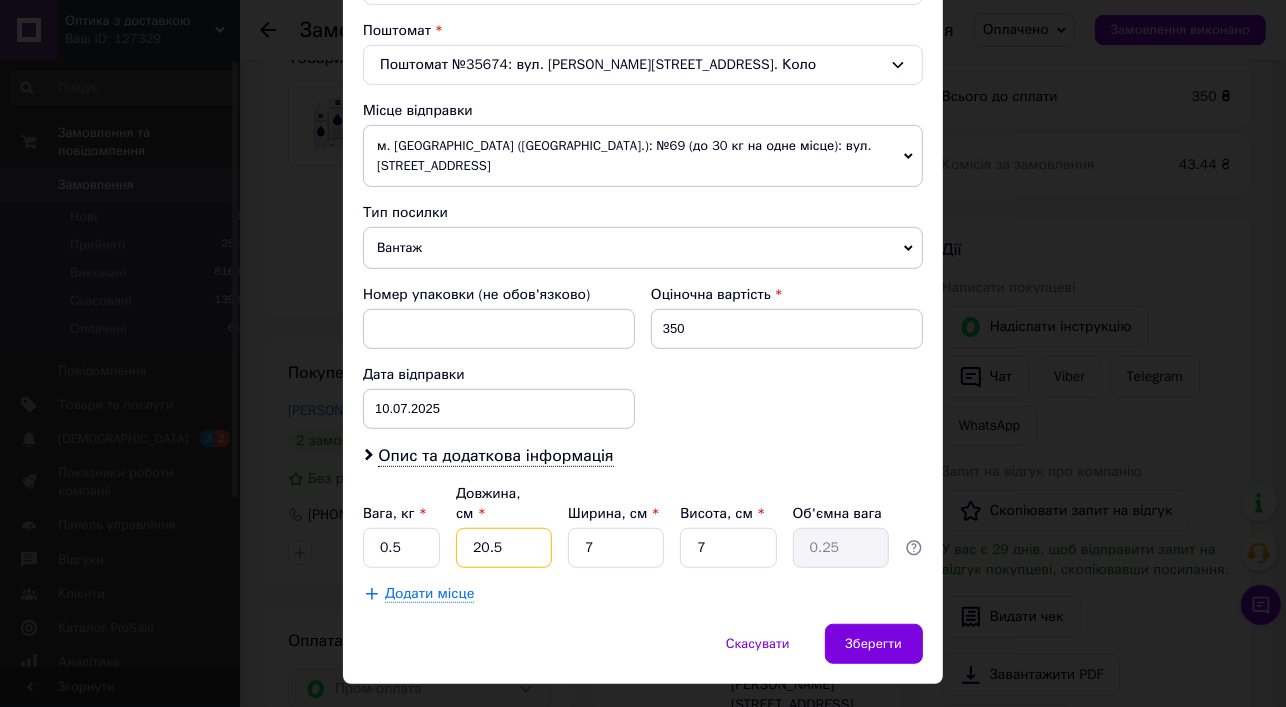 click on "20.5" at bounding box center (504, 548) 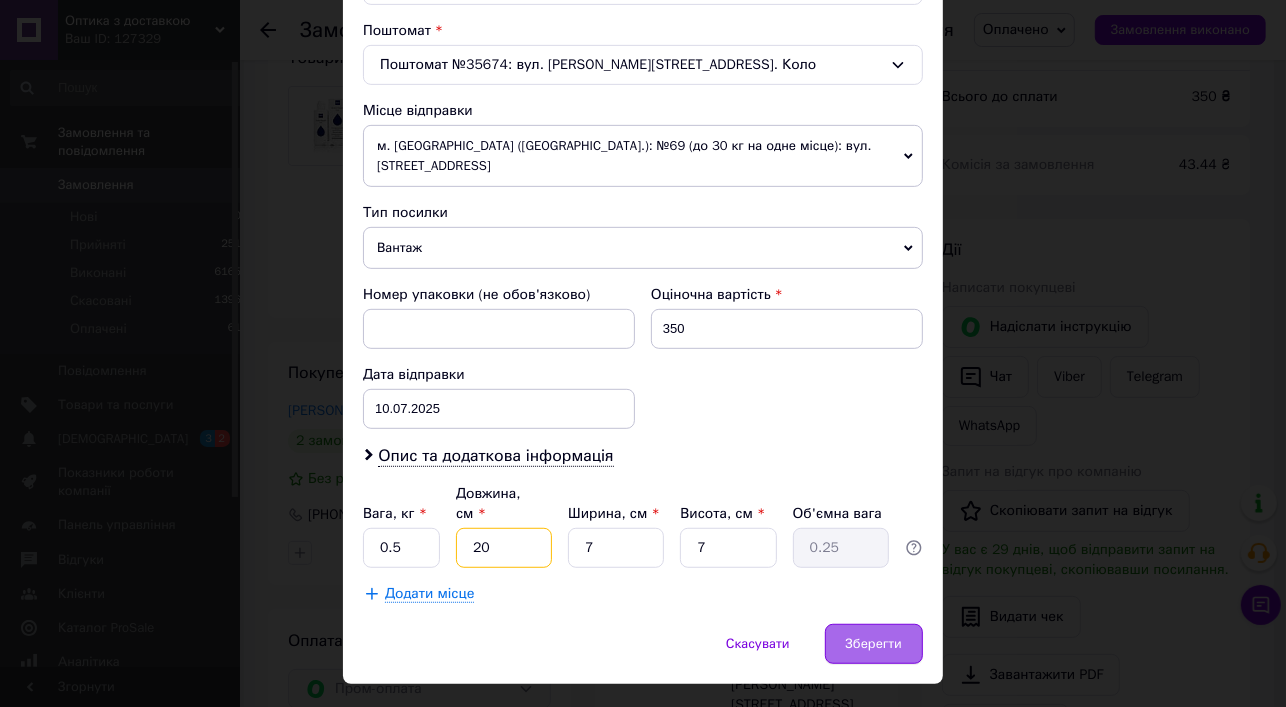 type on "20" 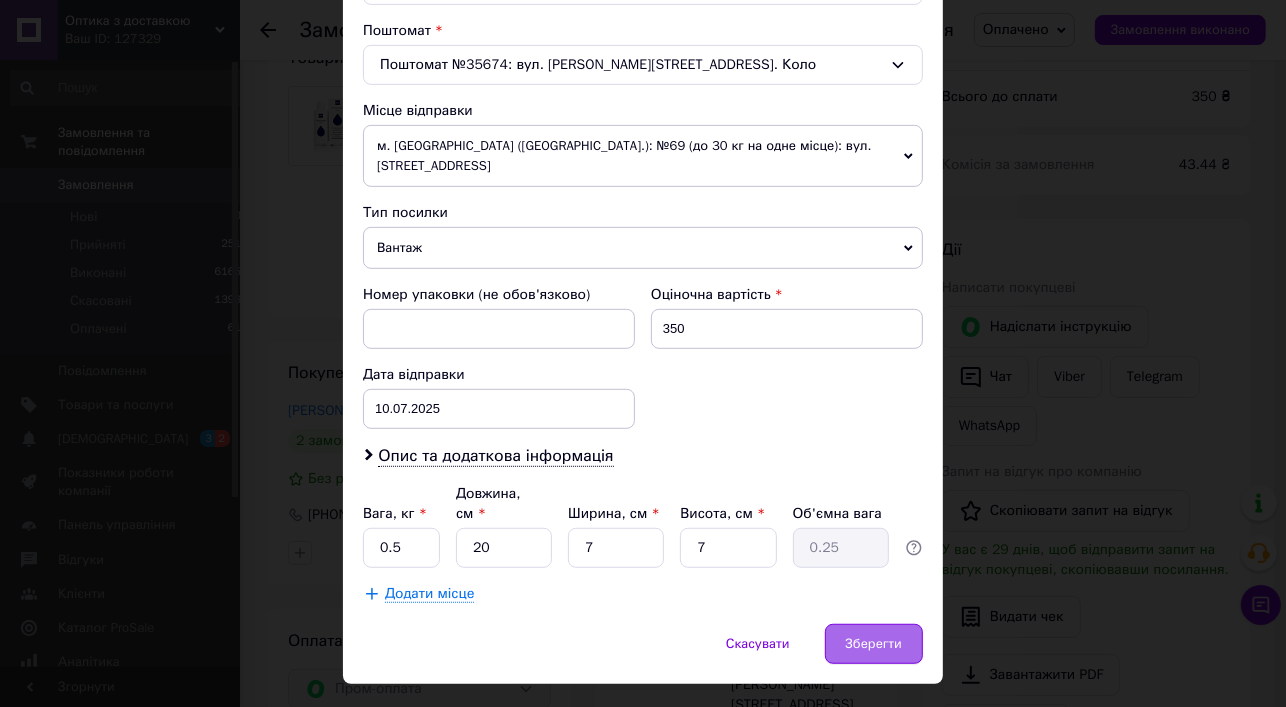 click on "Зберегти" at bounding box center [874, 644] 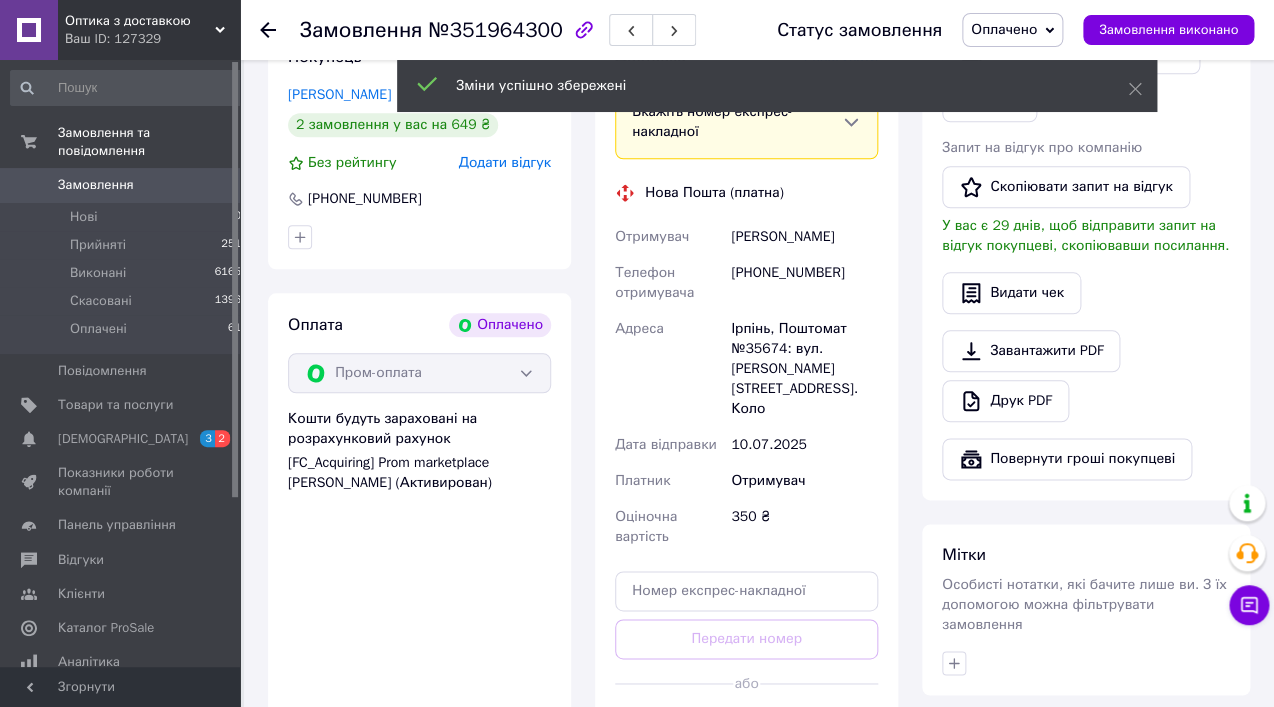 scroll, scrollTop: 603, scrollLeft: 0, axis: vertical 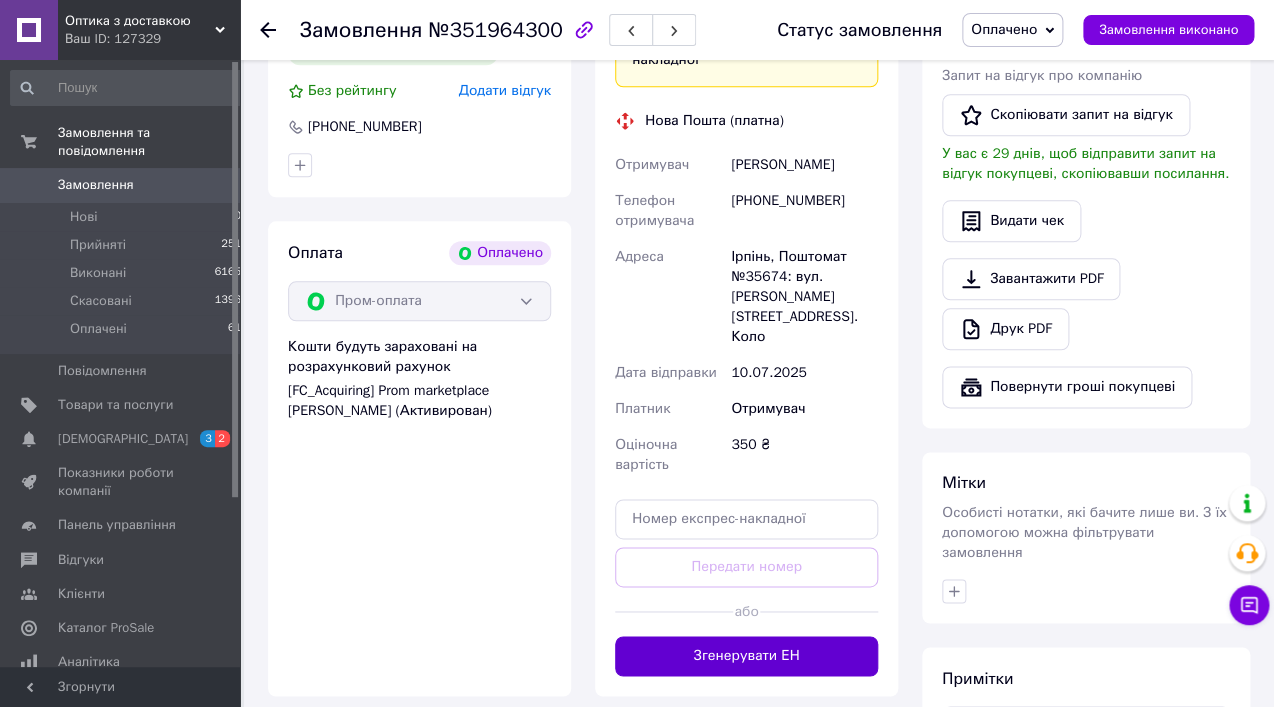 click on "Згенерувати ЕН" at bounding box center (746, 656) 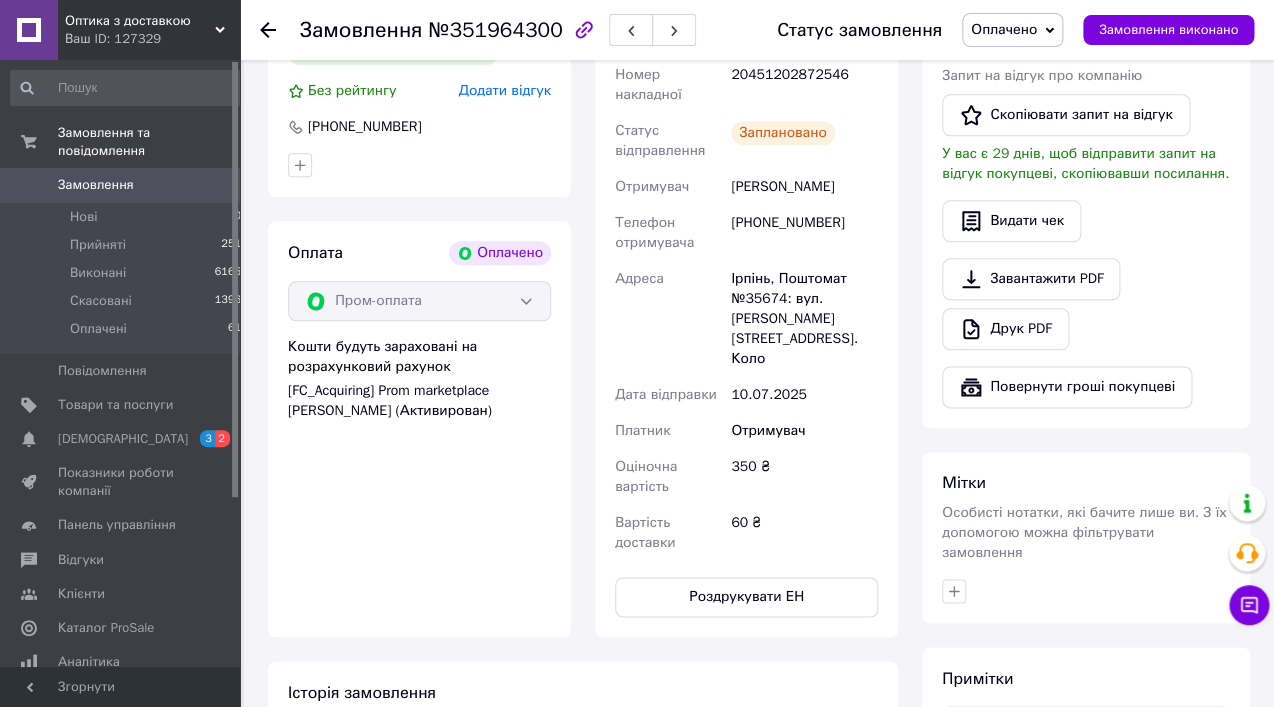 scroll, scrollTop: 567, scrollLeft: 0, axis: vertical 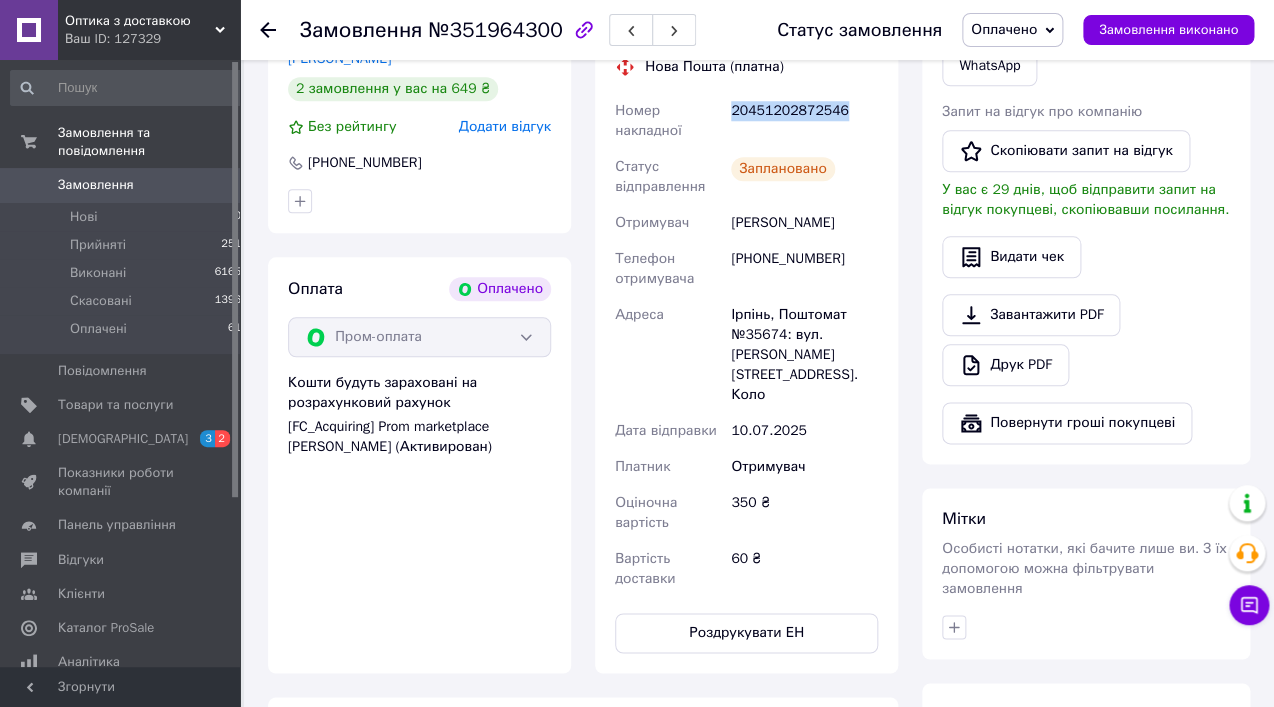 drag, startPoint x: 839, startPoint y: 86, endPoint x: 734, endPoint y: 85, distance: 105.00476 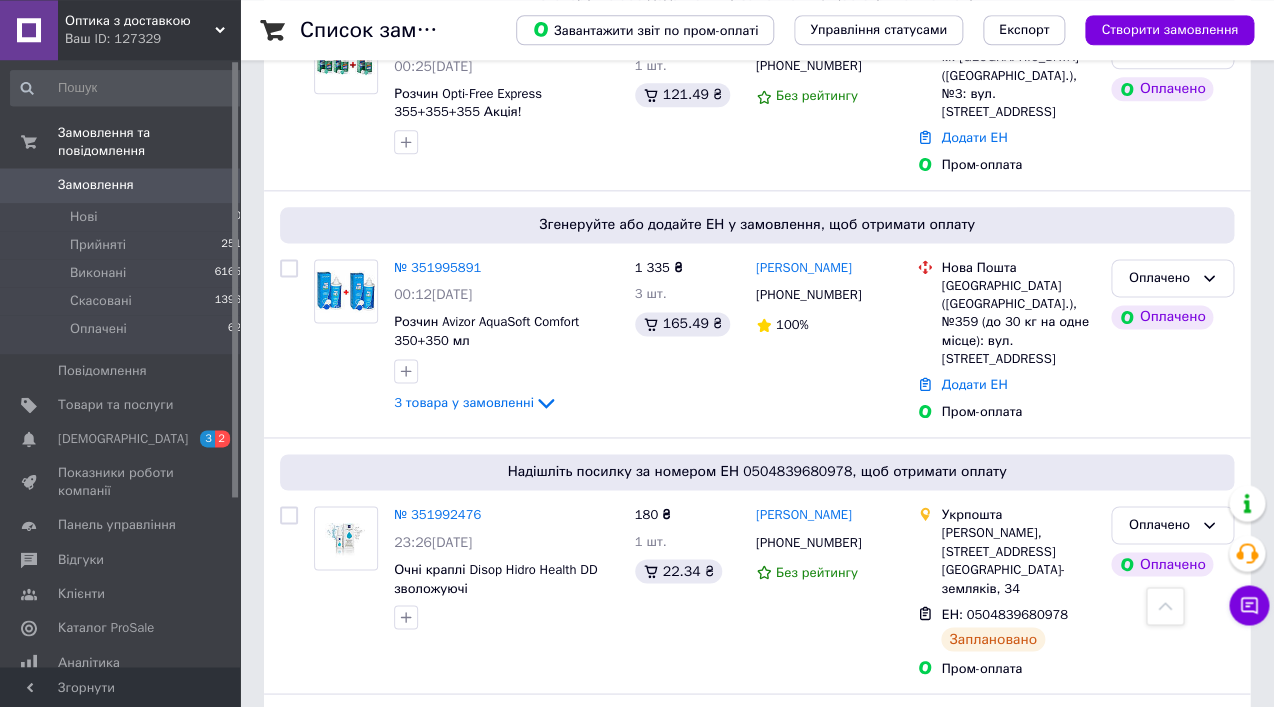 scroll, scrollTop: 720, scrollLeft: 0, axis: vertical 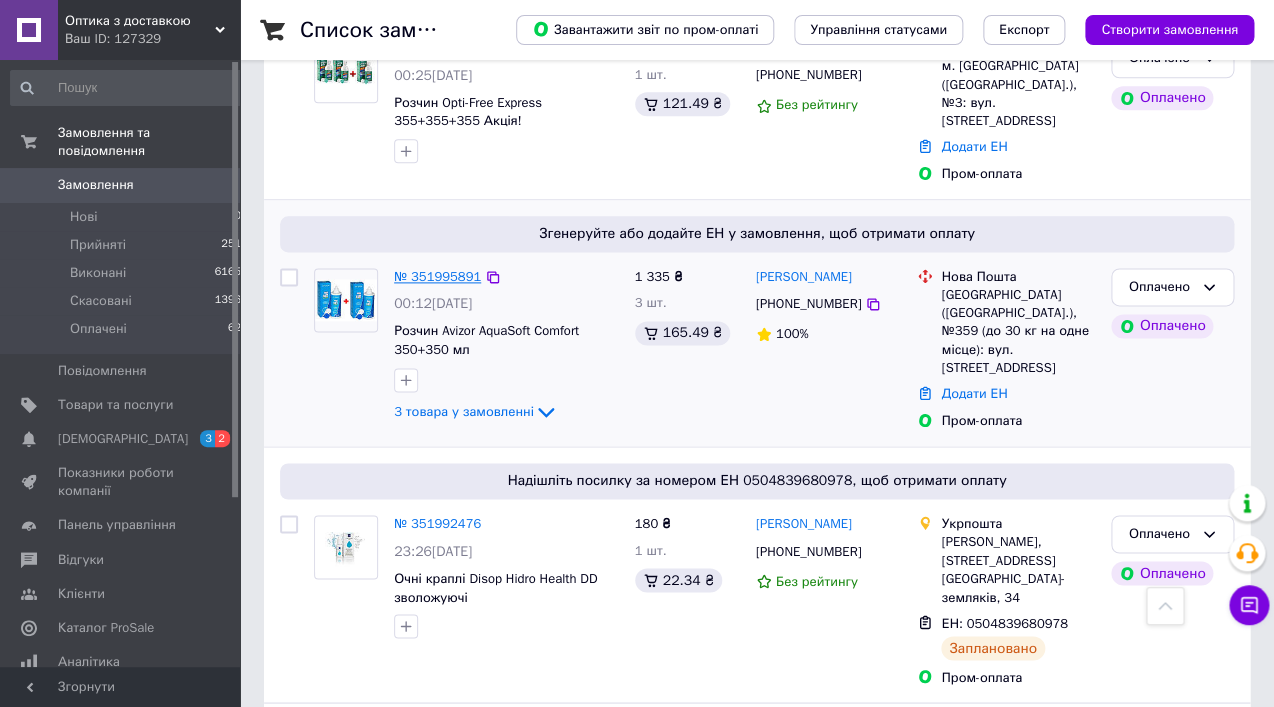 click on "№ 351995891" at bounding box center [437, 276] 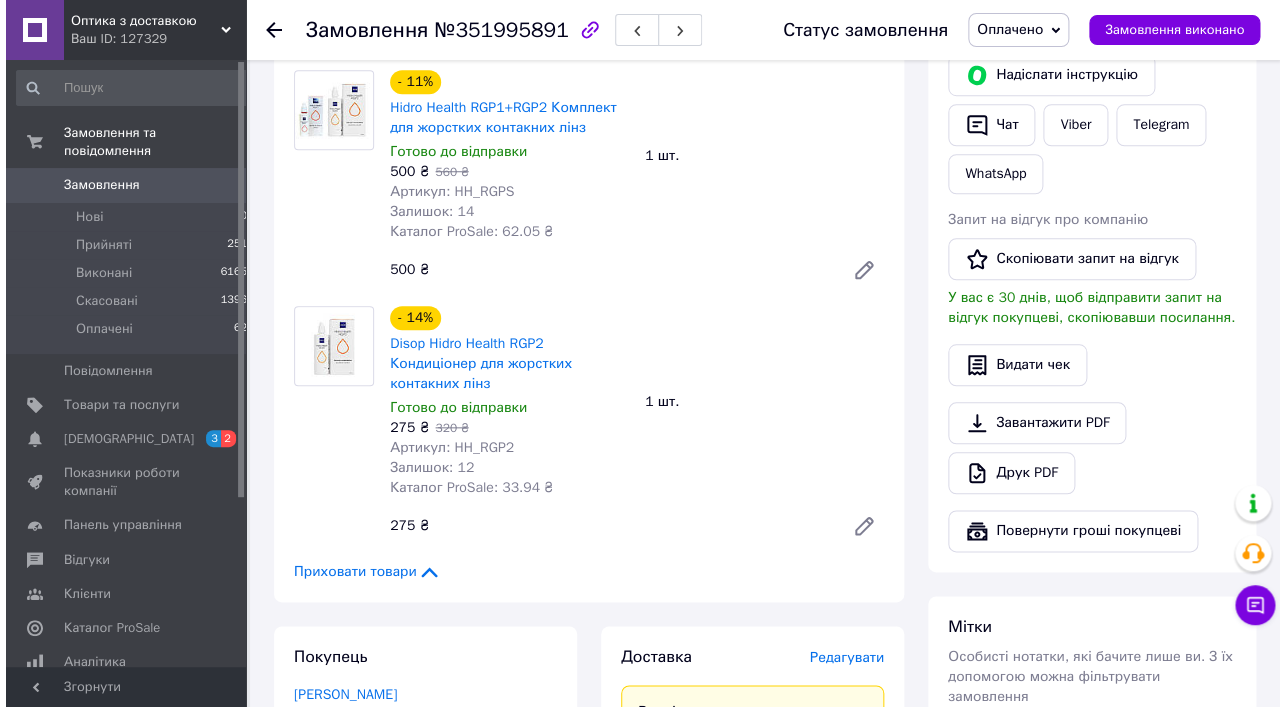 scroll, scrollTop: 639, scrollLeft: 0, axis: vertical 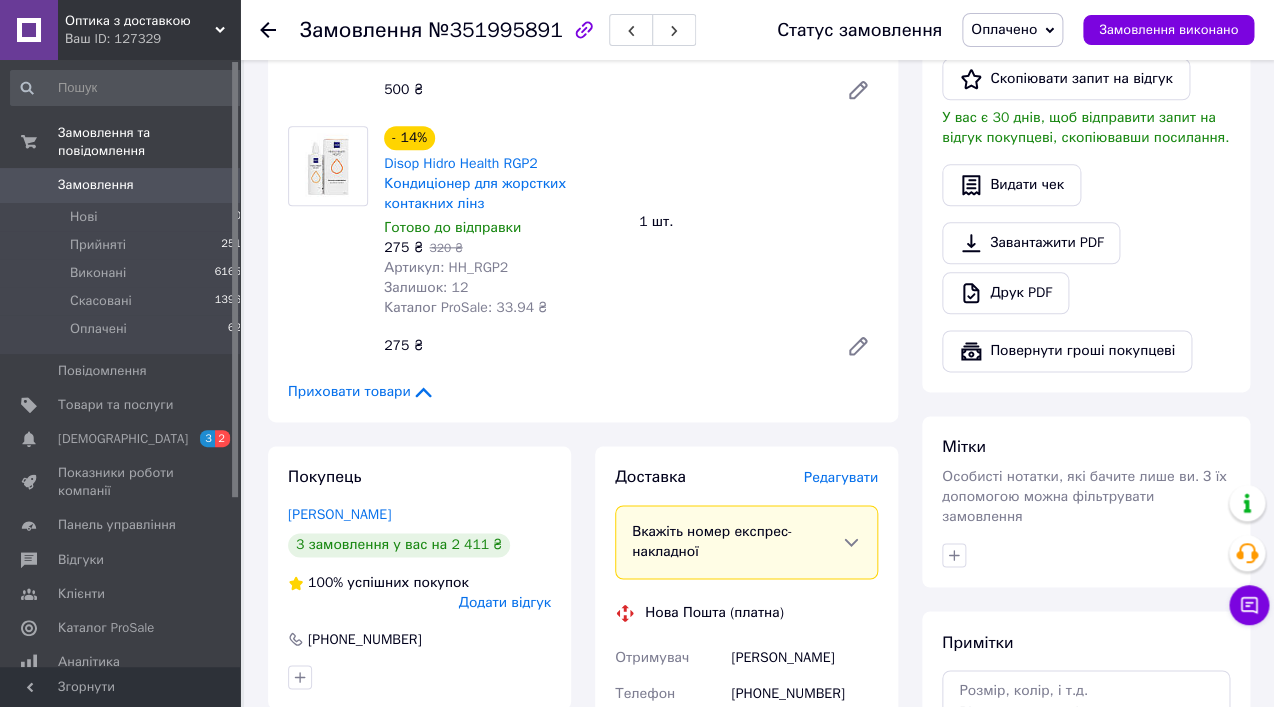 click on "Редагувати" at bounding box center [841, 477] 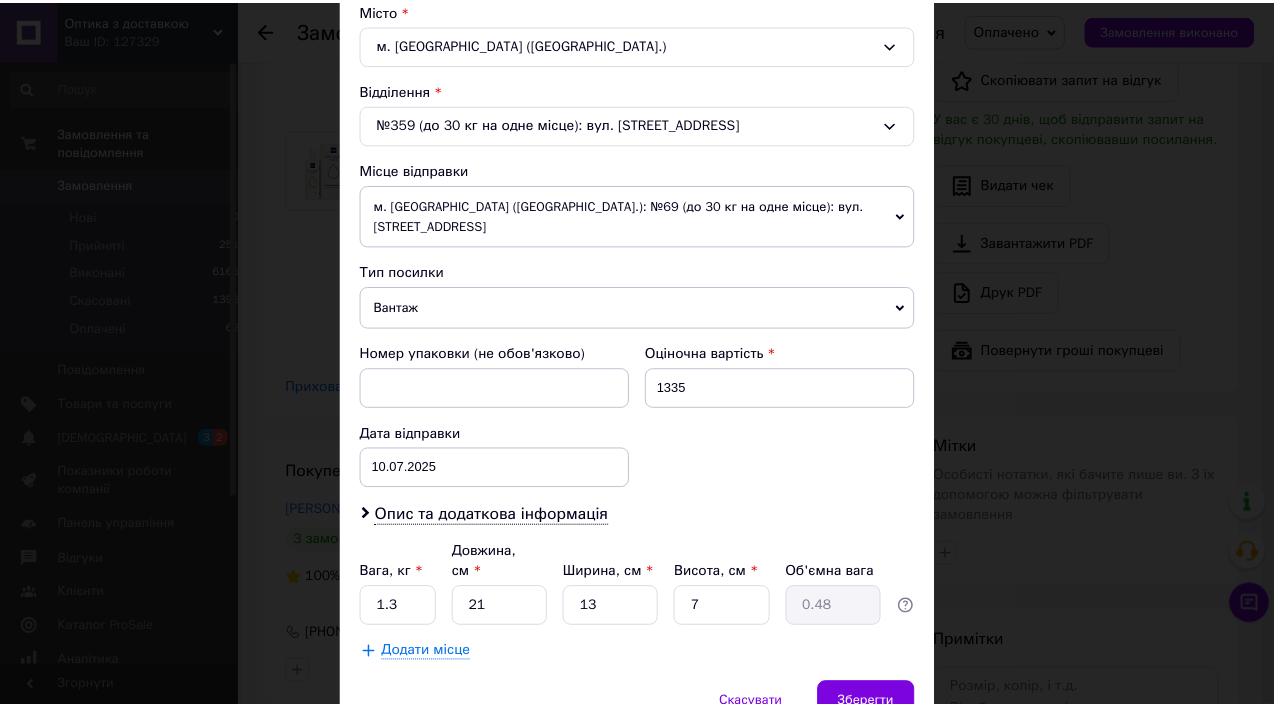 scroll, scrollTop: 563, scrollLeft: 0, axis: vertical 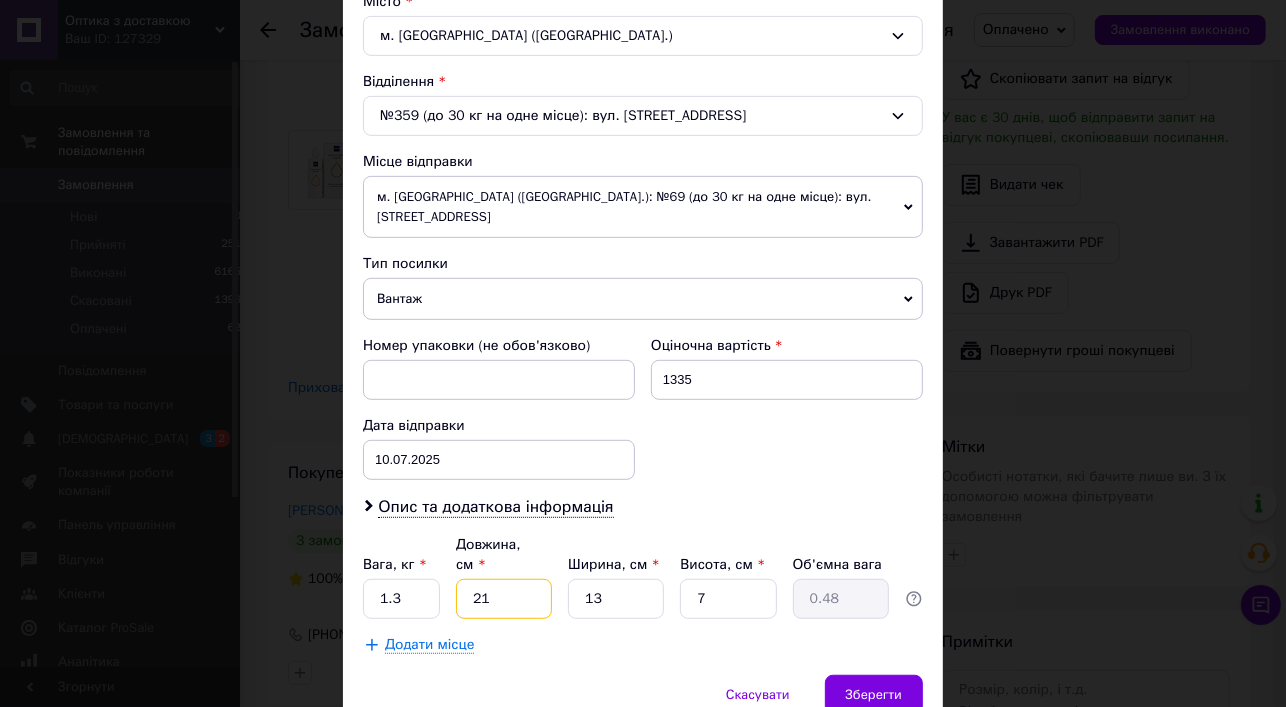 drag, startPoint x: 481, startPoint y: 557, endPoint x: 461, endPoint y: 554, distance: 20.22375 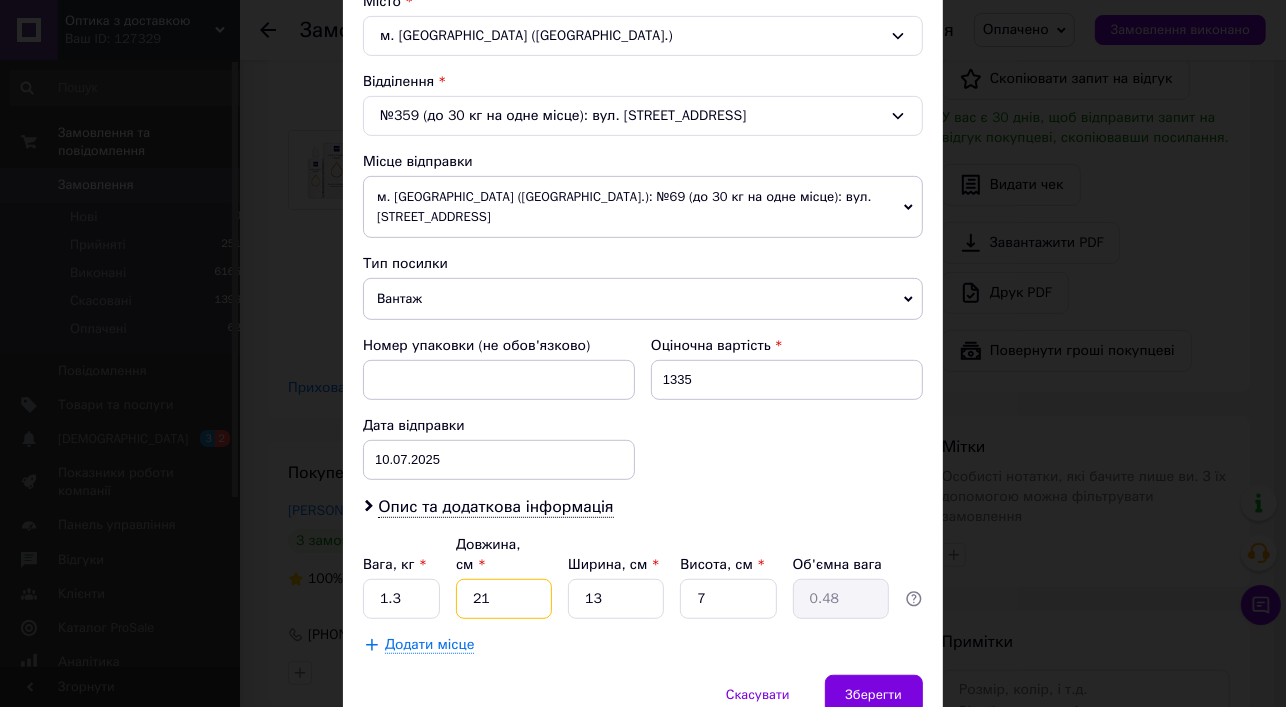 type on "3" 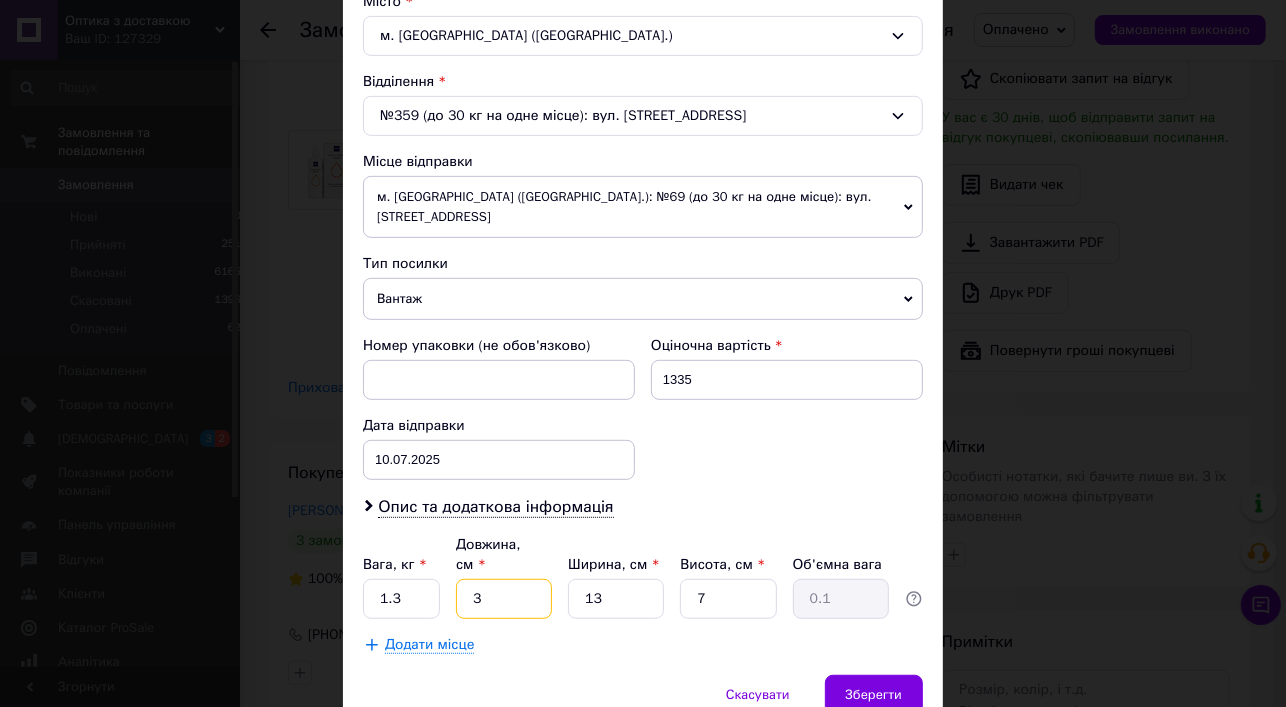 type on "30" 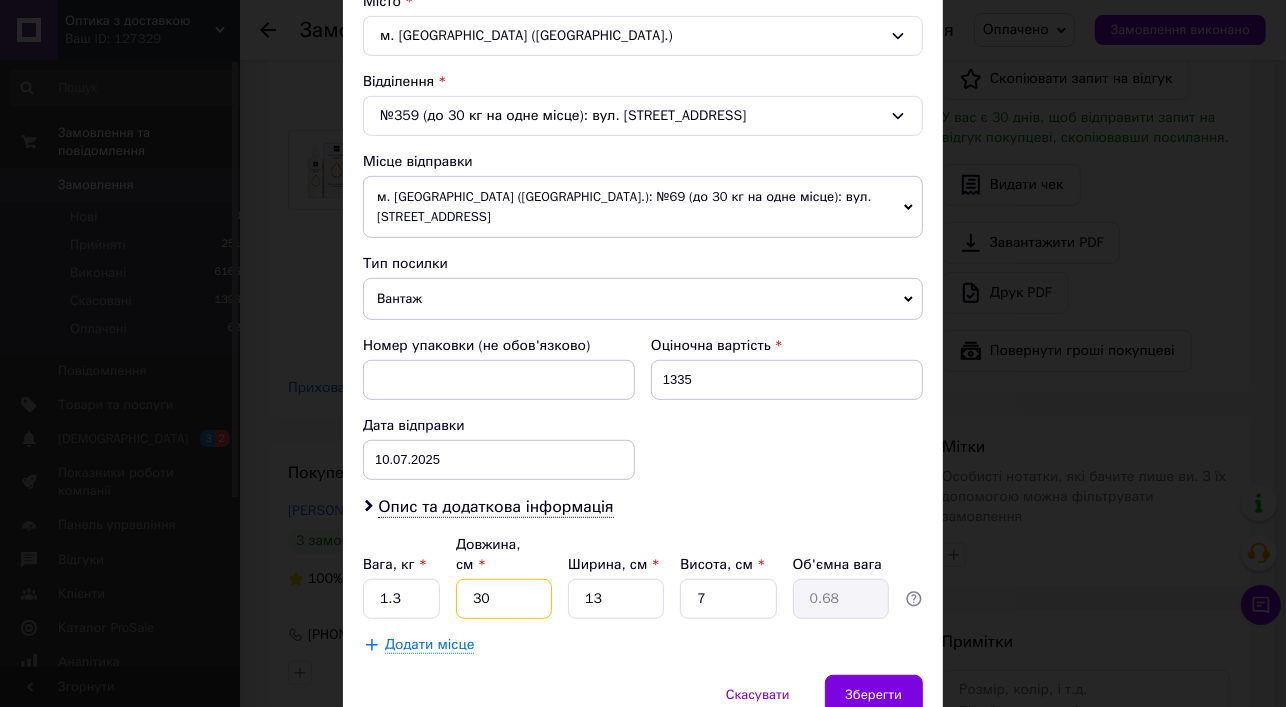 type on "30" 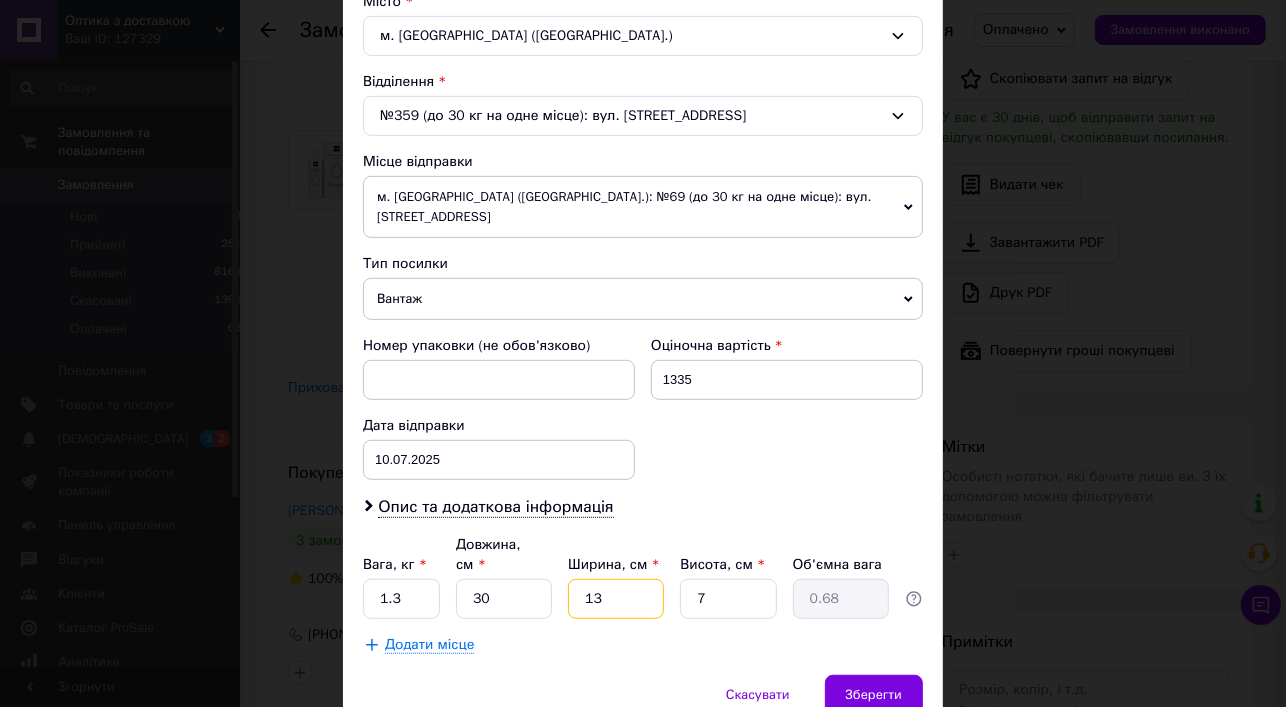 drag, startPoint x: 587, startPoint y: 554, endPoint x: 611, endPoint y: 557, distance: 24.186773 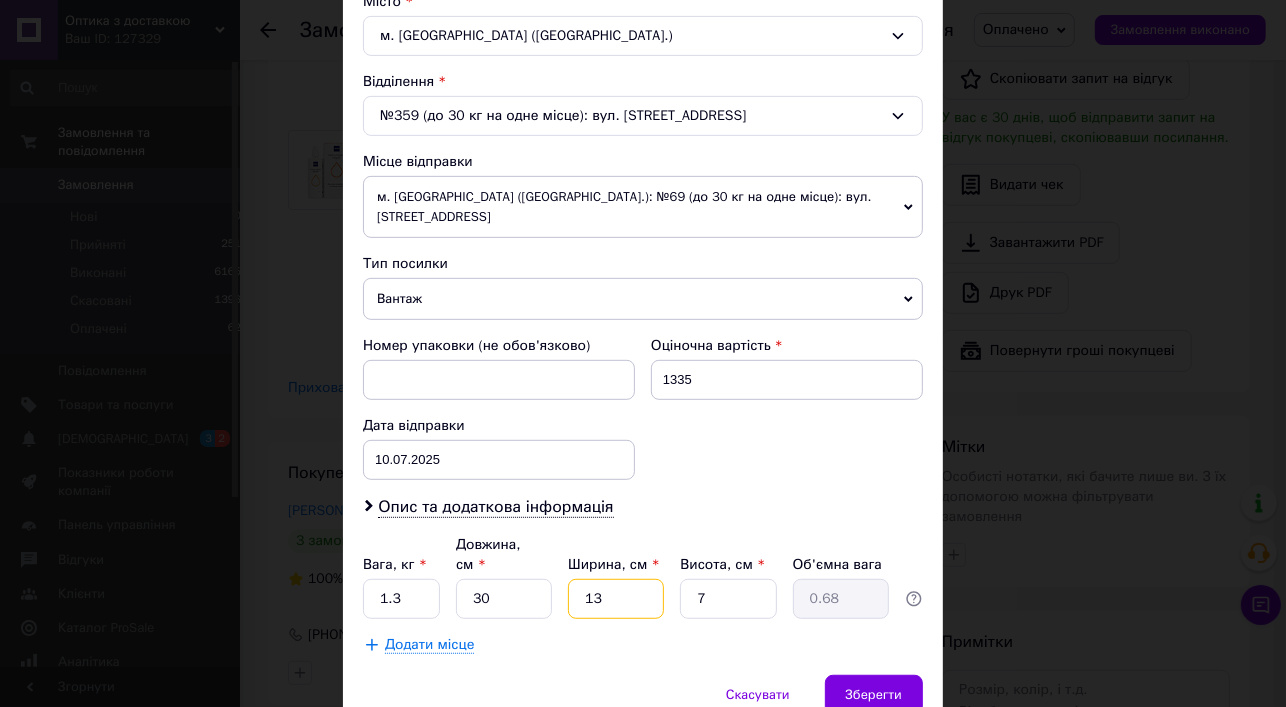 type on "17" 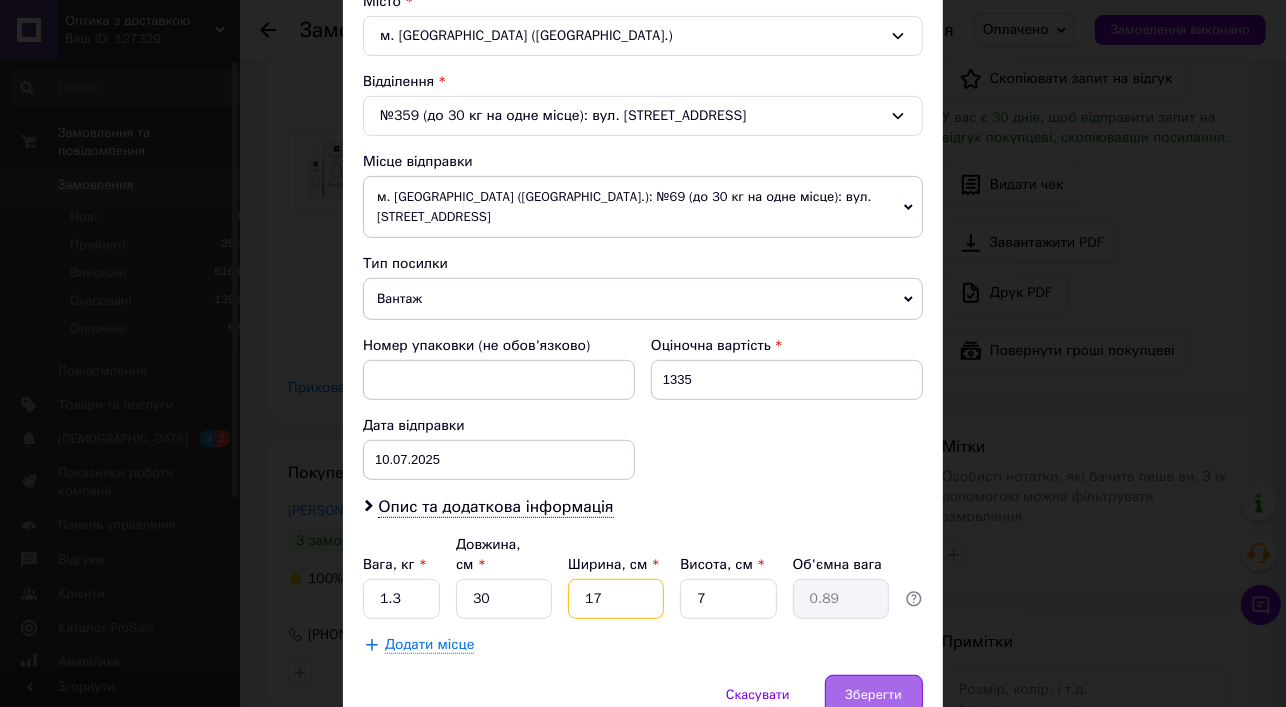 type on "17" 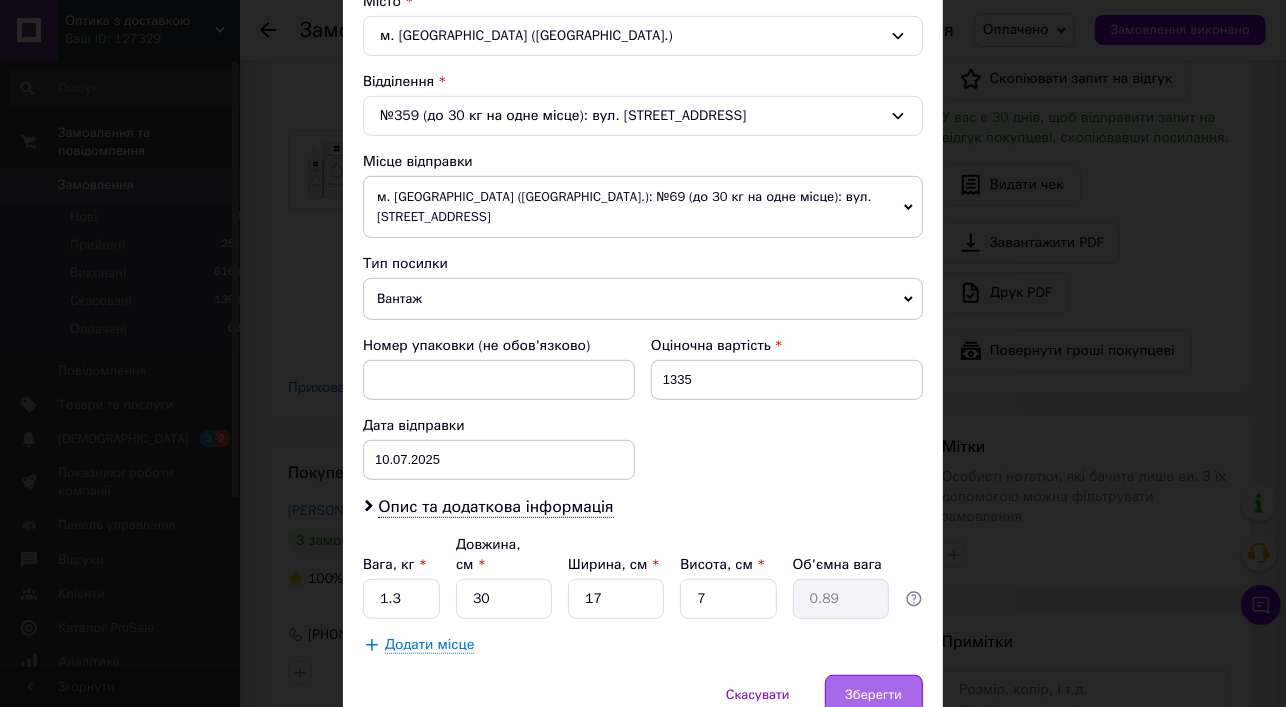 click on "Зберегти" at bounding box center [874, 695] 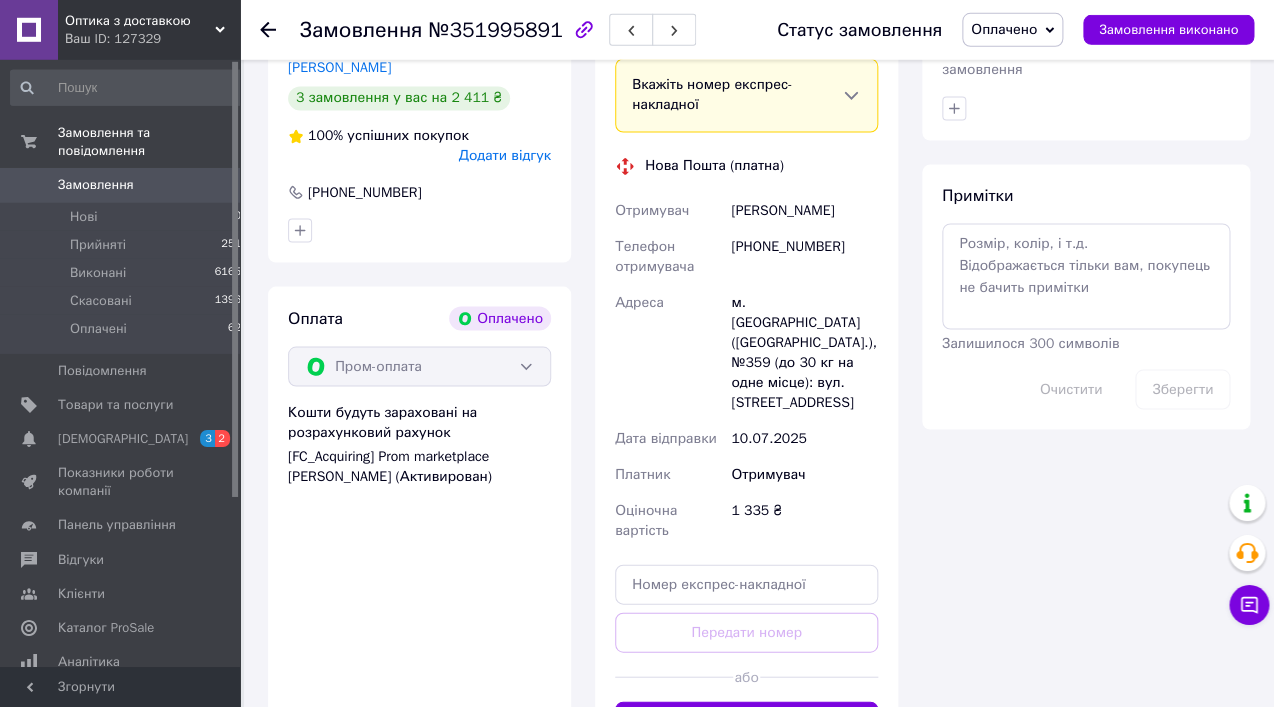 scroll, scrollTop: 1107, scrollLeft: 0, axis: vertical 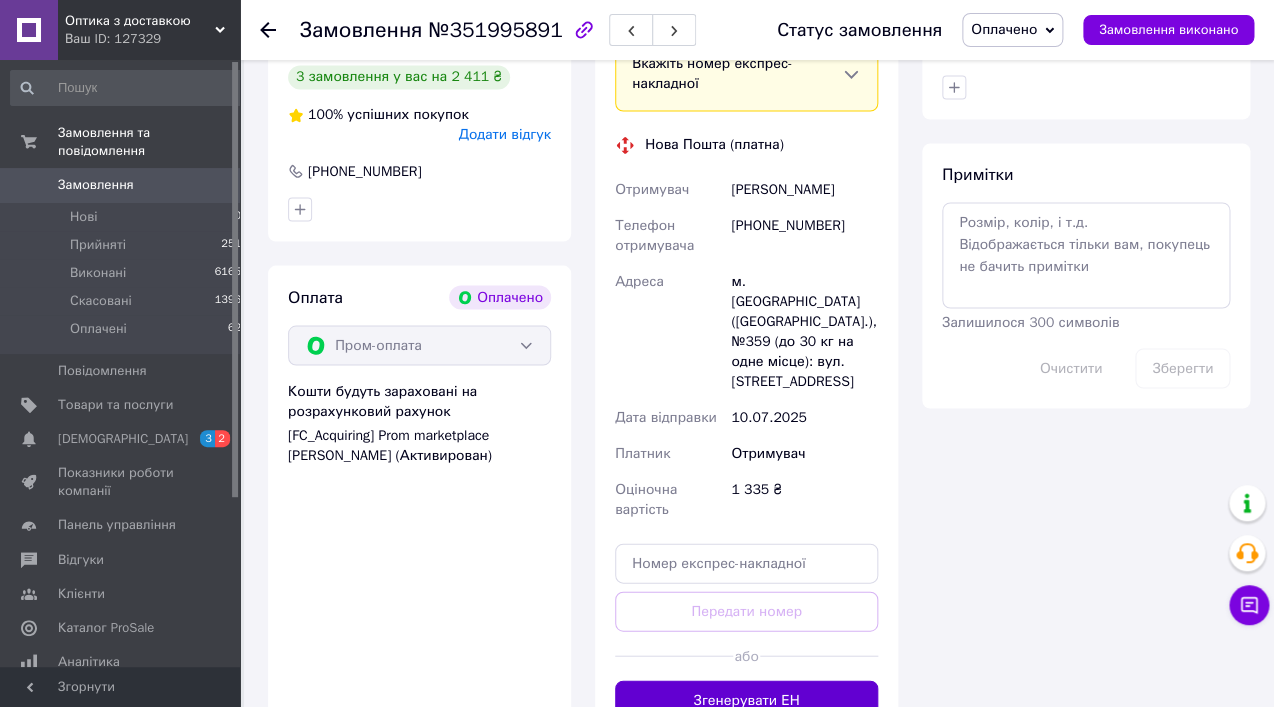 click on "Згенерувати ЕН" at bounding box center [746, 700] 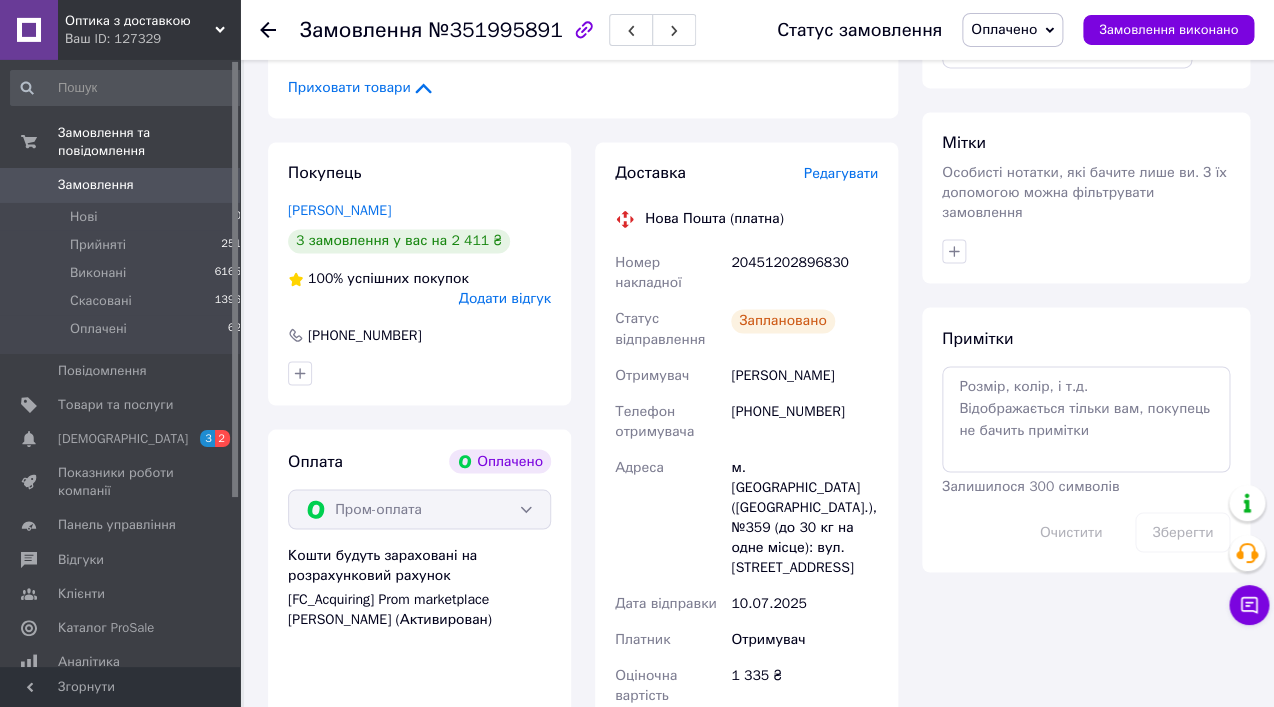 scroll, scrollTop: 927, scrollLeft: 0, axis: vertical 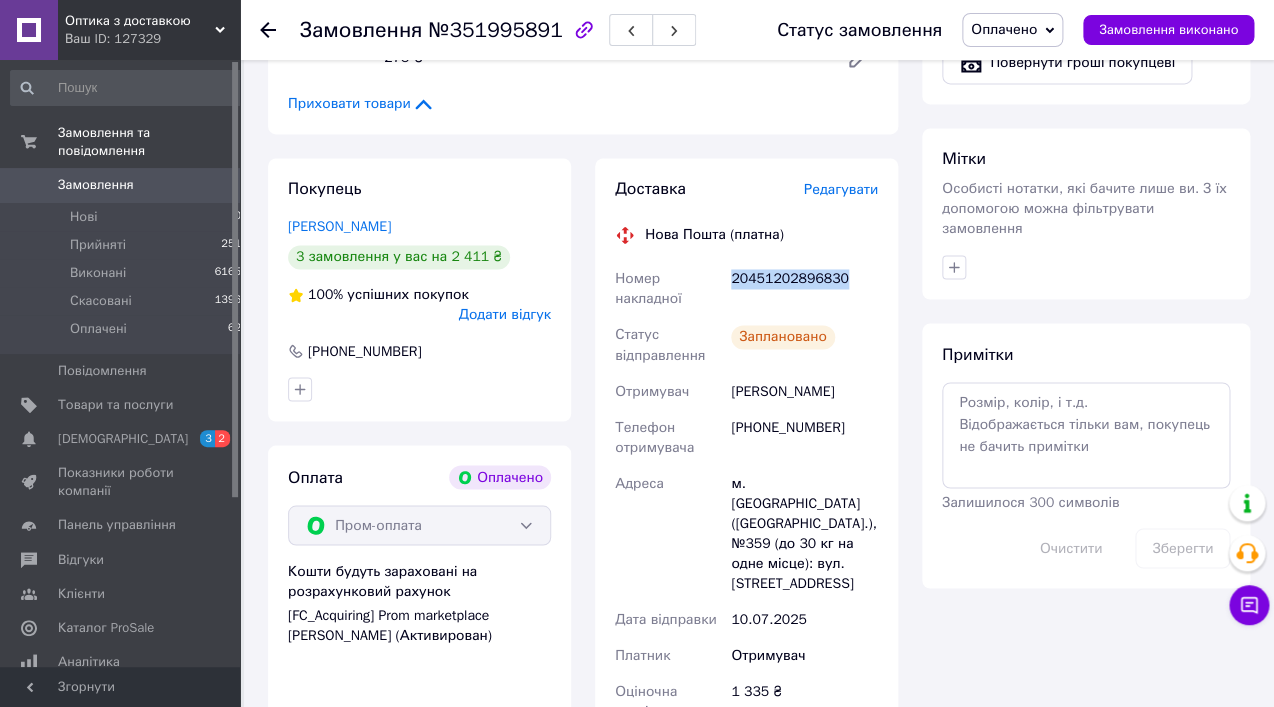drag, startPoint x: 851, startPoint y: 221, endPoint x: 730, endPoint y: 222, distance: 121.004135 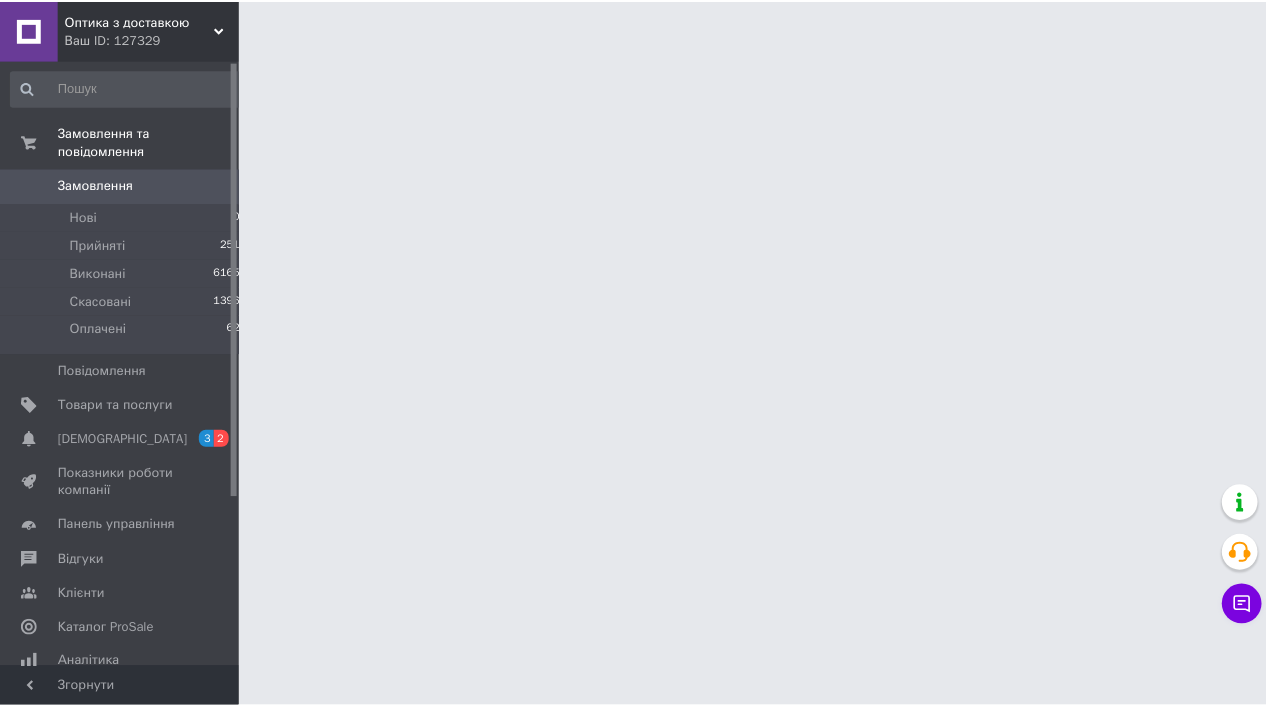 scroll, scrollTop: 0, scrollLeft: 0, axis: both 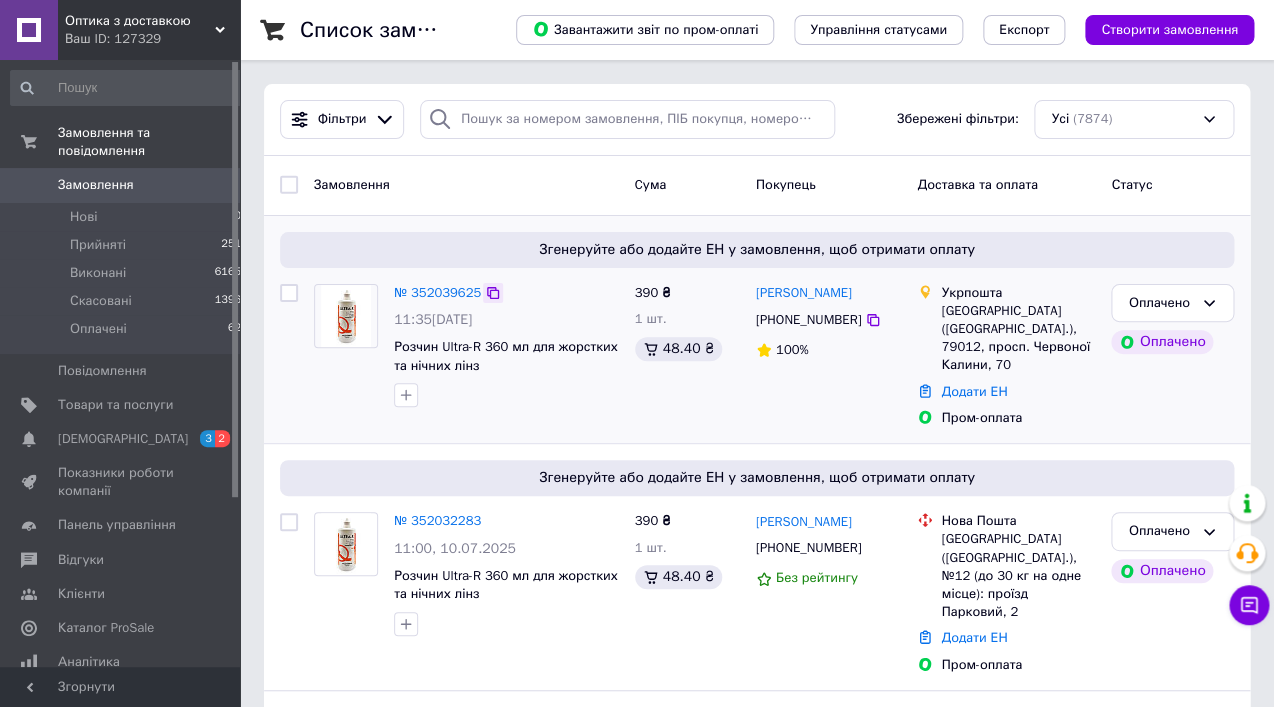 click 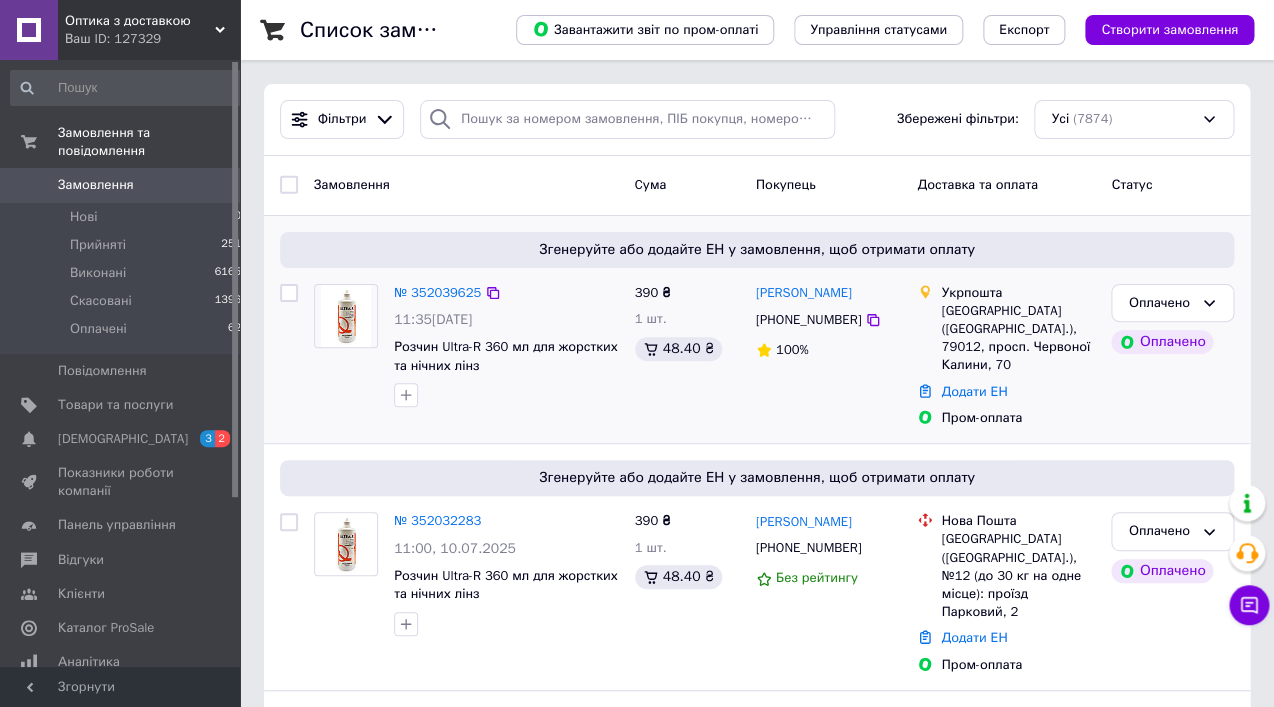drag, startPoint x: 518, startPoint y: 321, endPoint x: 395, endPoint y: 324, distance: 123.03658 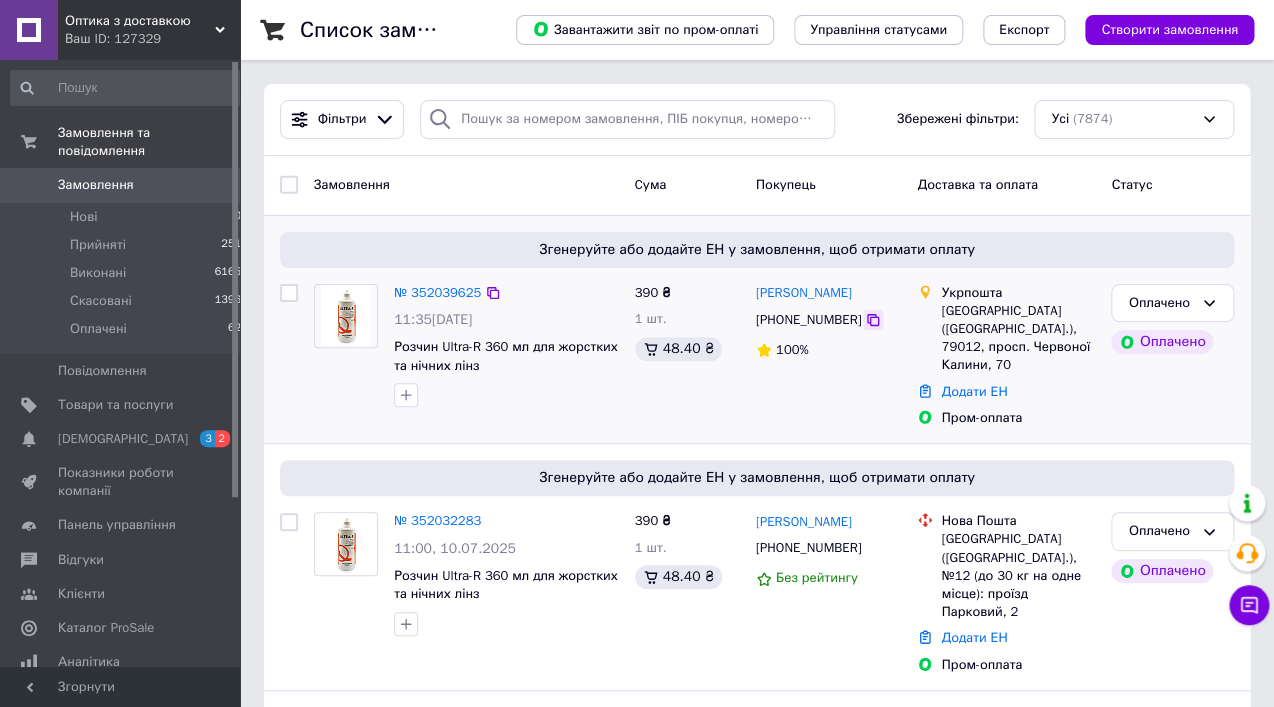 click 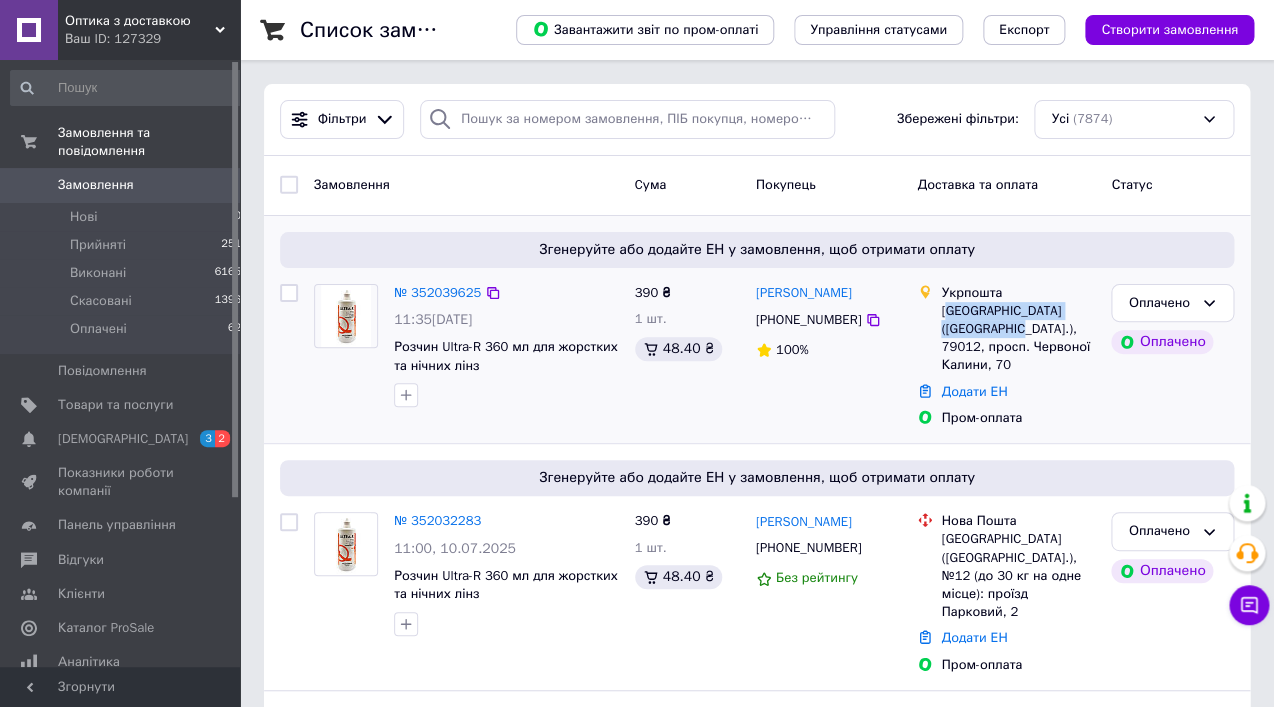 drag, startPoint x: 947, startPoint y: 309, endPoint x: 980, endPoint y: 329, distance: 38.587563 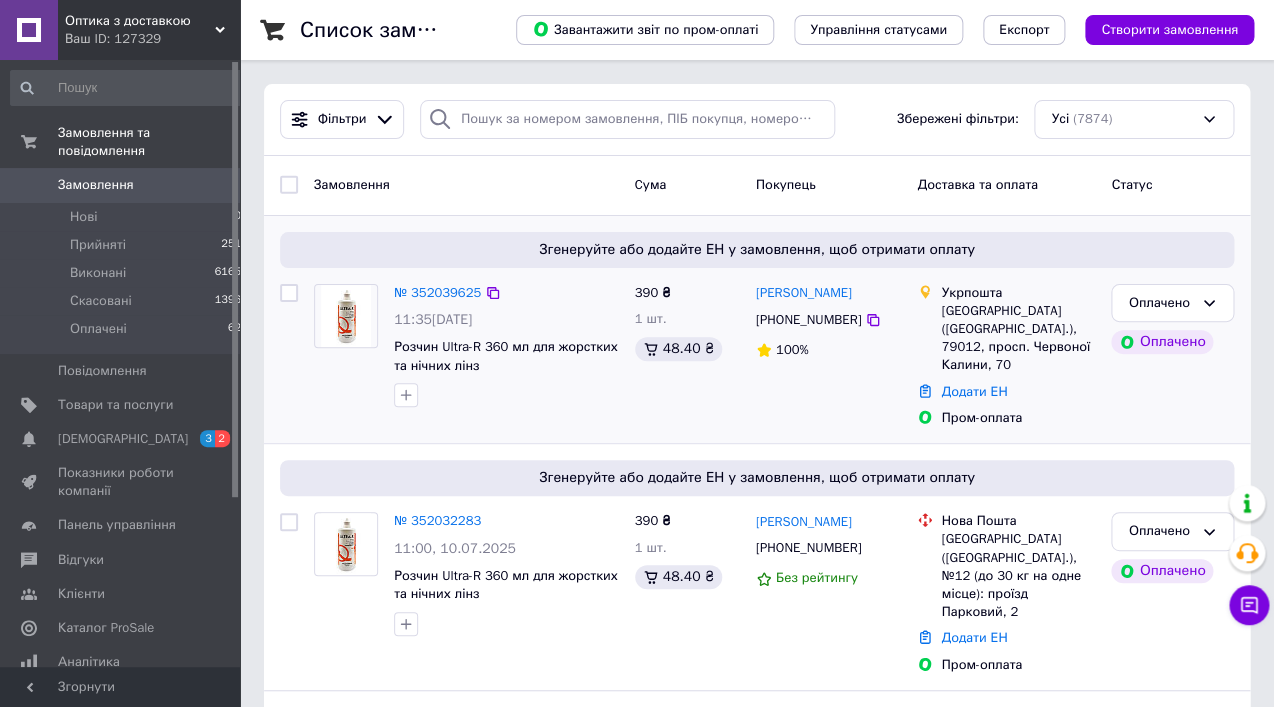 click on "Укрпошта [GEOGRAPHIC_DATA] ([GEOGRAPHIC_DATA].), 79012, просп. Червоної Калини, 70" at bounding box center (1018, 329) 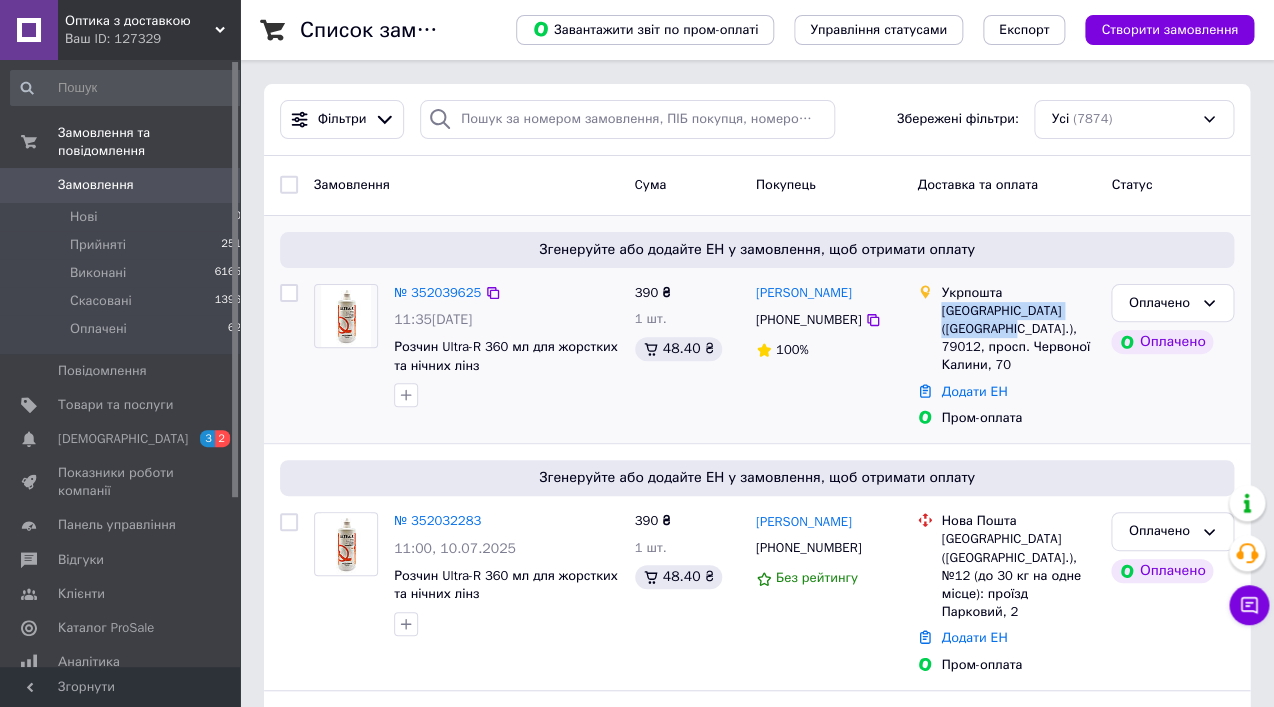 drag, startPoint x: 944, startPoint y: 309, endPoint x: 977, endPoint y: 327, distance: 37.589893 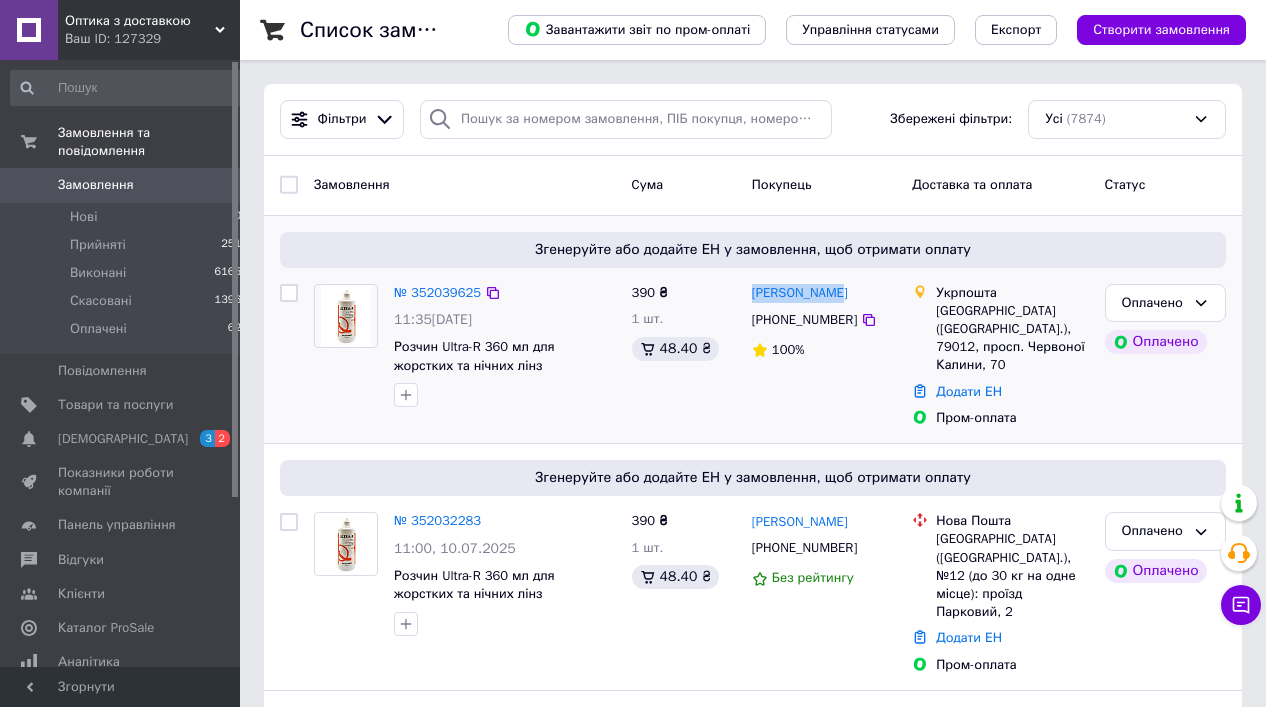 drag, startPoint x: 849, startPoint y: 300, endPoint x: 749, endPoint y: 291, distance: 100.40418 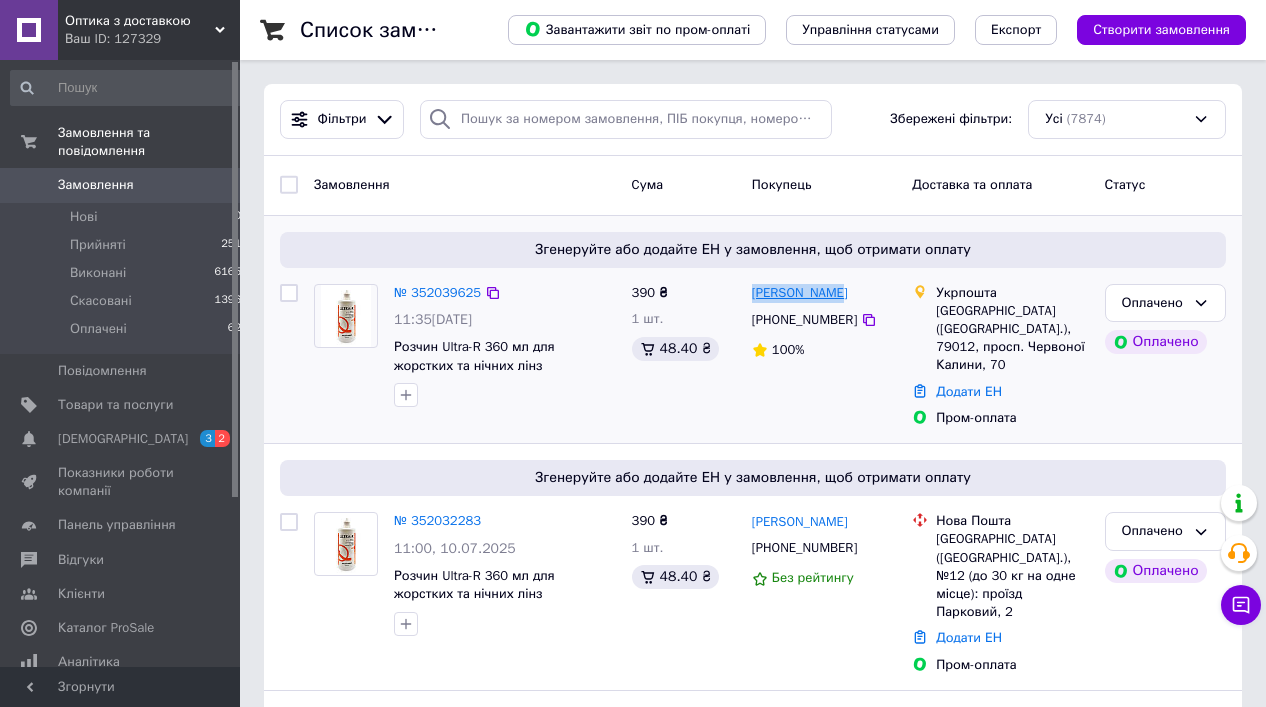 copy on "[PERSON_NAME]" 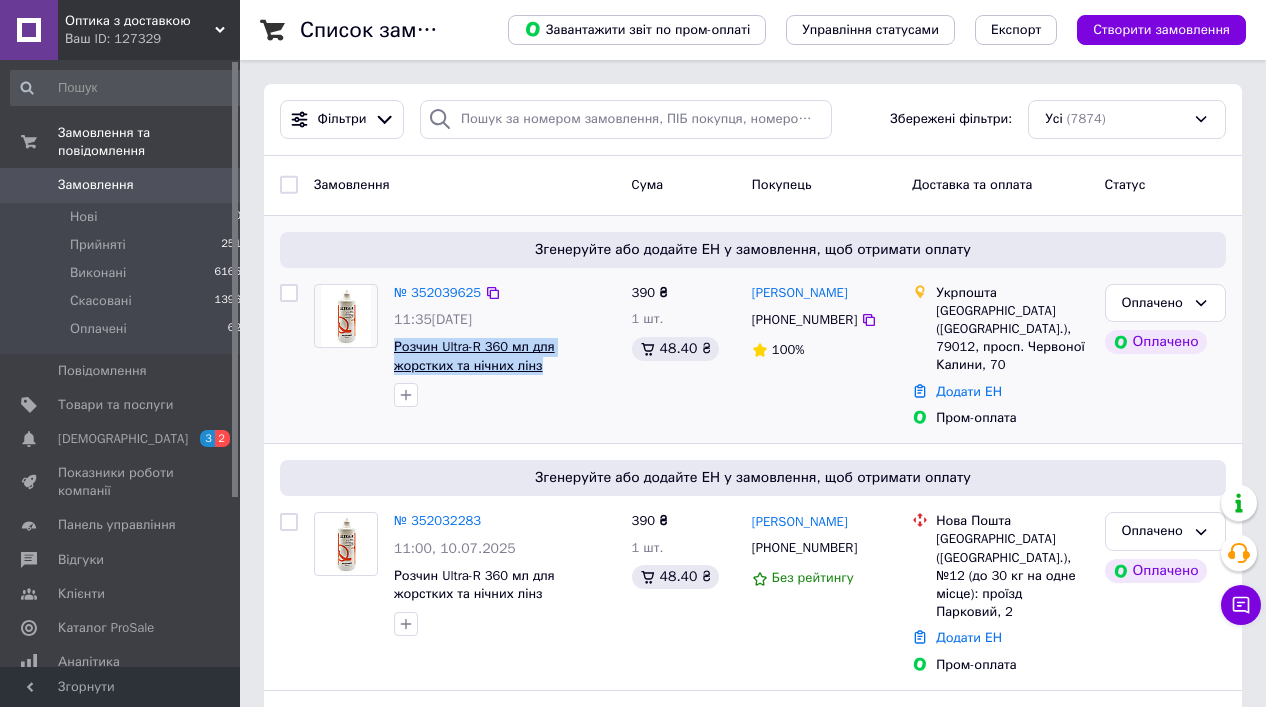 drag, startPoint x: 497, startPoint y: 367, endPoint x: 397, endPoint y: 348, distance: 101.788994 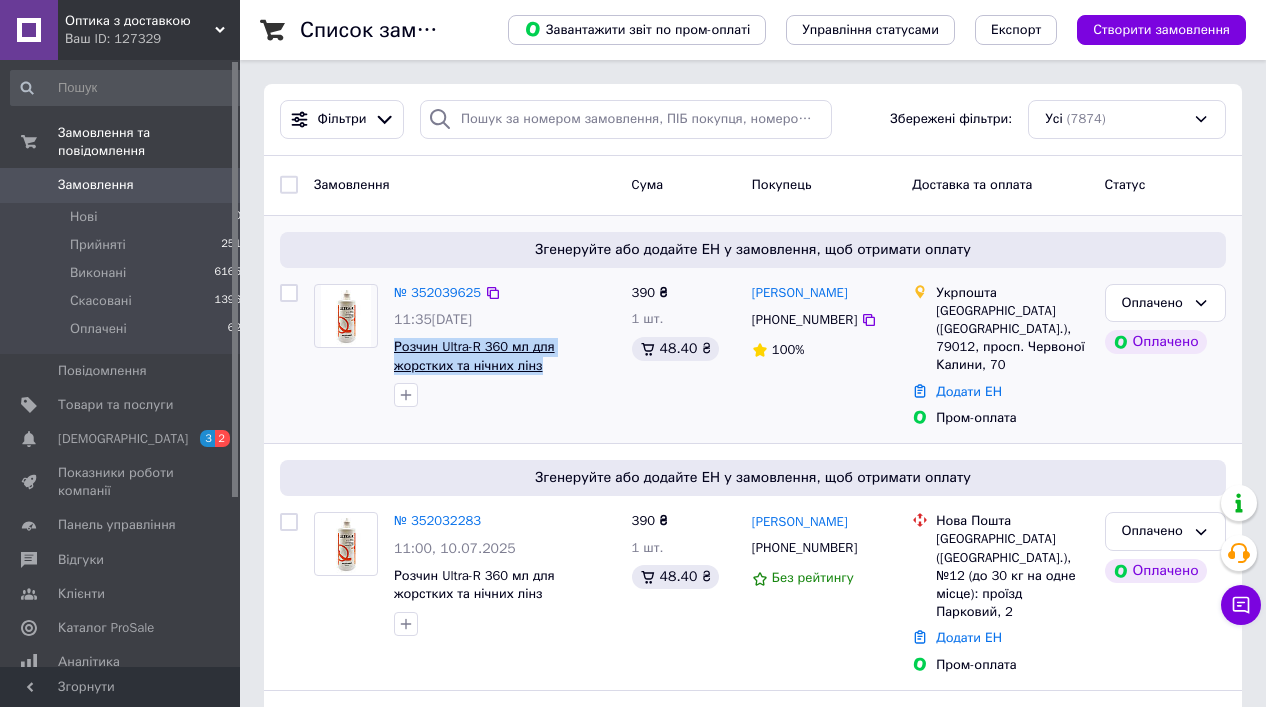 copy on "Розчин Ultra-R 360 мл для жорстких та нічних лінз" 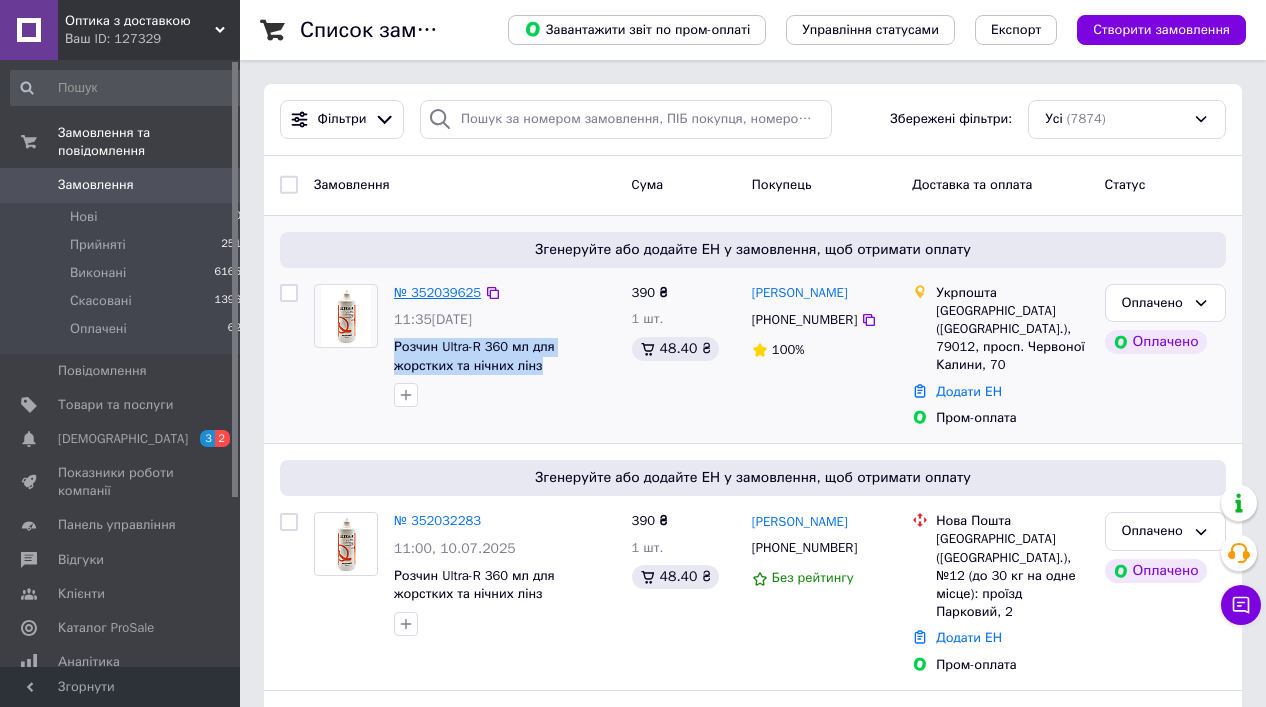 click on "№ 352039625" at bounding box center [437, 292] 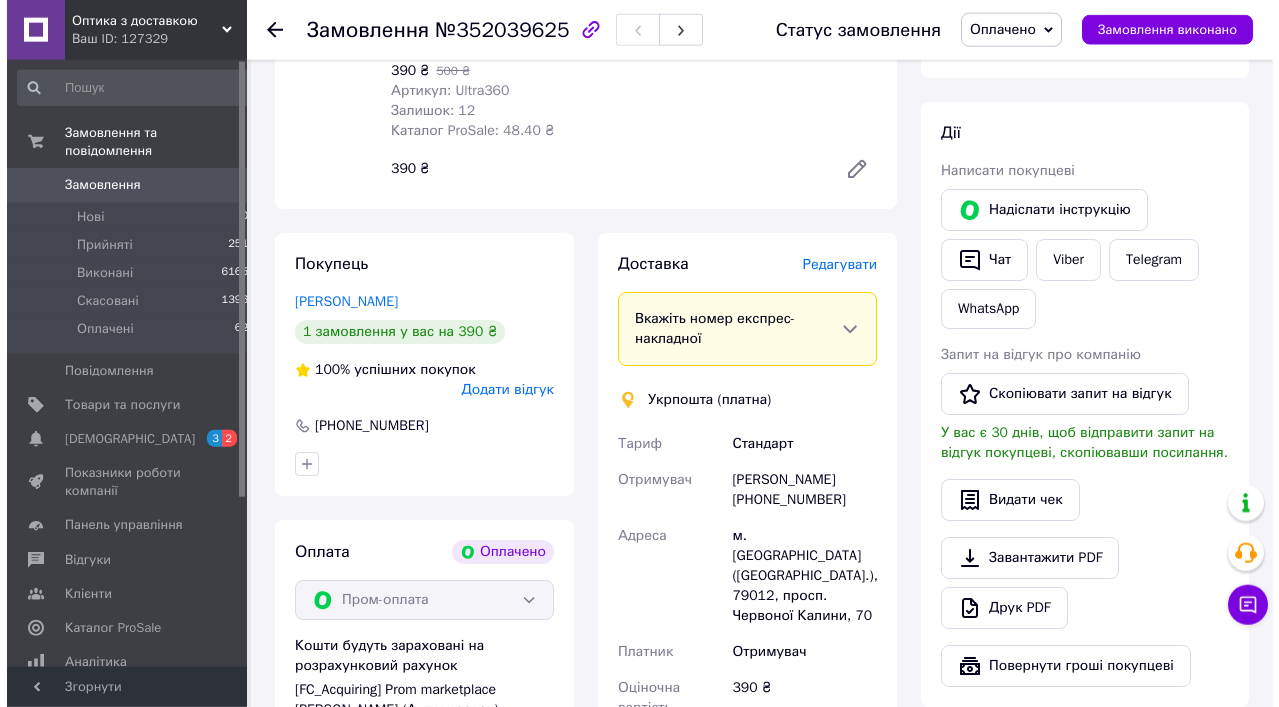 scroll, scrollTop: 324, scrollLeft: 0, axis: vertical 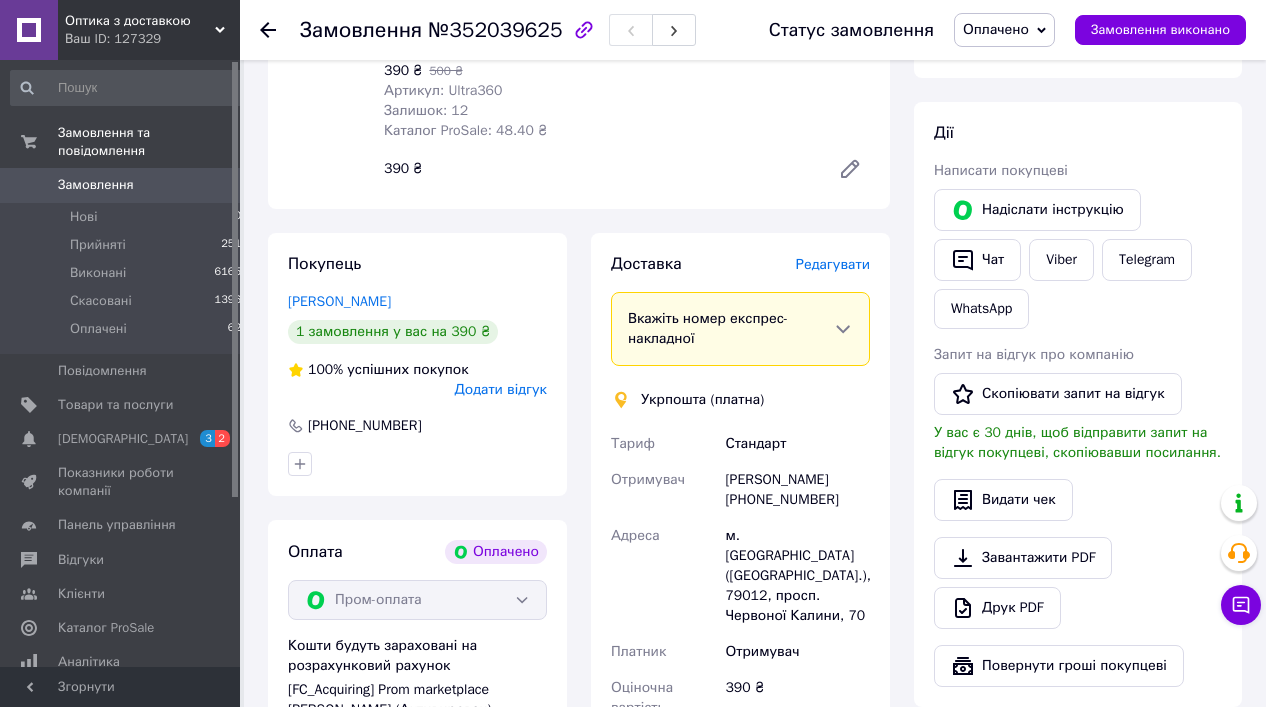 click on "Редагувати" at bounding box center [833, 264] 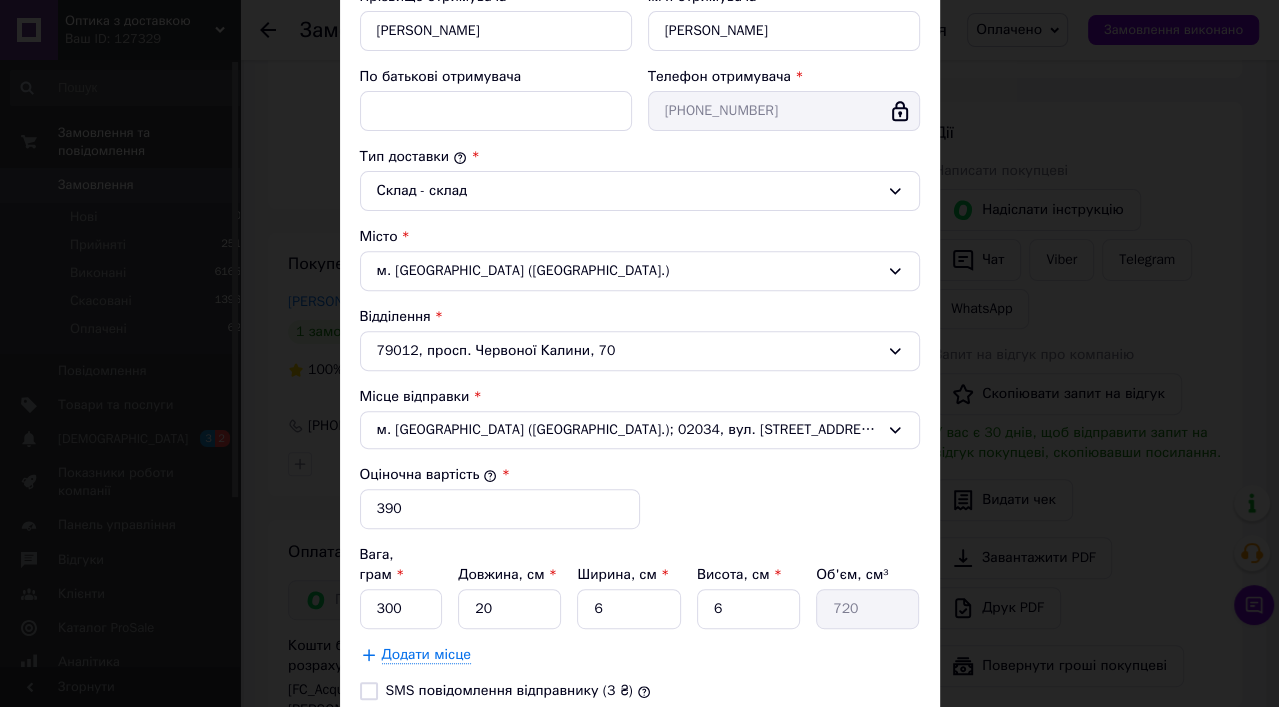 scroll, scrollTop: 413, scrollLeft: 0, axis: vertical 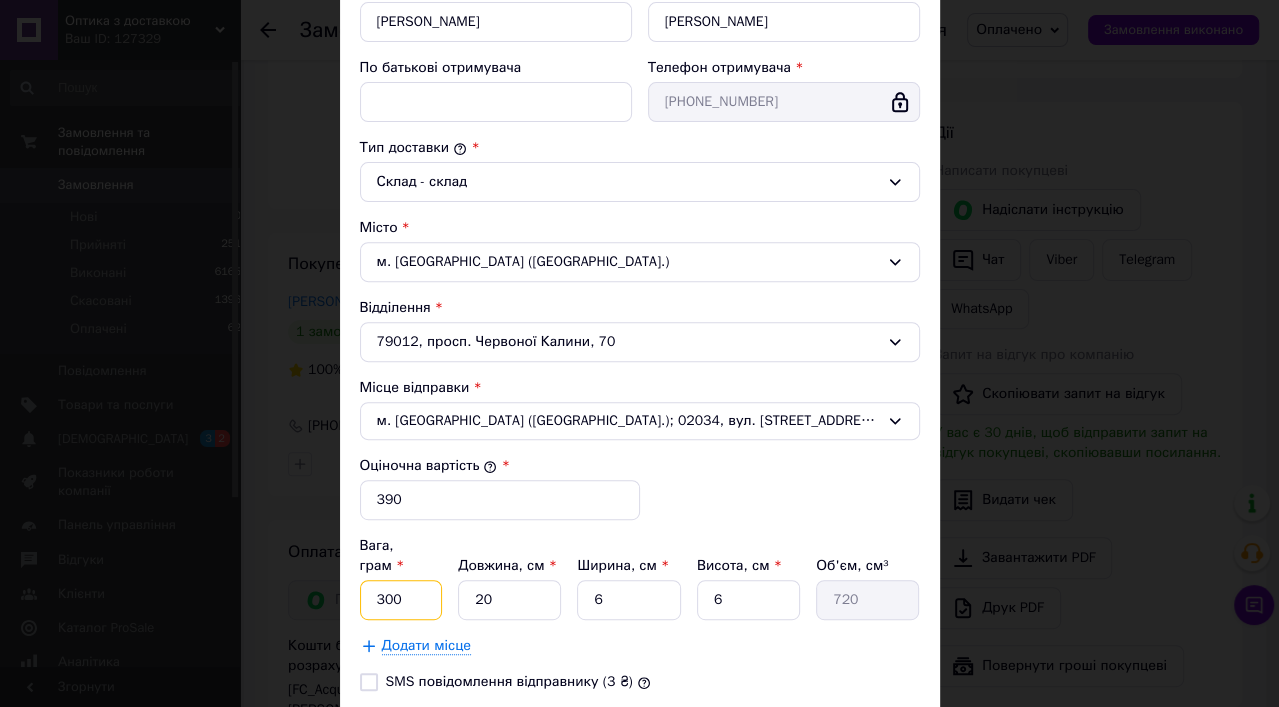 click on "300" at bounding box center (401, 600) 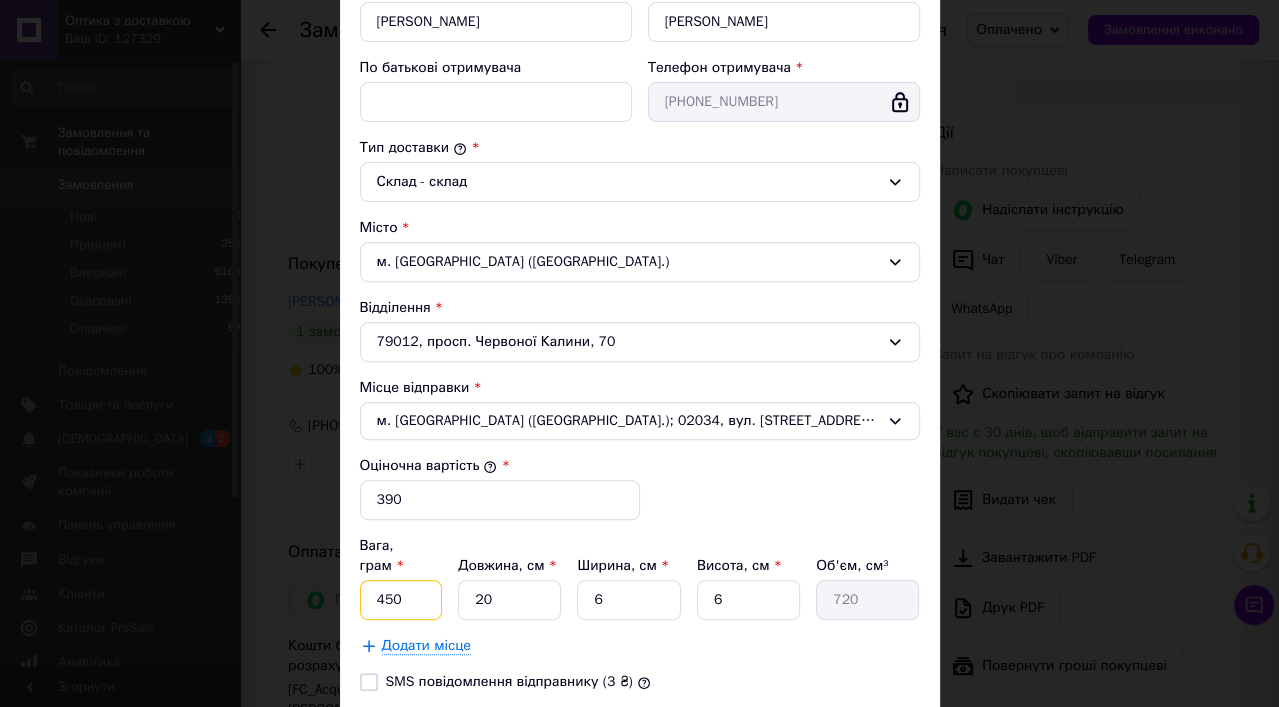 type on "450" 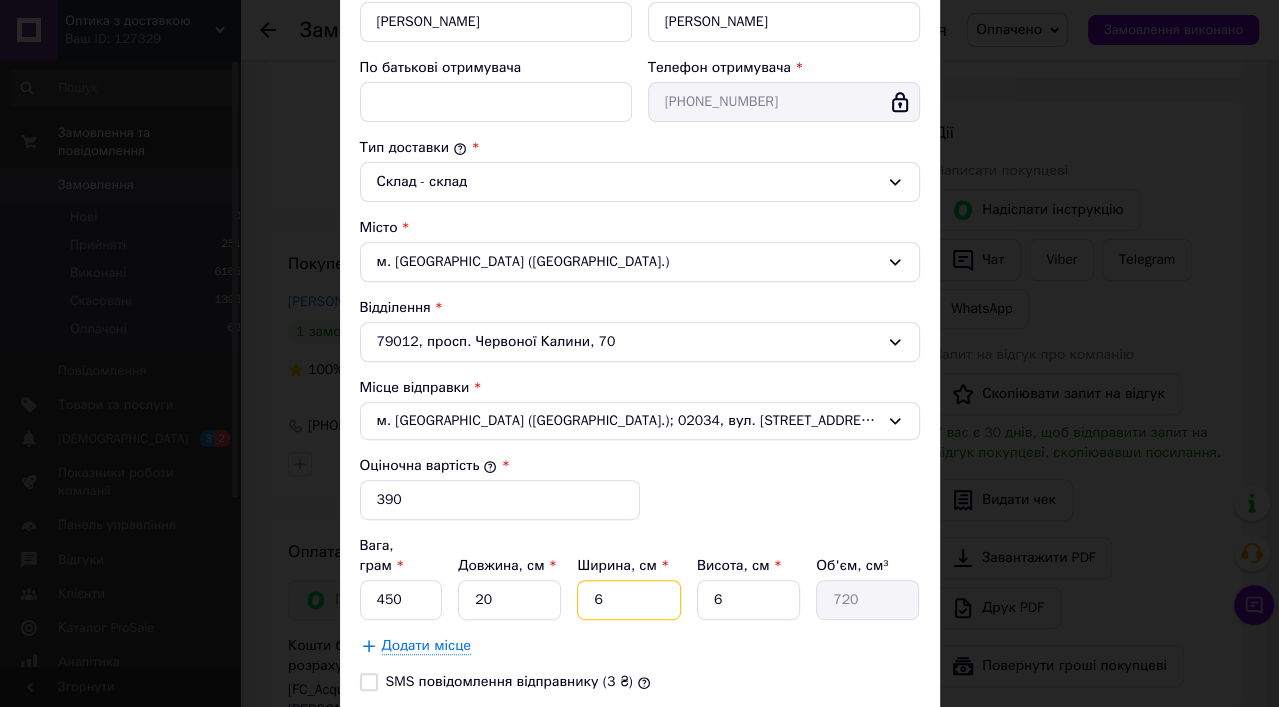 drag, startPoint x: 614, startPoint y: 575, endPoint x: 557, endPoint y: 582, distance: 57.428215 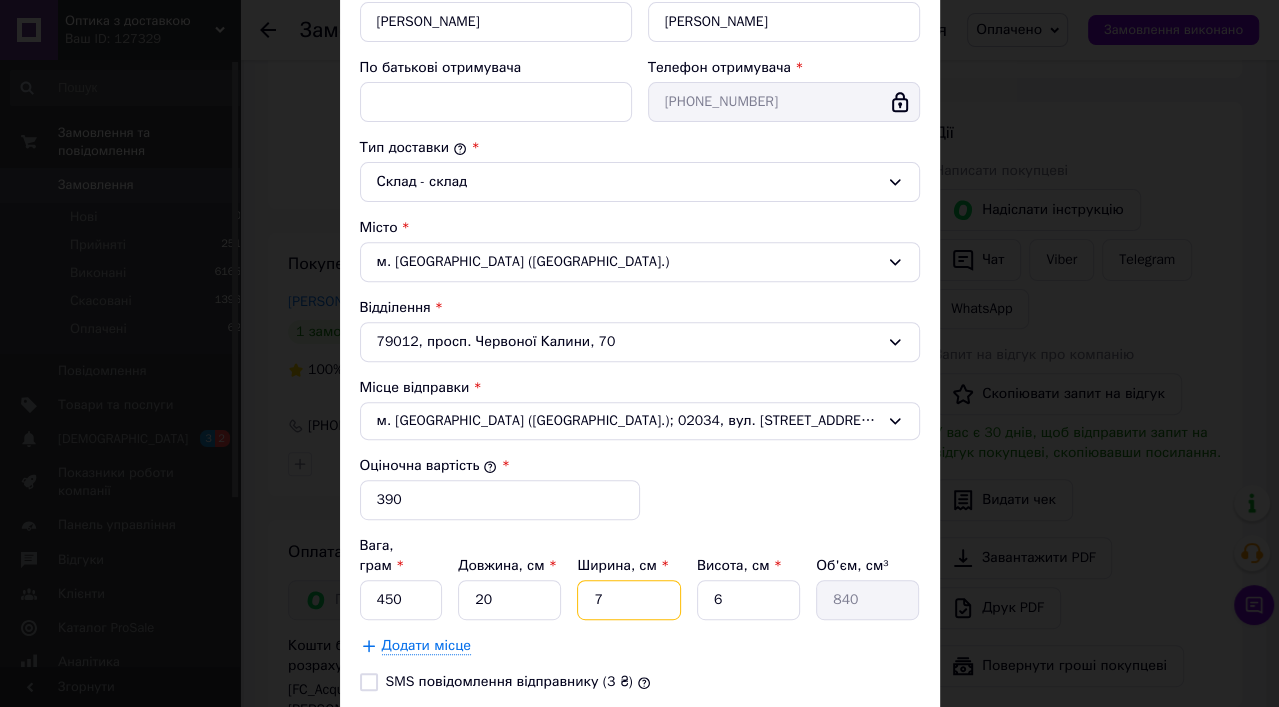 type on "7" 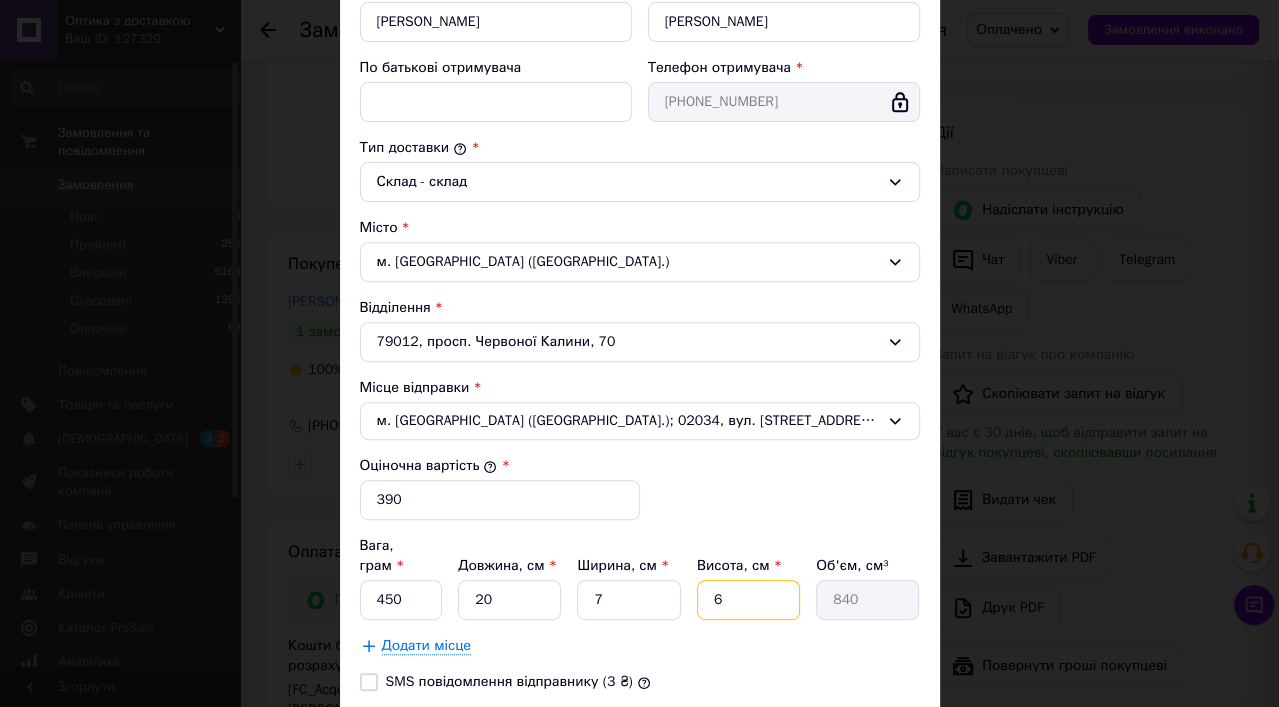 drag, startPoint x: 727, startPoint y: 577, endPoint x: 668, endPoint y: 586, distance: 59.682495 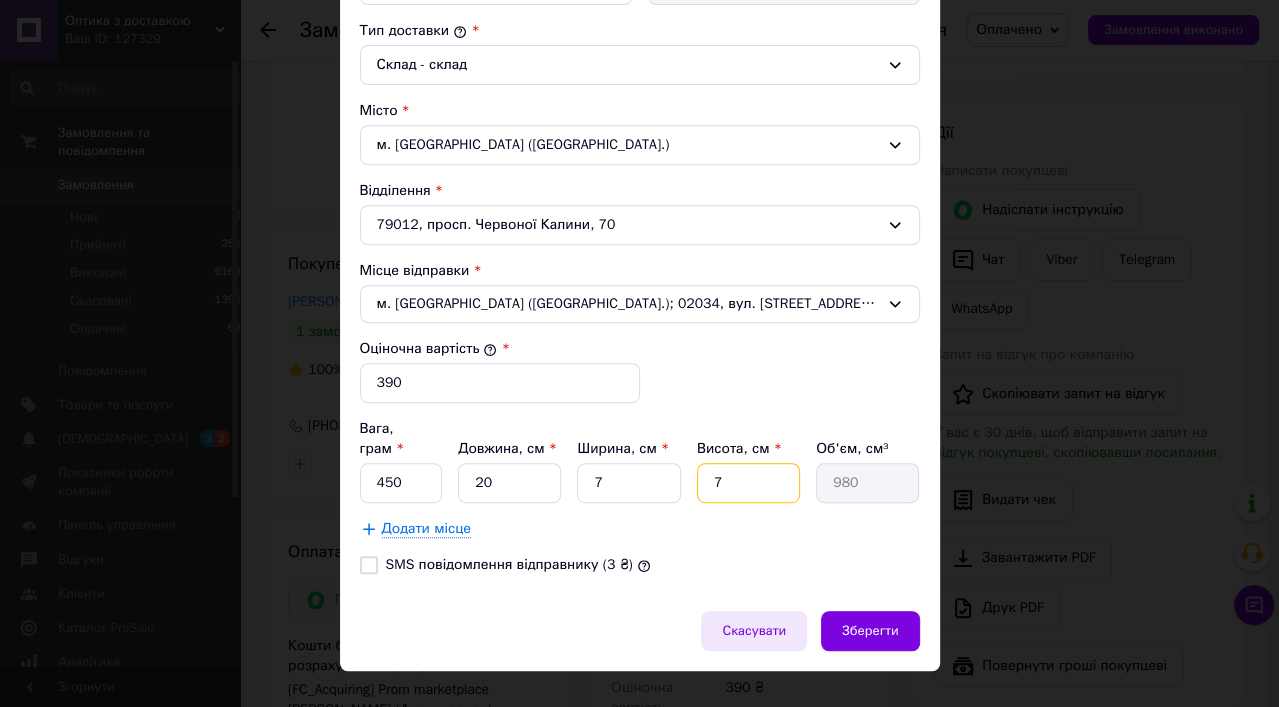 scroll, scrollTop: 538, scrollLeft: 0, axis: vertical 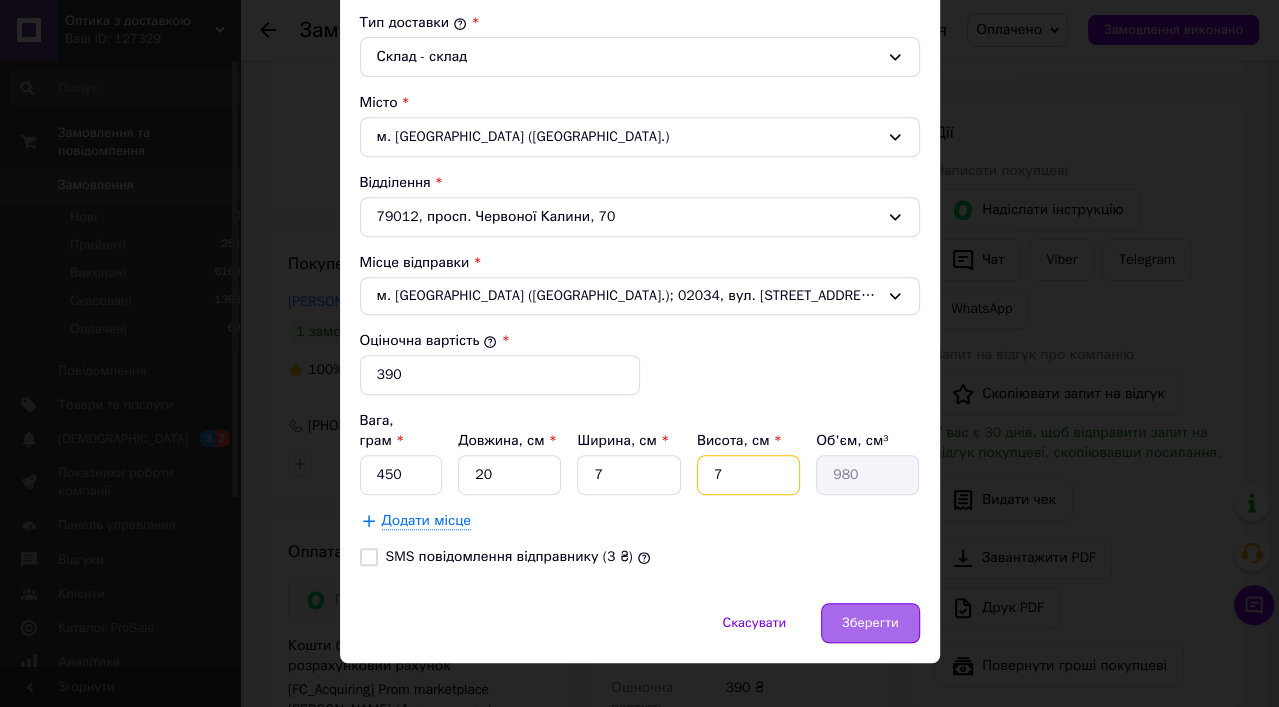 type on "7" 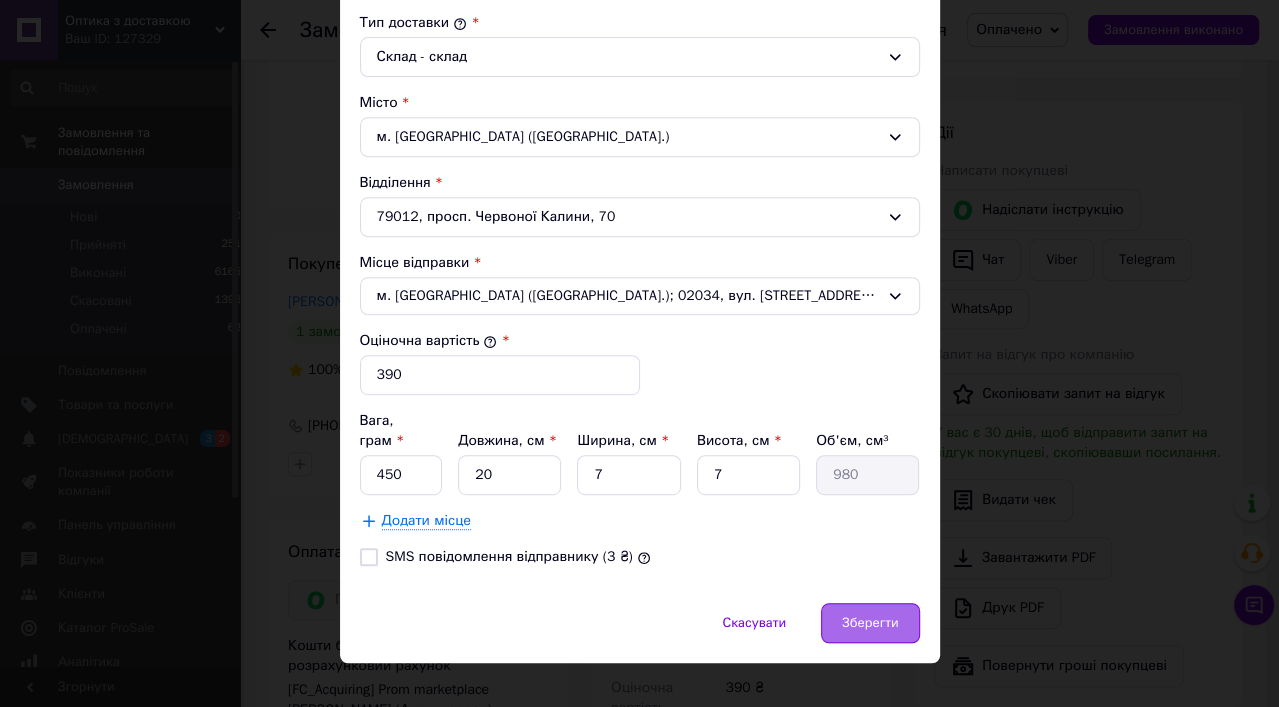 click on "Зберегти" at bounding box center [870, 623] 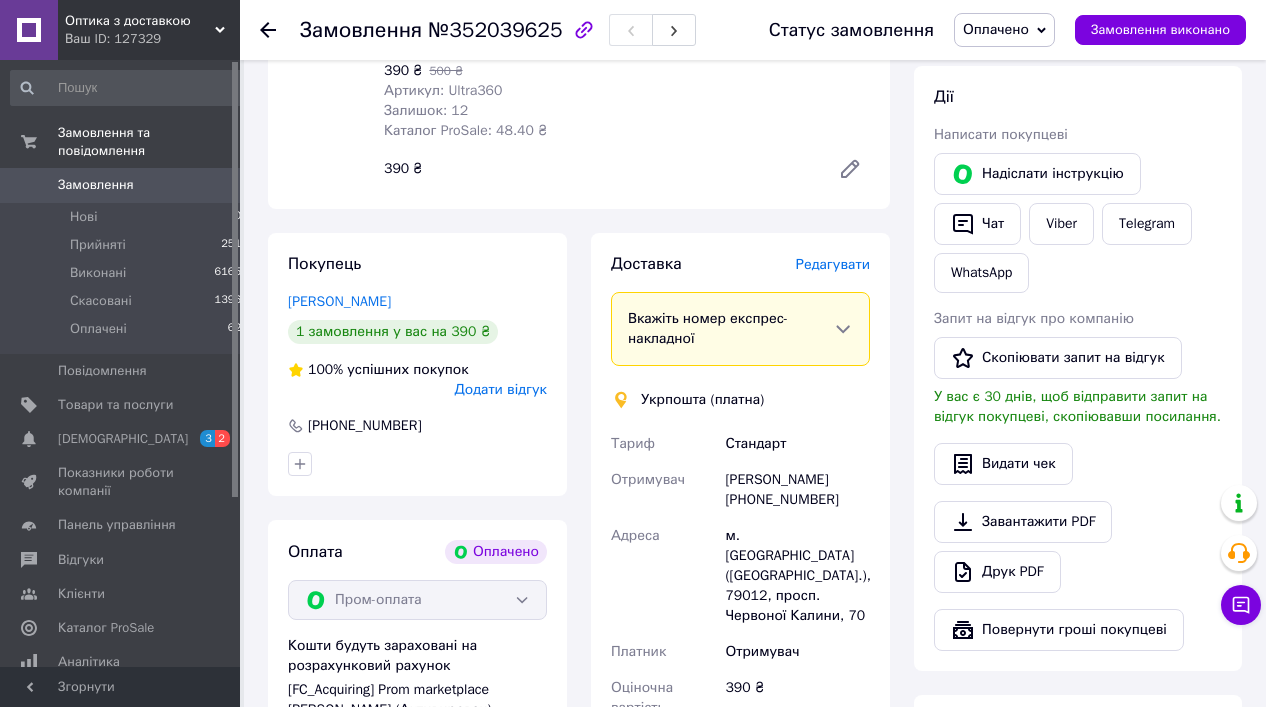 click on "Редагувати" at bounding box center [833, 264] 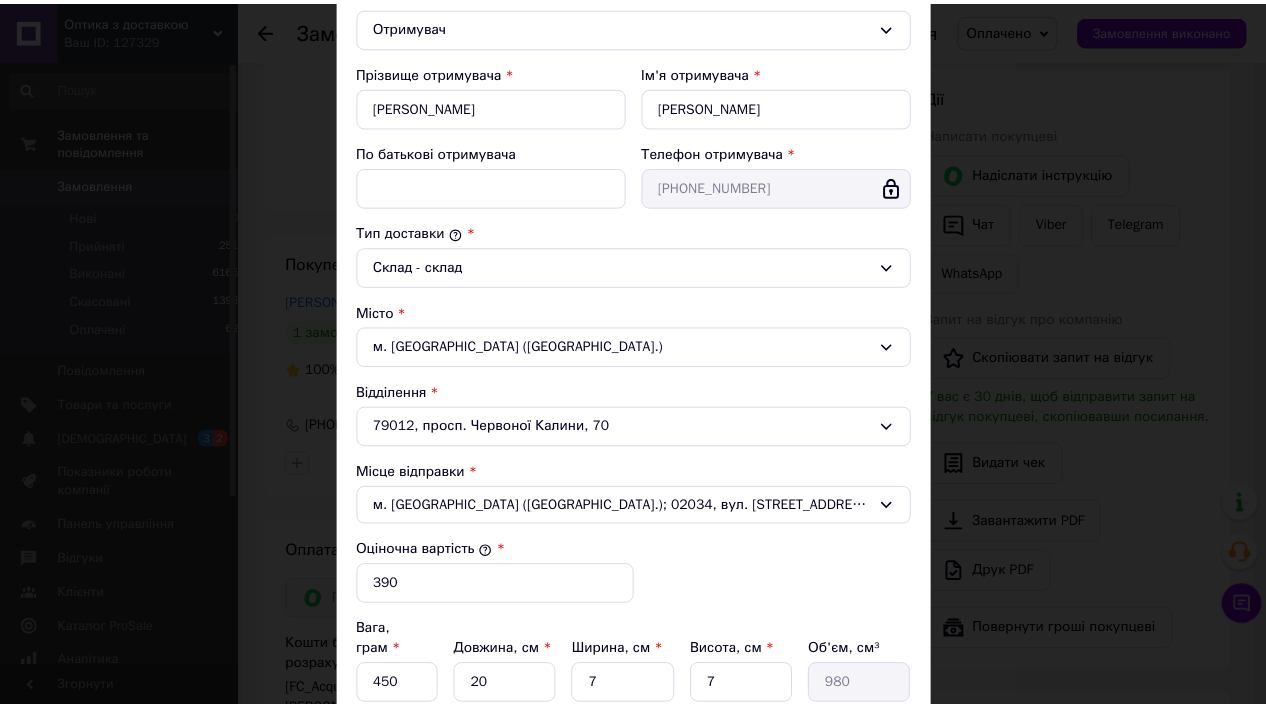 scroll, scrollTop: 338, scrollLeft: 0, axis: vertical 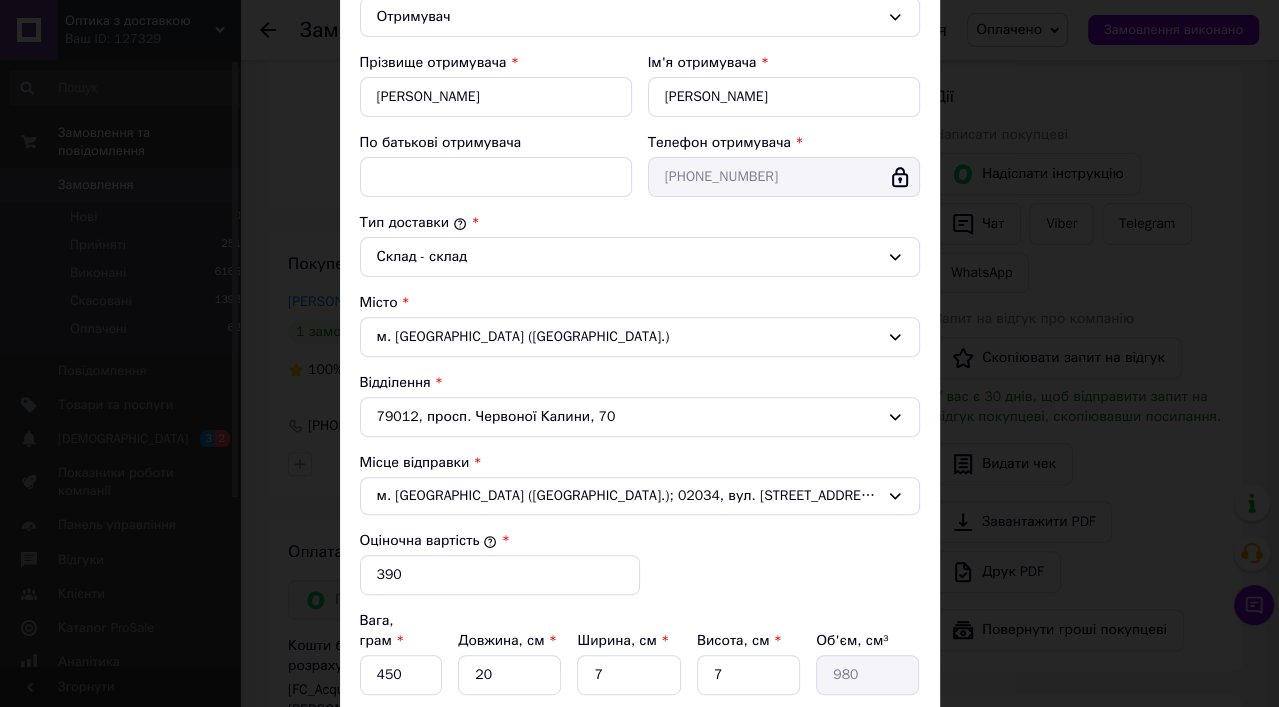 click on "× Редагування доставки Спосіб доставки Укрпошта (платна) Тариф     * [PERSON_NAME]   * Отримувач Прізвище отримувача   * [PERSON_NAME] отримувача   * [PERSON_NAME] батькові отримувача Телефон отримувача   * [PHONE_NUMBER] Тип доставки     * Склад - склад Місто м. [GEOGRAPHIC_DATA] ([GEOGRAPHIC_DATA].) Відділення 79012, просп. Червоної Калини, 70 Місце відправки   * м. [GEOGRAPHIC_DATA] ([GEOGRAPHIC_DATA].); 02034, вул. Радунська, 8/13 Оціночна вартість     * 390 Вага, грам   * 450 Довжина, см   * 20 Ширина, см   * 7 Висота, см   * 7 Об'єм, см³ 980 Додати місце SMS повідомлення відправнику (3 ₴)   Скасувати   Зберегти" at bounding box center [639, 353] 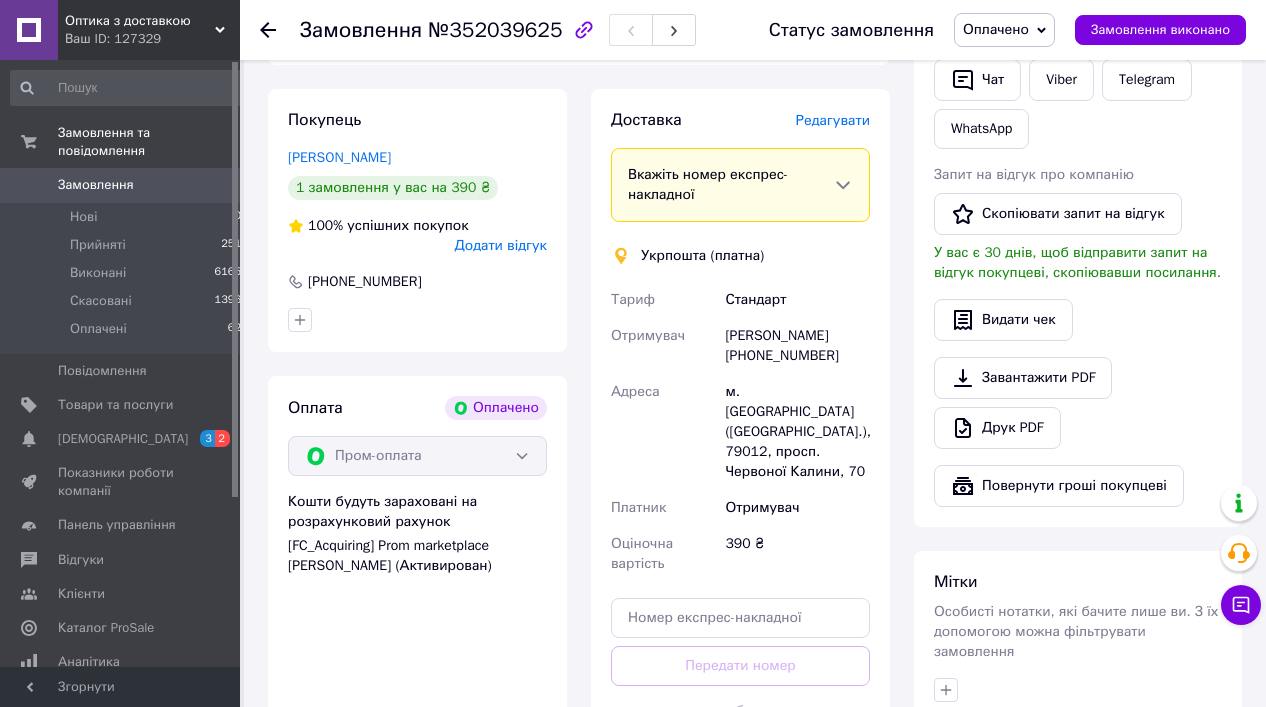scroll, scrollTop: 612, scrollLeft: 0, axis: vertical 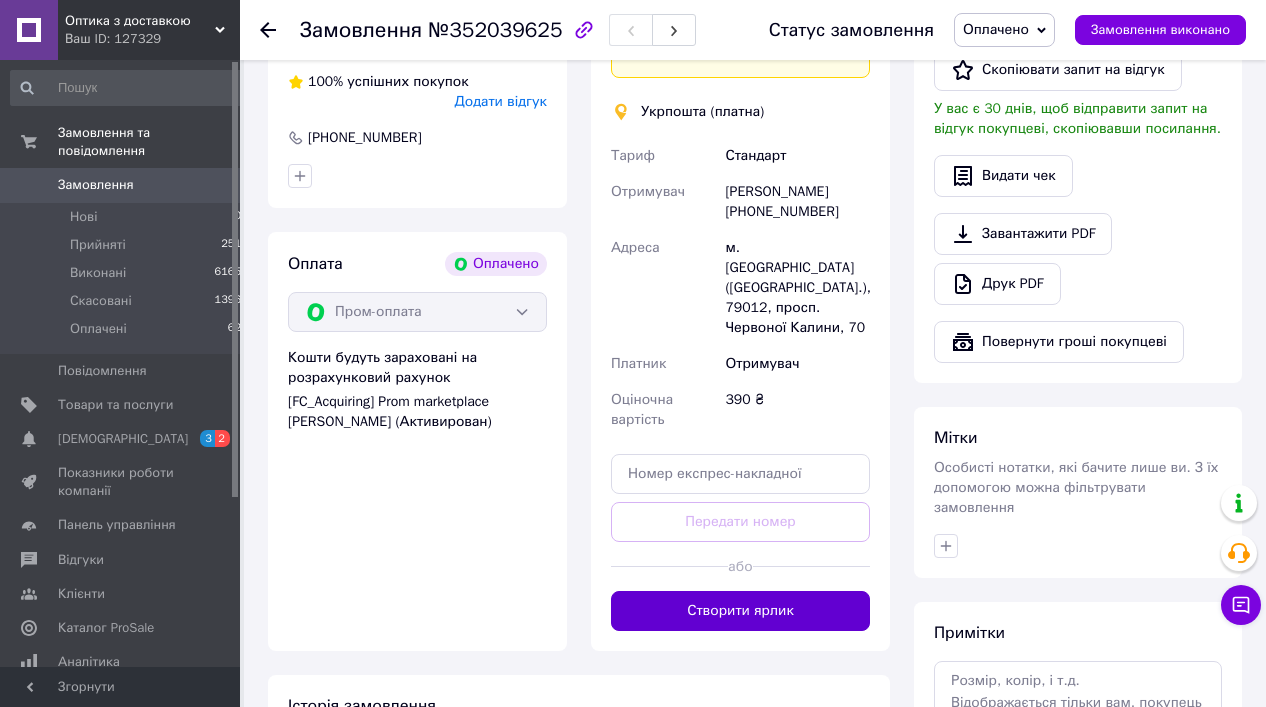 click on "Створити ярлик" at bounding box center (740, 611) 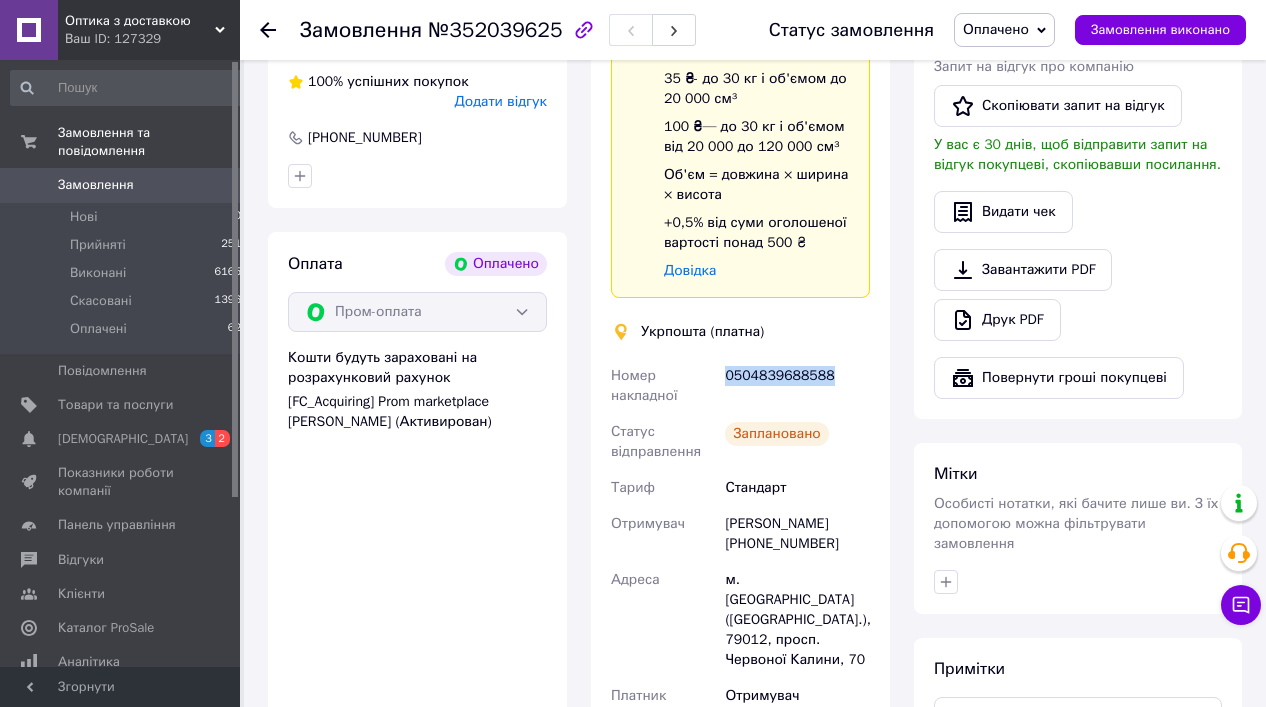 drag, startPoint x: 823, startPoint y: 379, endPoint x: 722, endPoint y: 374, distance: 101.12369 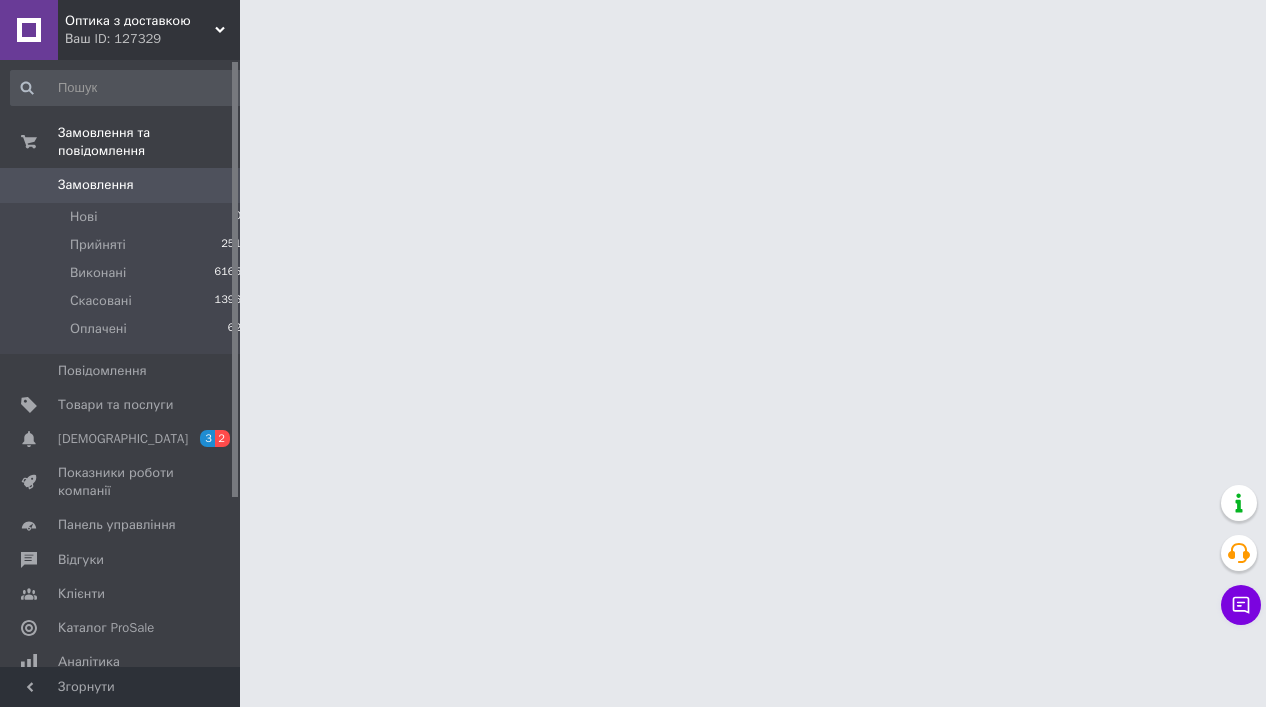scroll, scrollTop: 0, scrollLeft: 0, axis: both 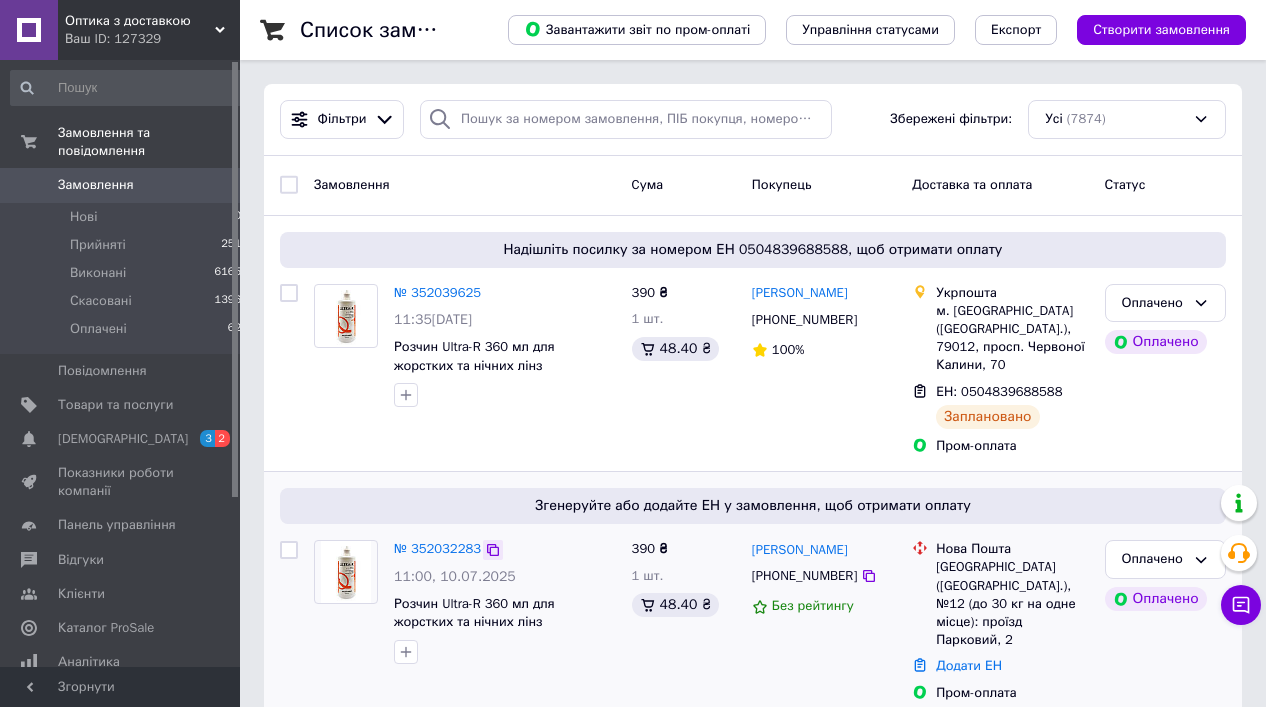 click 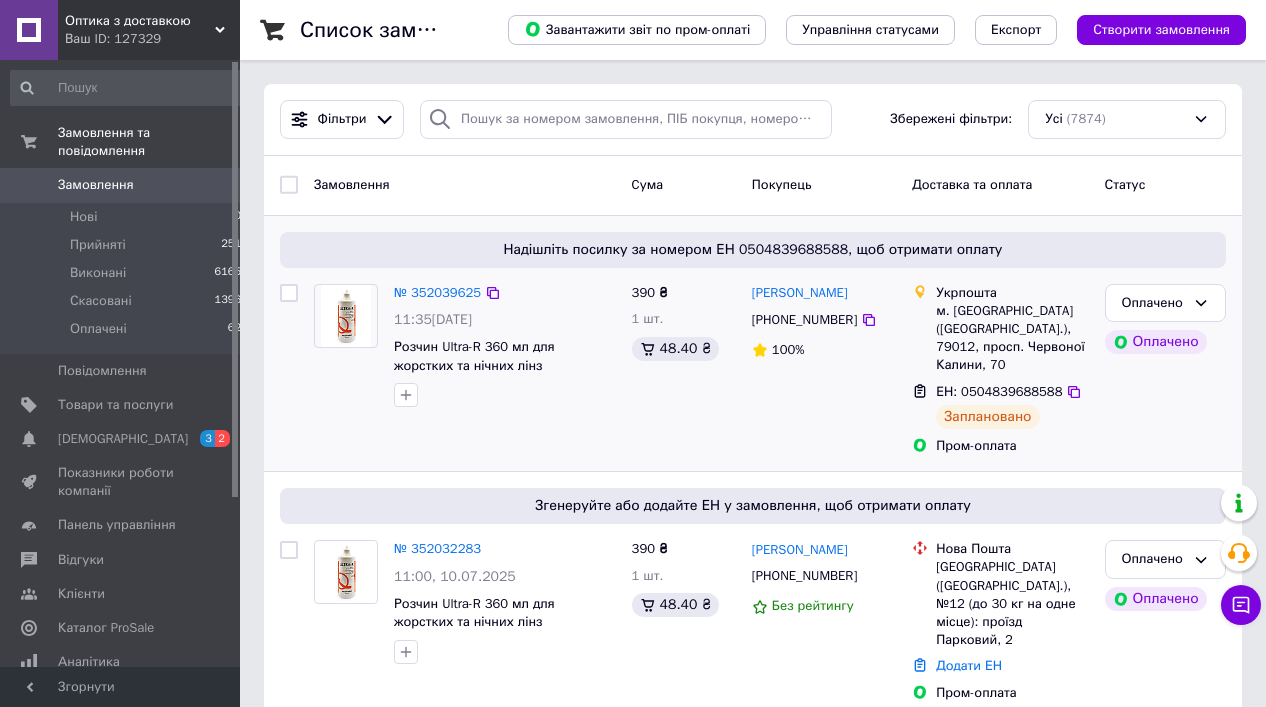 drag, startPoint x: 523, startPoint y: 310, endPoint x: 392, endPoint y: 317, distance: 131.18689 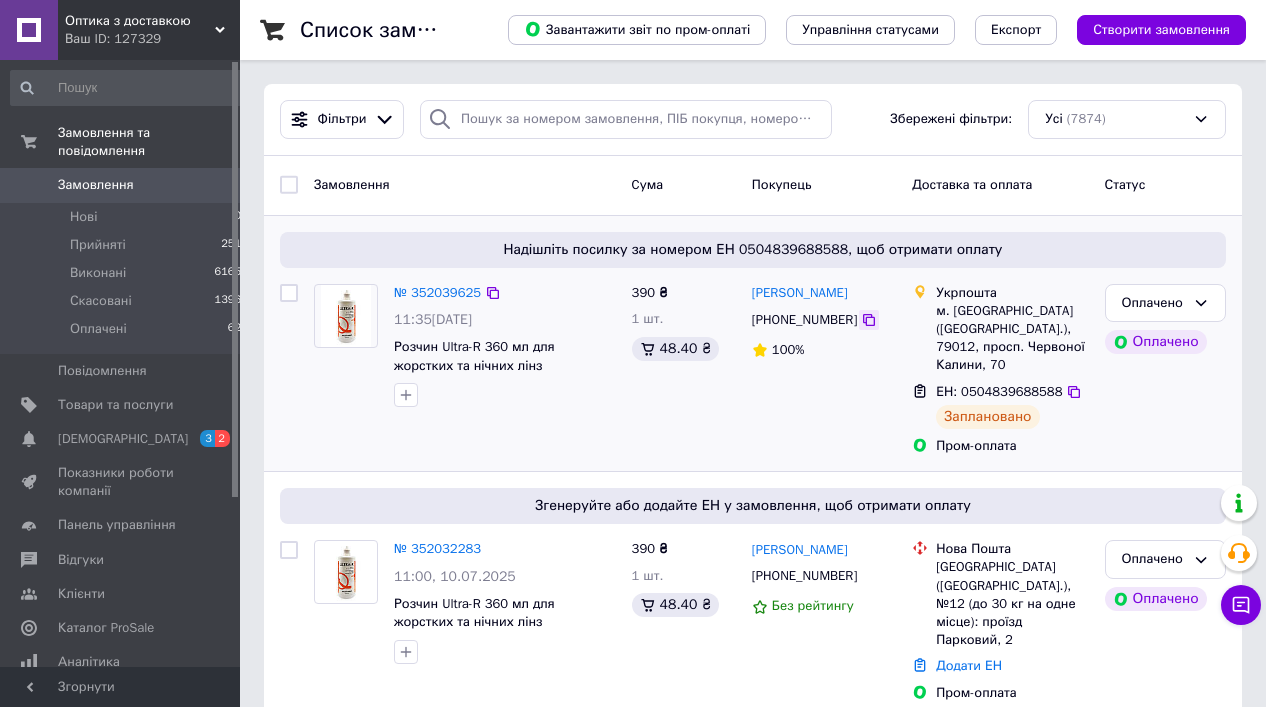 click at bounding box center (869, 320) 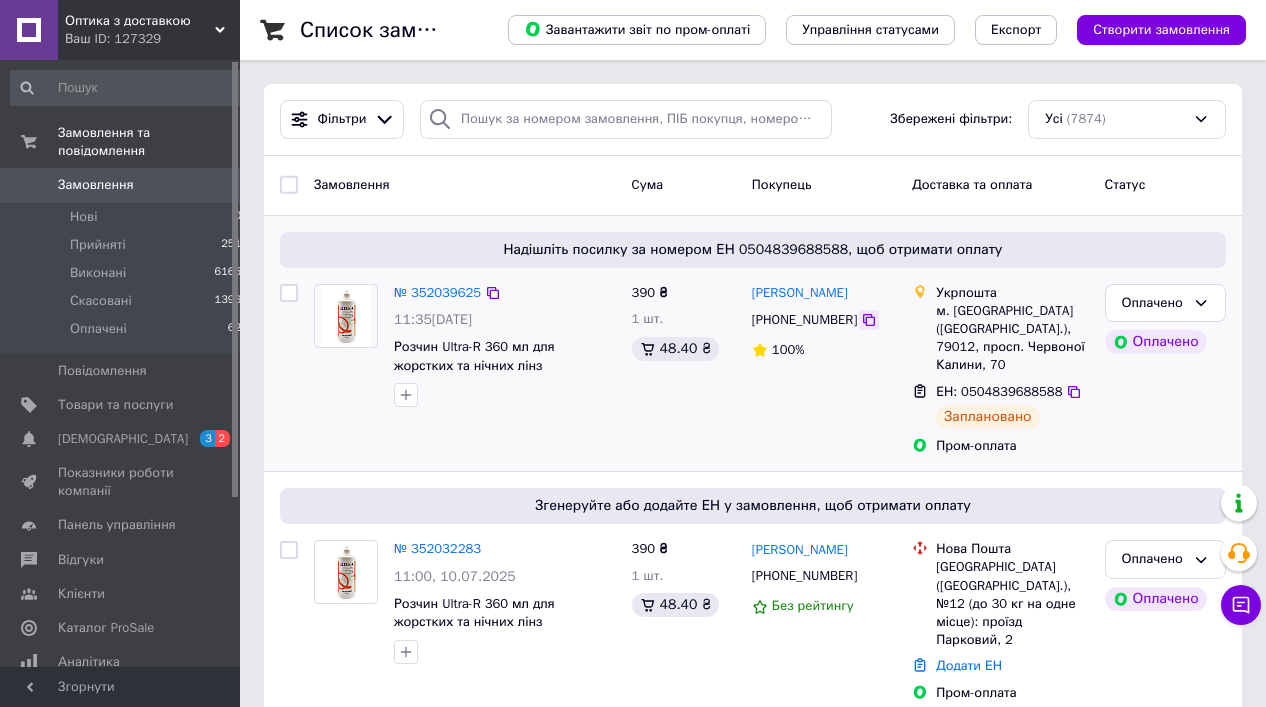 click 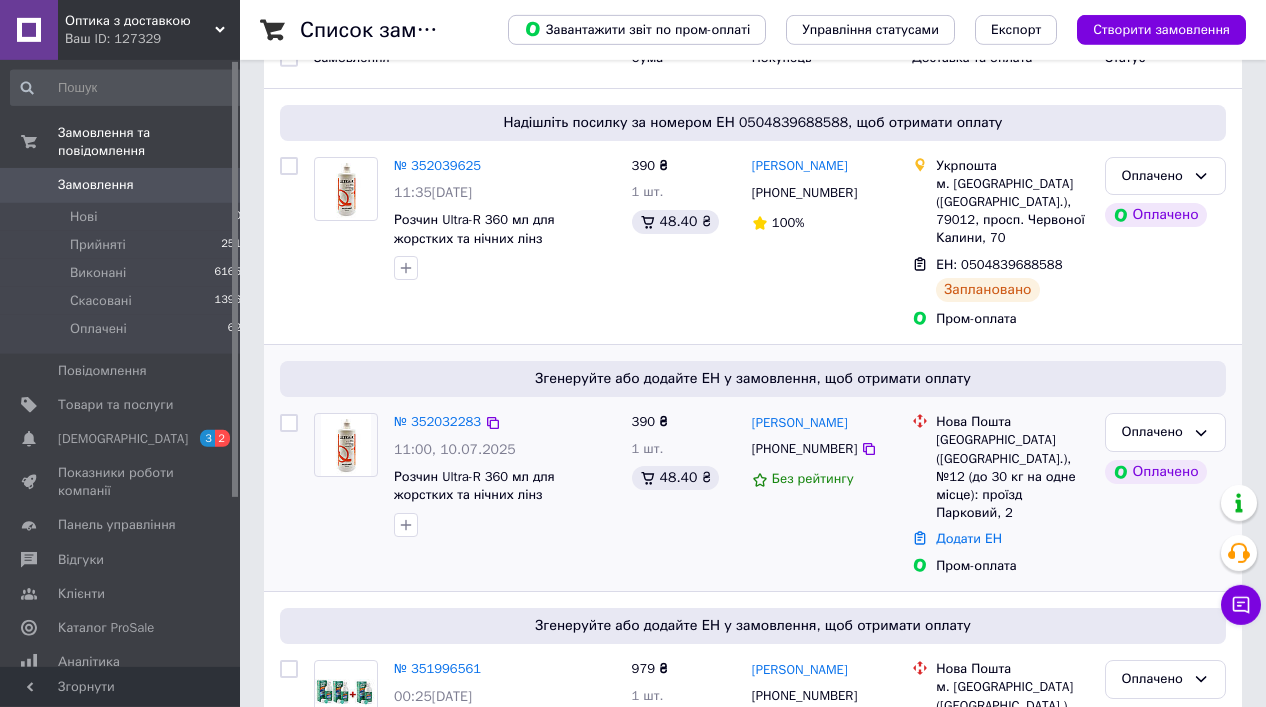 scroll, scrollTop: 144, scrollLeft: 0, axis: vertical 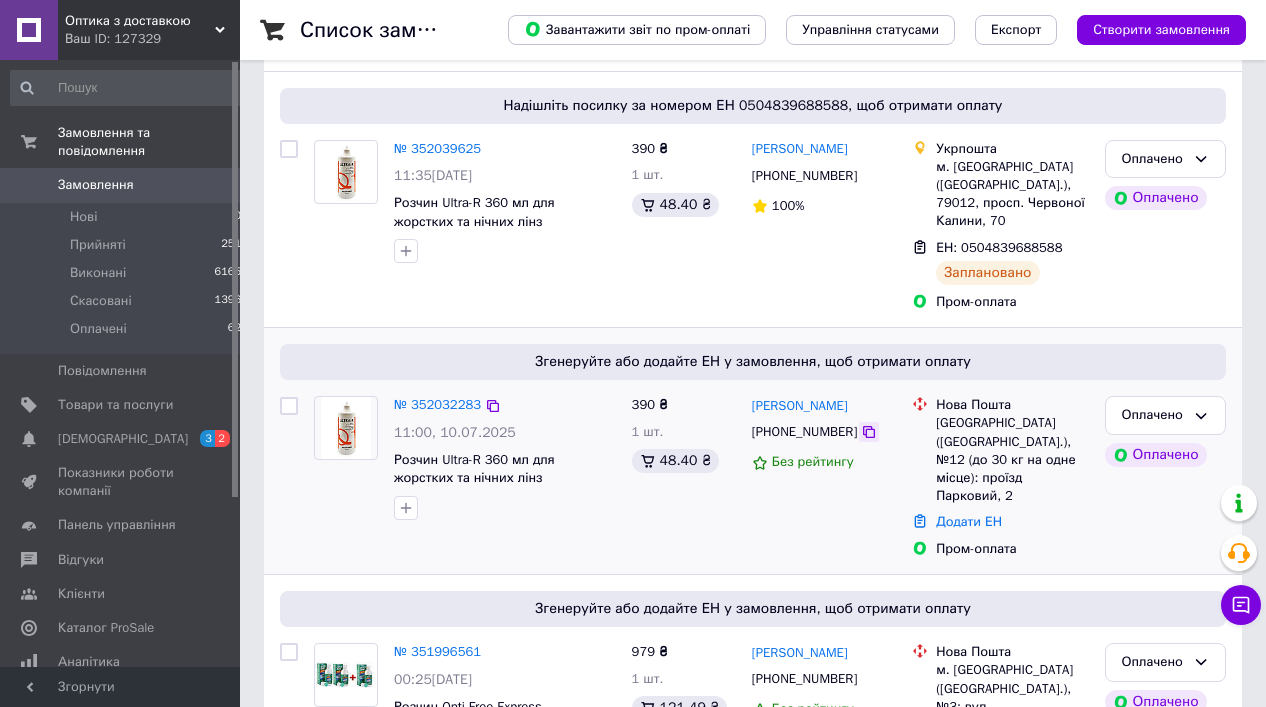 click 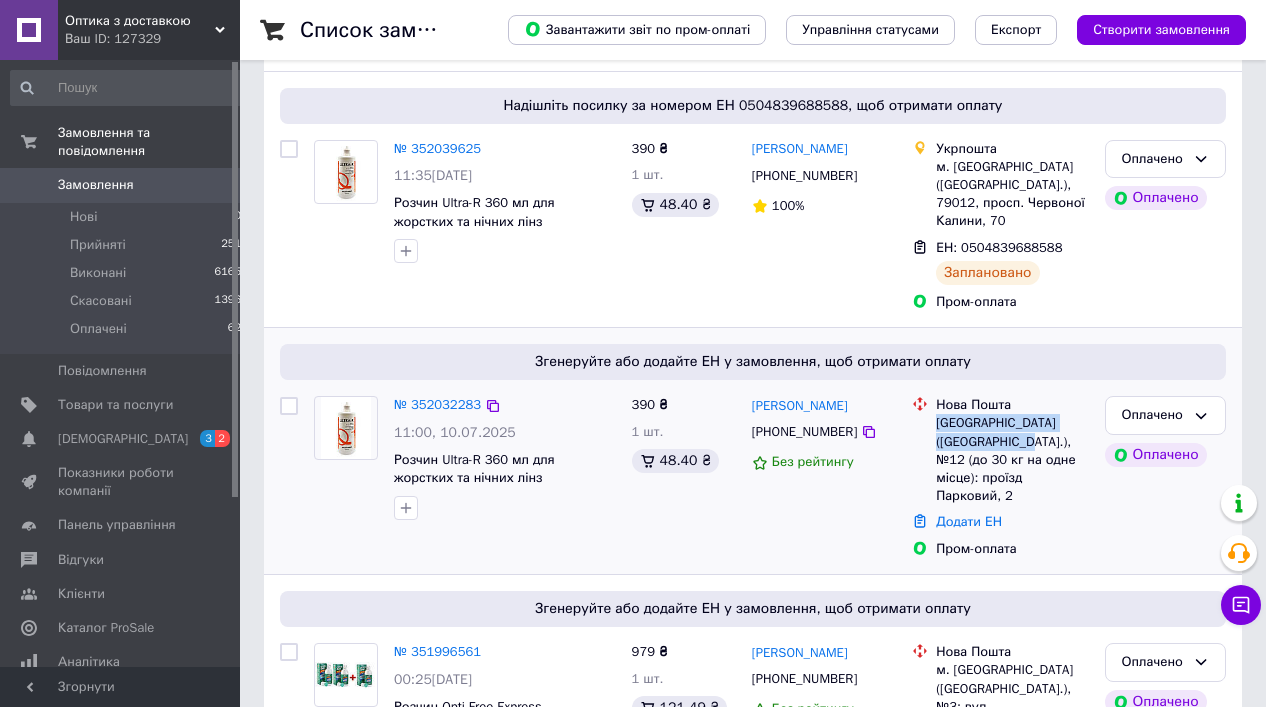 drag, startPoint x: 935, startPoint y: 401, endPoint x: 997, endPoint y: 422, distance: 65.459915 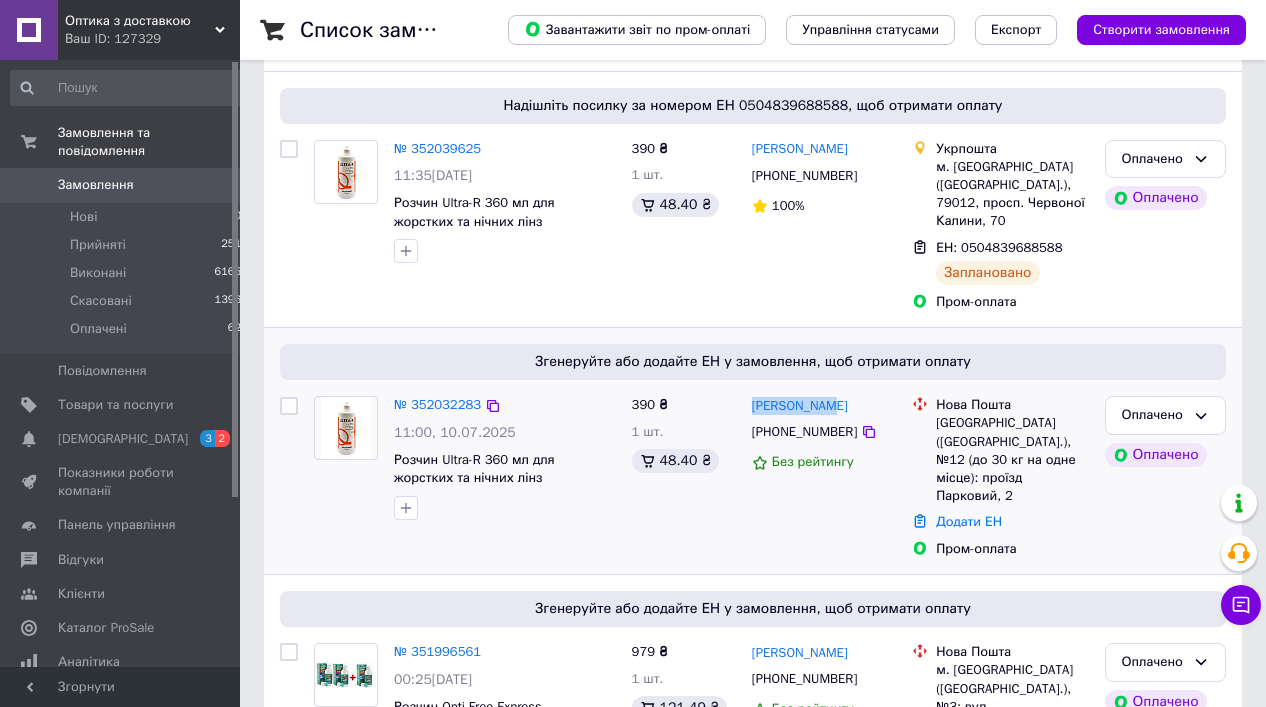 drag, startPoint x: 848, startPoint y: 385, endPoint x: 751, endPoint y: 384, distance: 97.00516 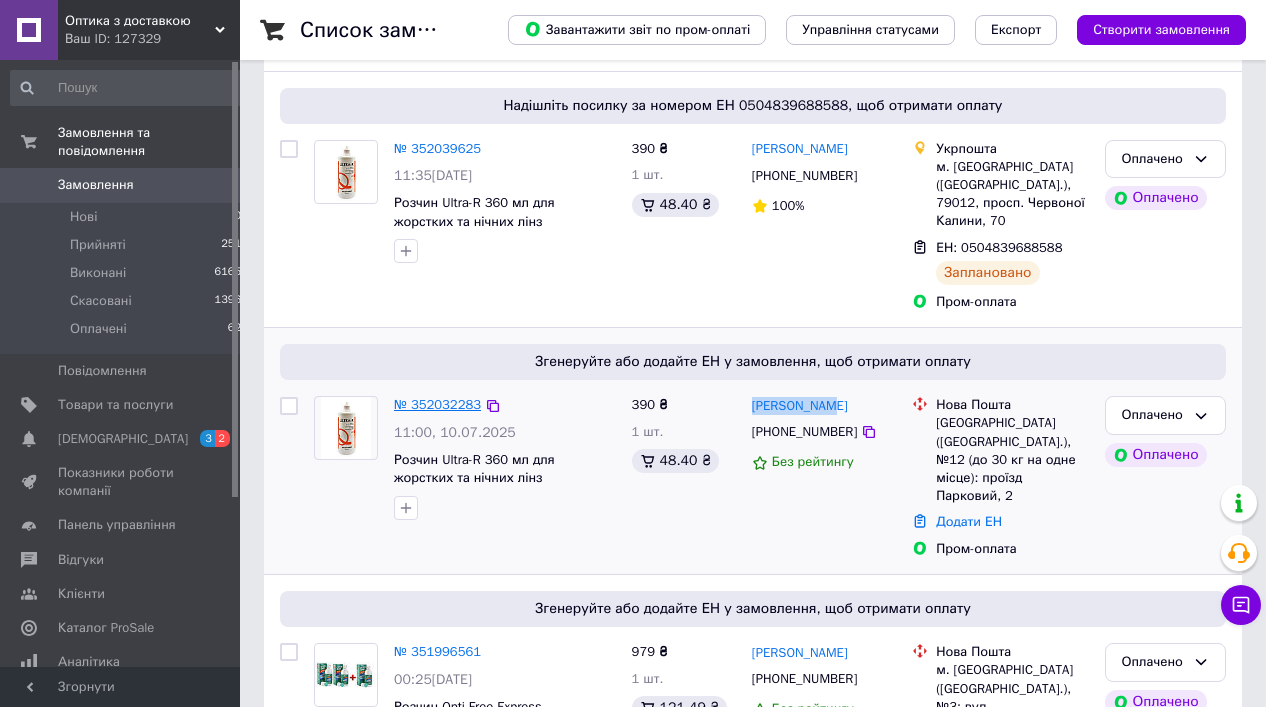 click on "№ 352032283" at bounding box center (437, 404) 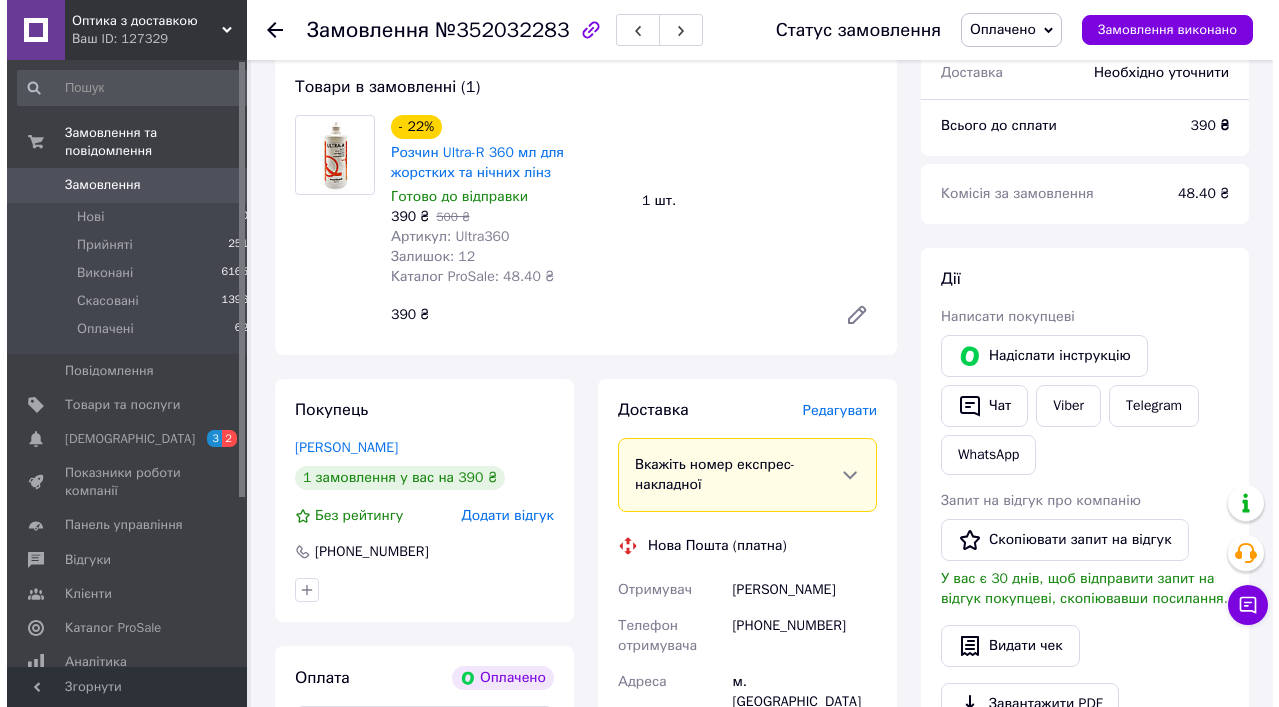 scroll, scrollTop: 180, scrollLeft: 0, axis: vertical 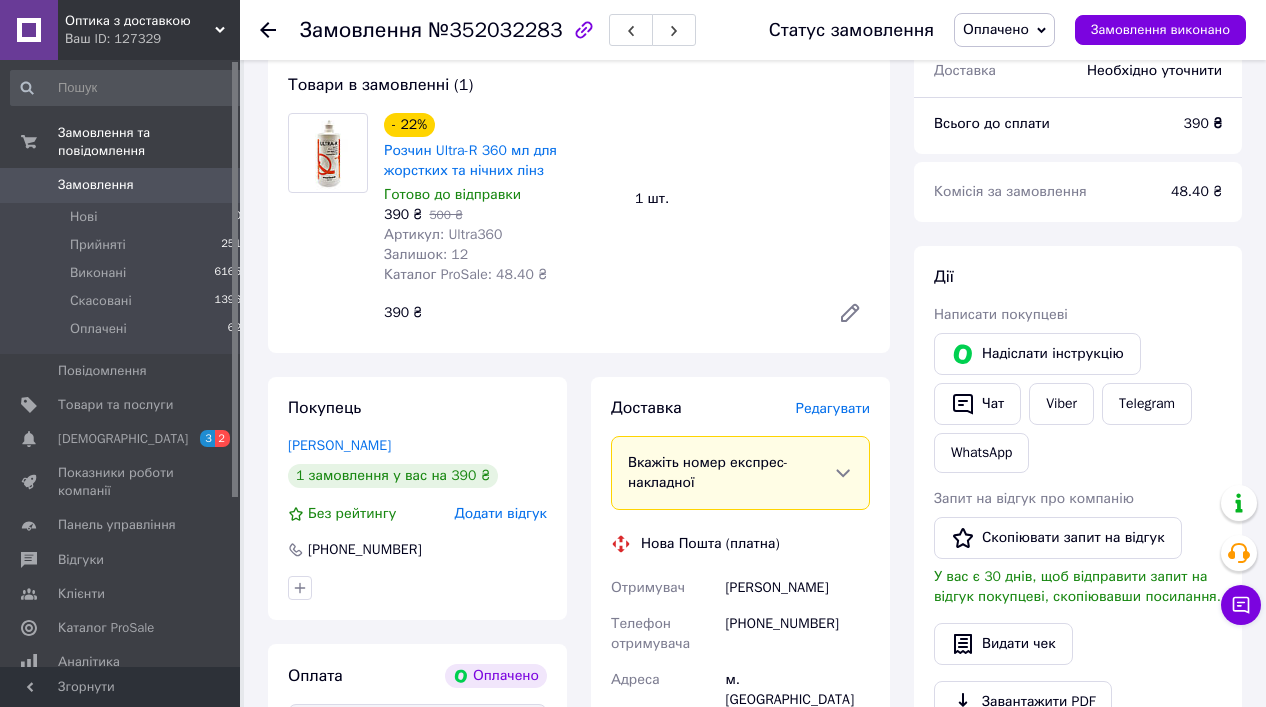 click on "Редагувати" at bounding box center (833, 408) 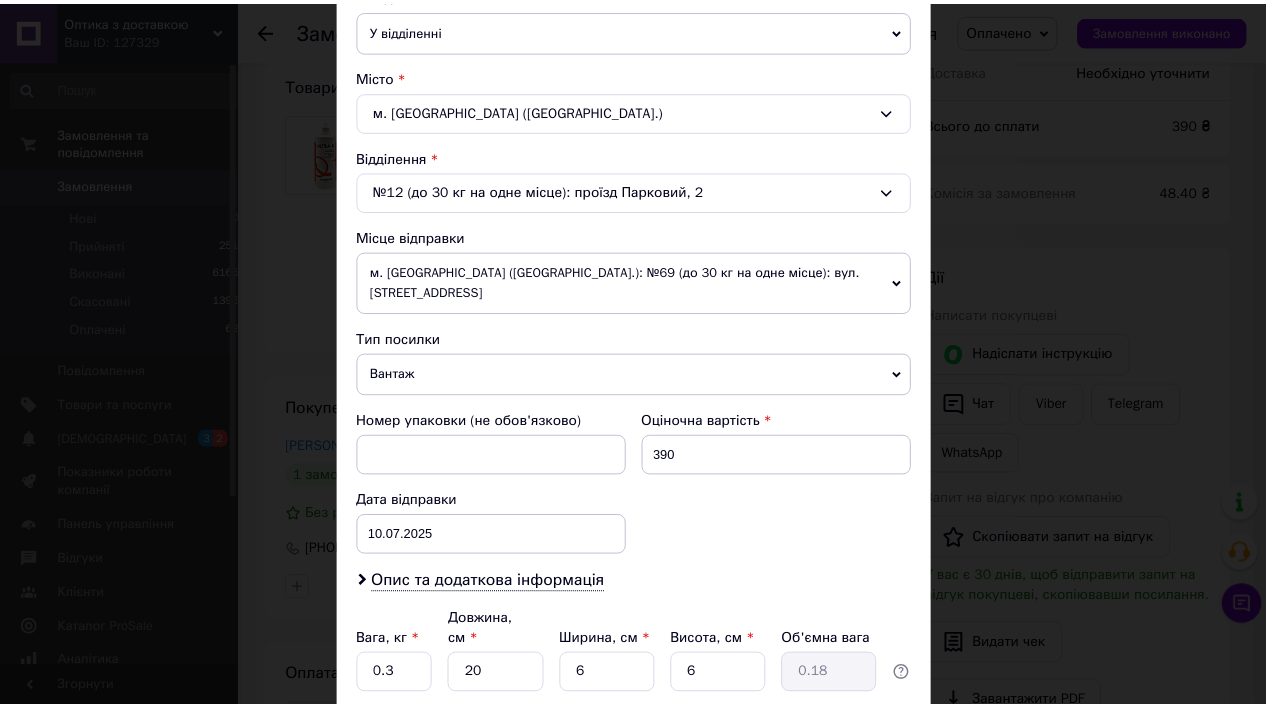 scroll, scrollTop: 563, scrollLeft: 0, axis: vertical 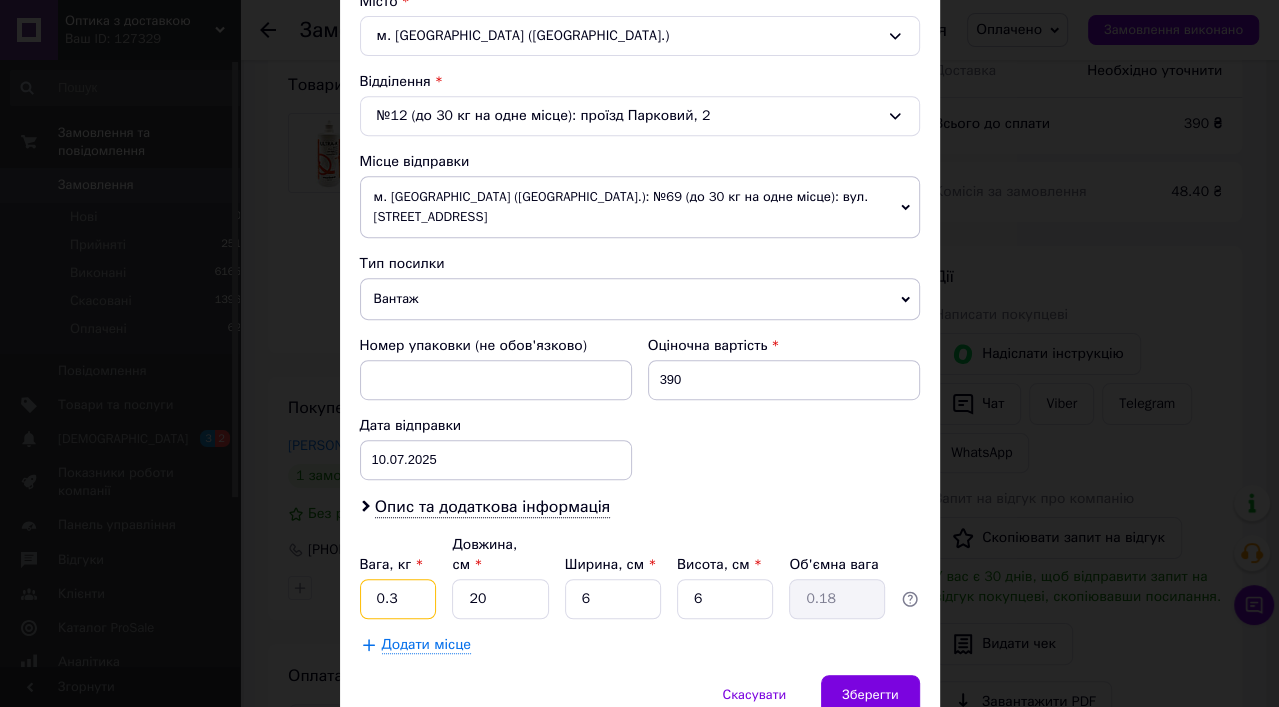 click on "0.3" at bounding box center [398, 599] 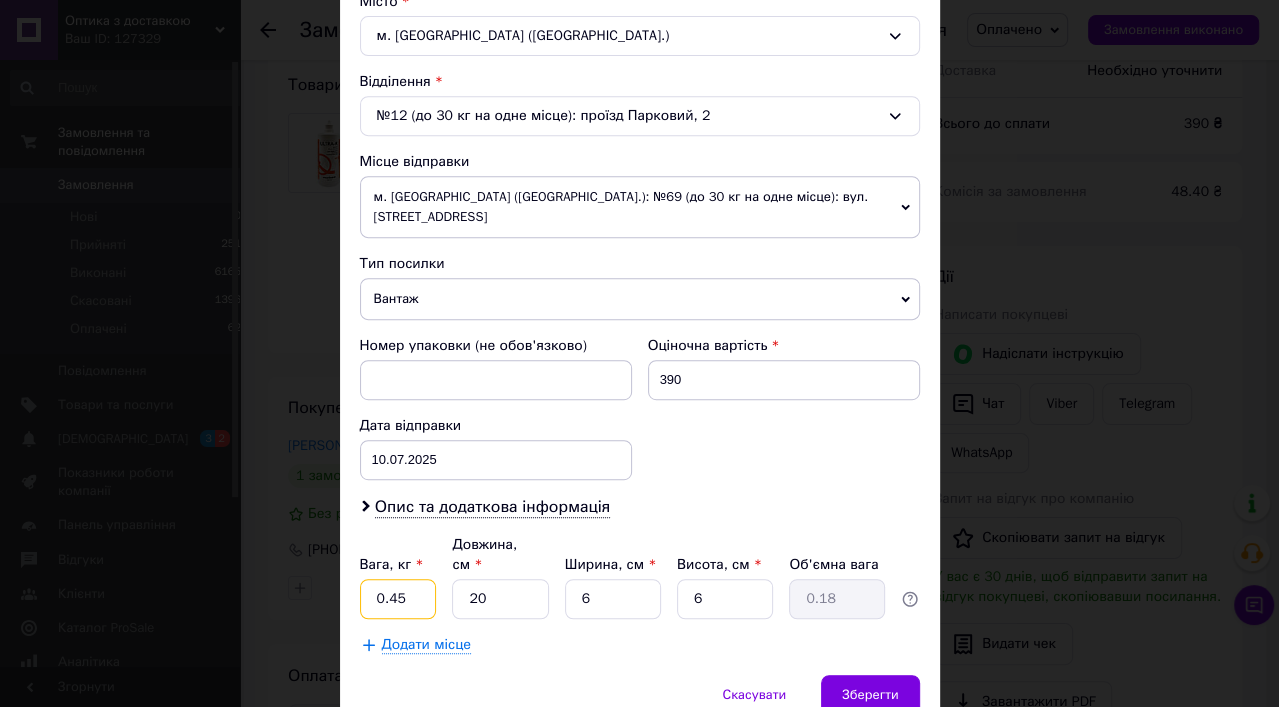 type on "0.45" 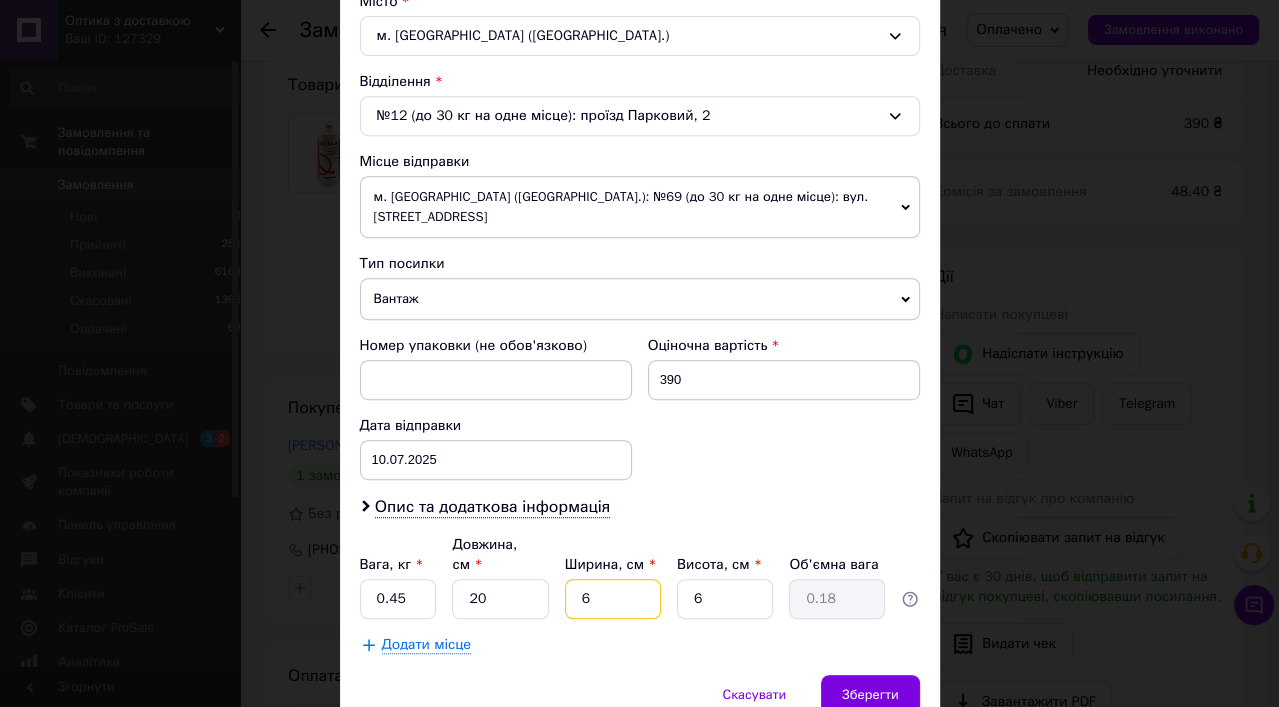drag, startPoint x: 587, startPoint y: 551, endPoint x: 571, endPoint y: 552, distance: 16.03122 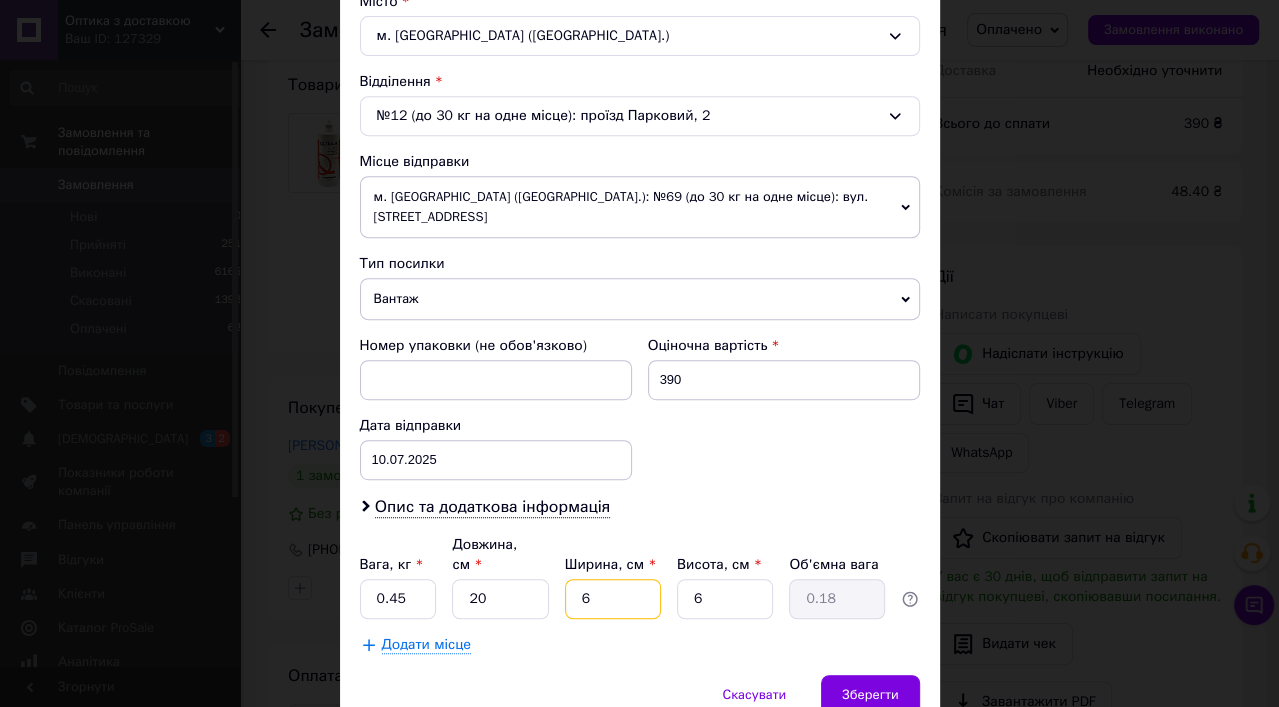 type on "7" 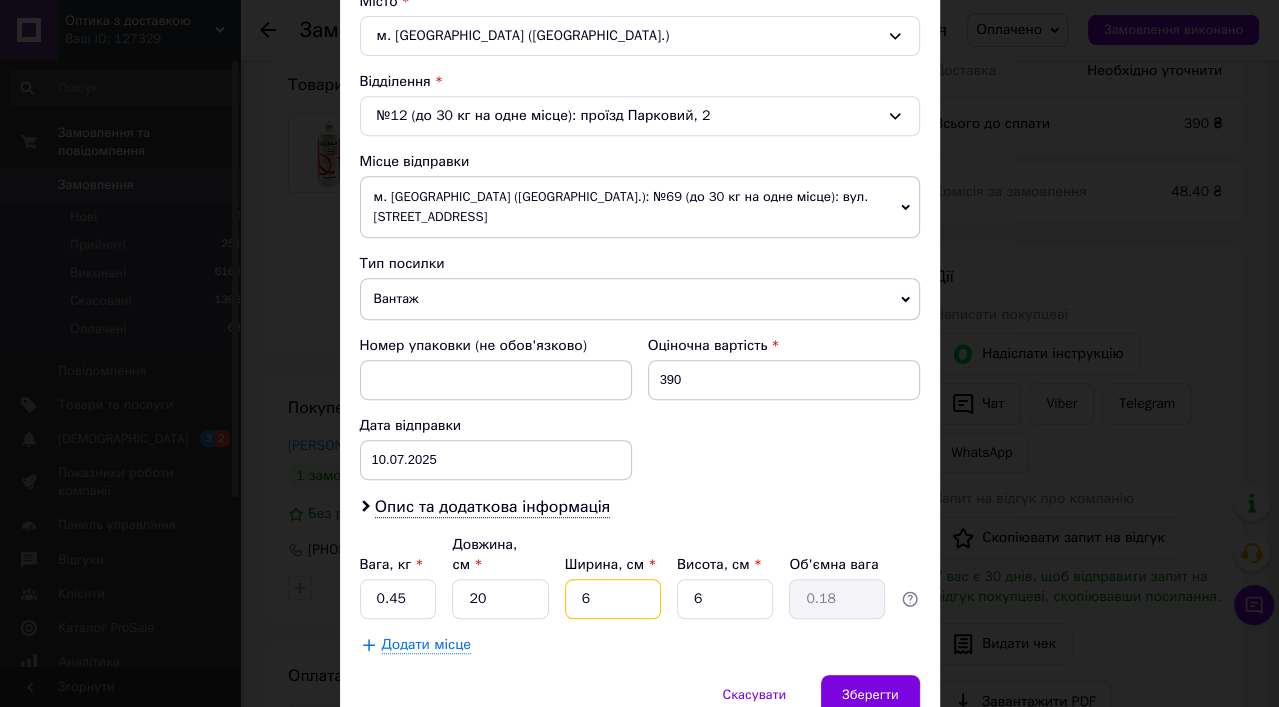 type on "0.21" 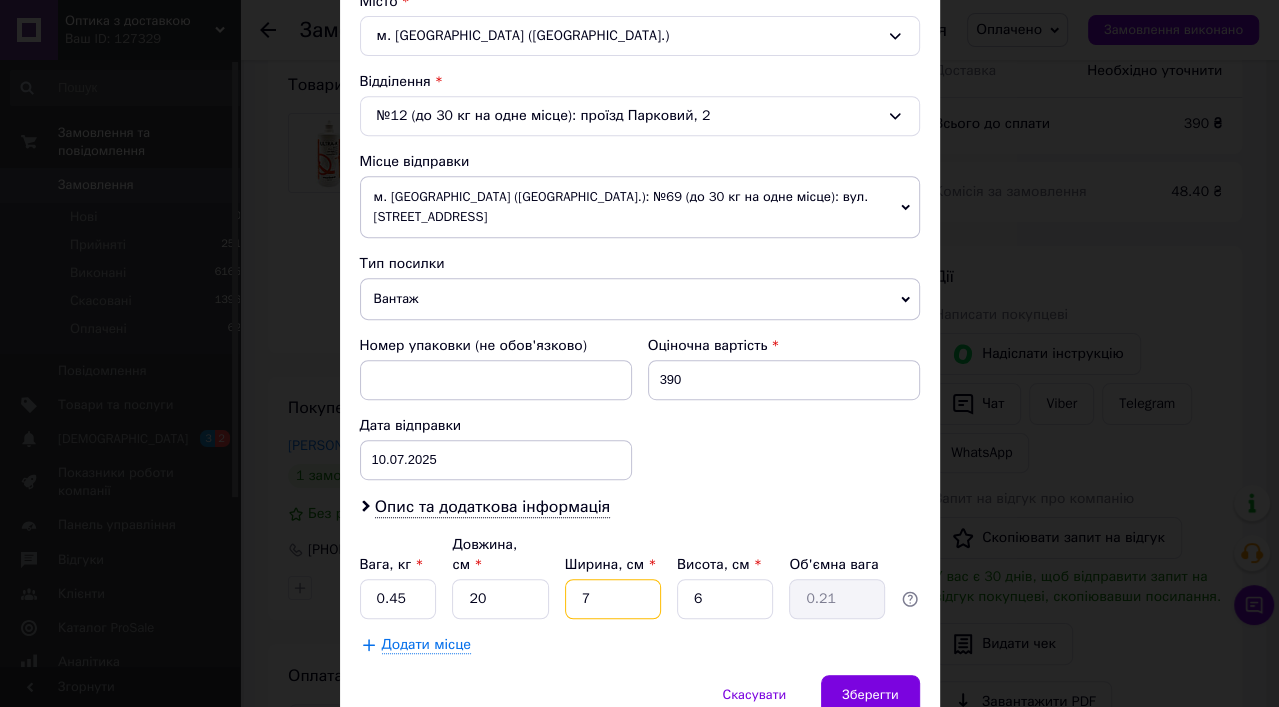type on "7" 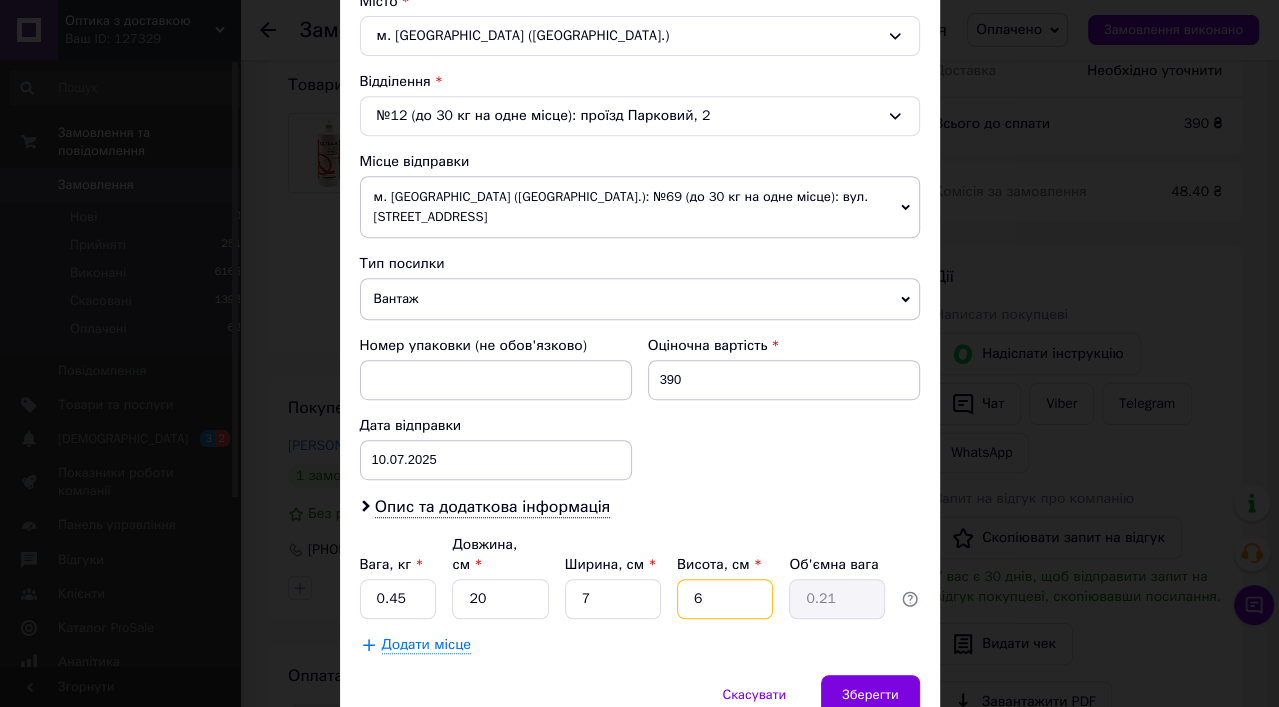 drag, startPoint x: 685, startPoint y: 548, endPoint x: 737, endPoint y: 560, distance: 53.366657 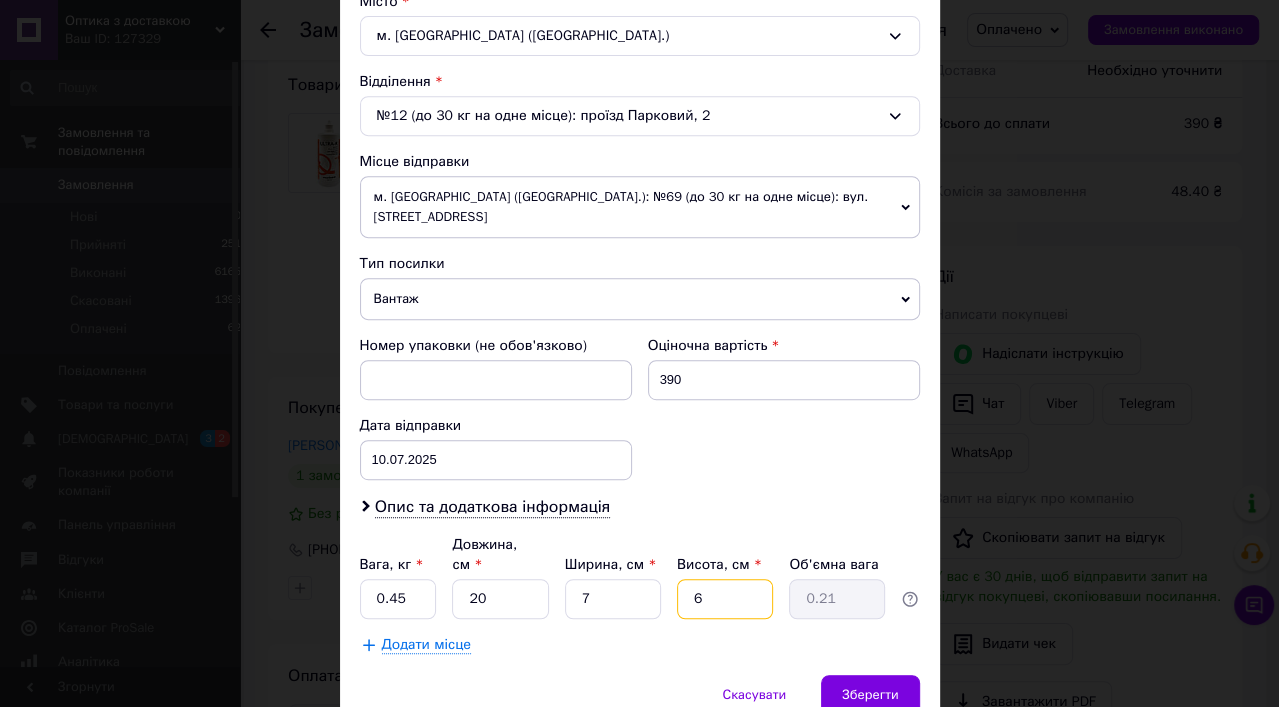click on "6" at bounding box center (725, 599) 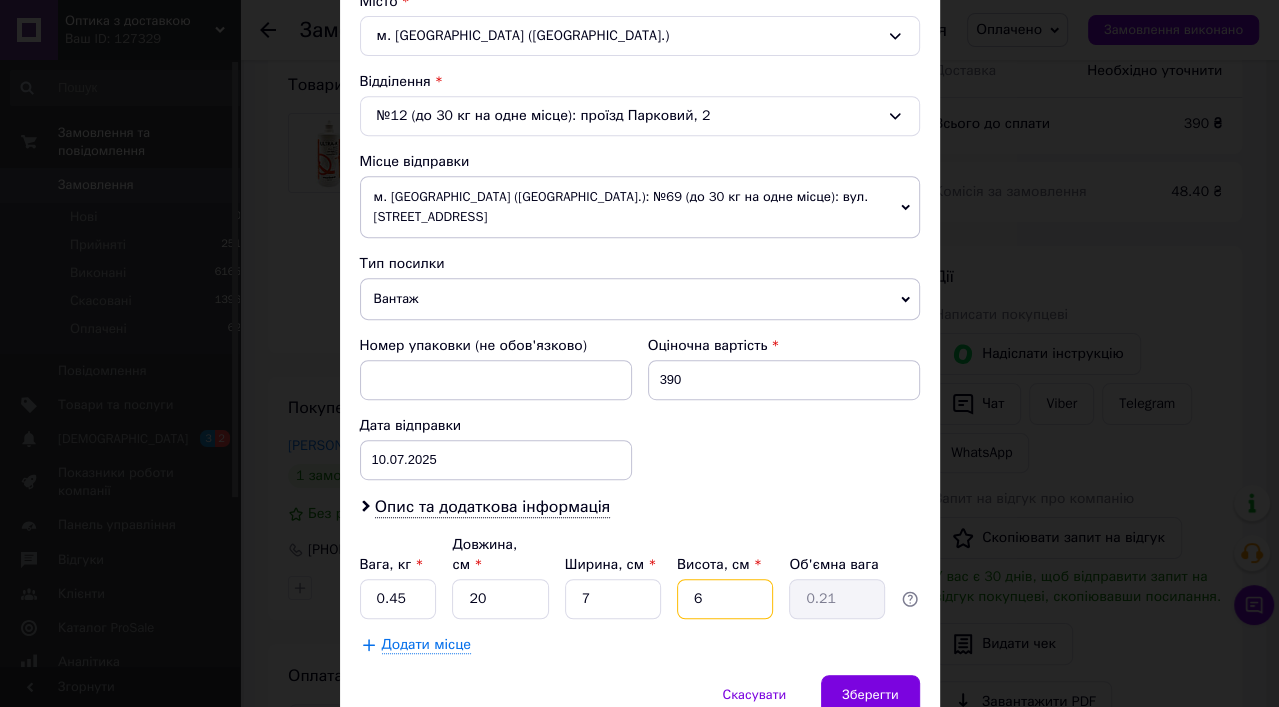 type on "7" 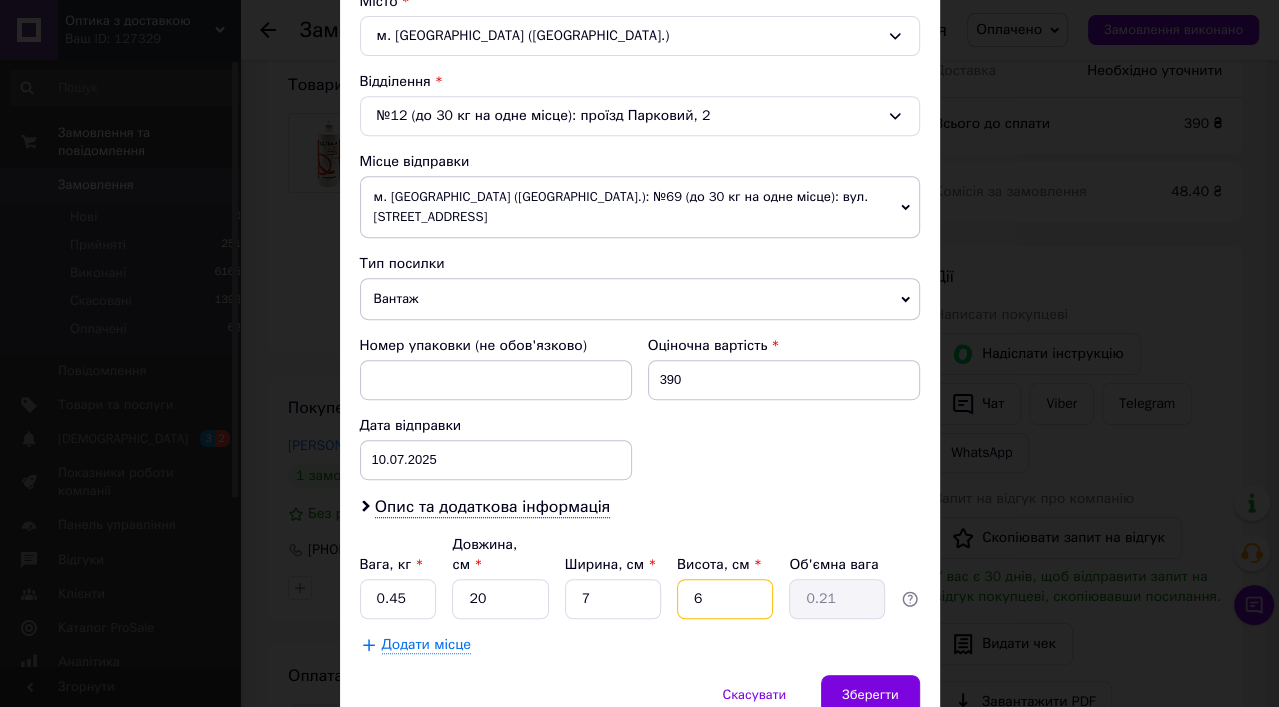 type on "0.25" 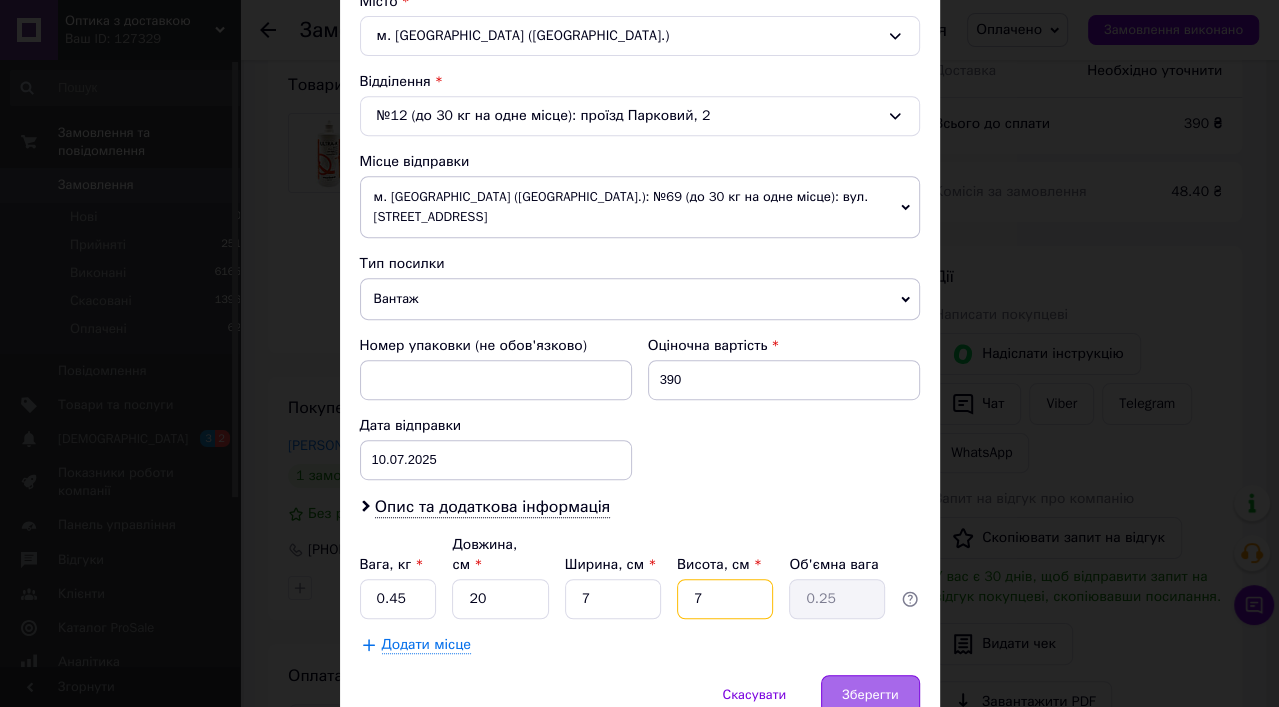 type on "7" 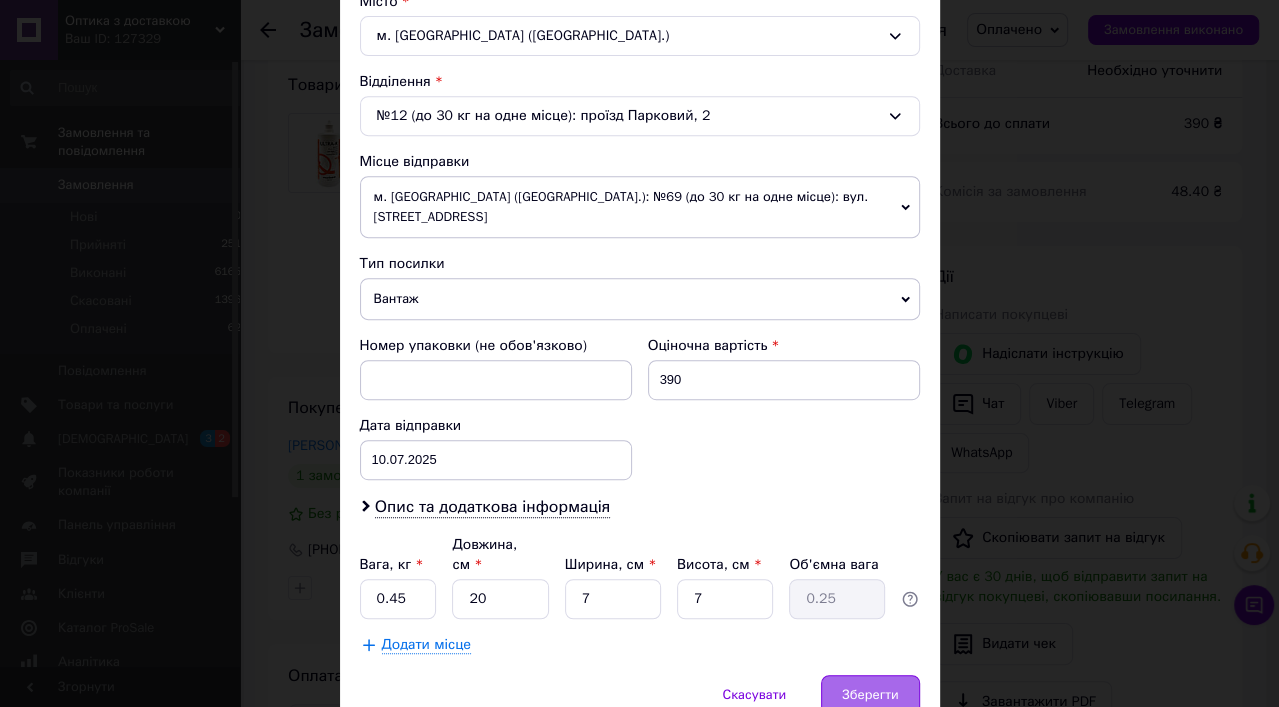 click on "Зберегти" at bounding box center [870, 695] 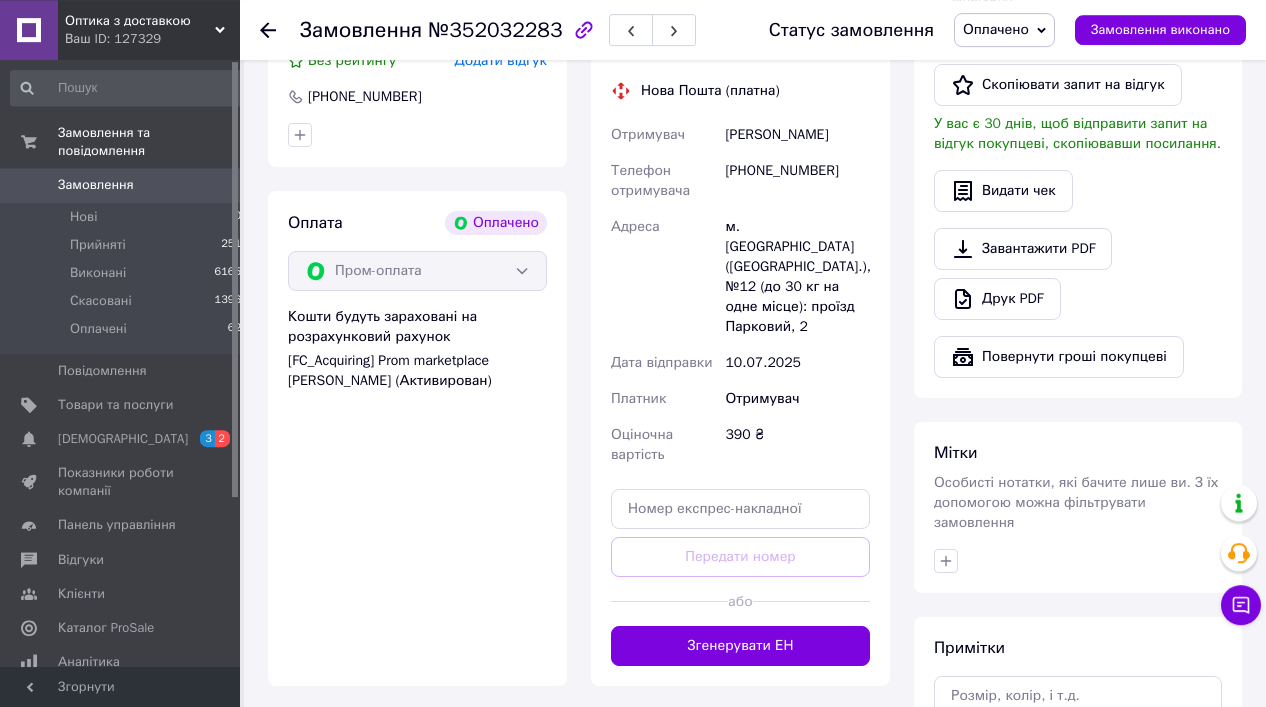 scroll, scrollTop: 648, scrollLeft: 0, axis: vertical 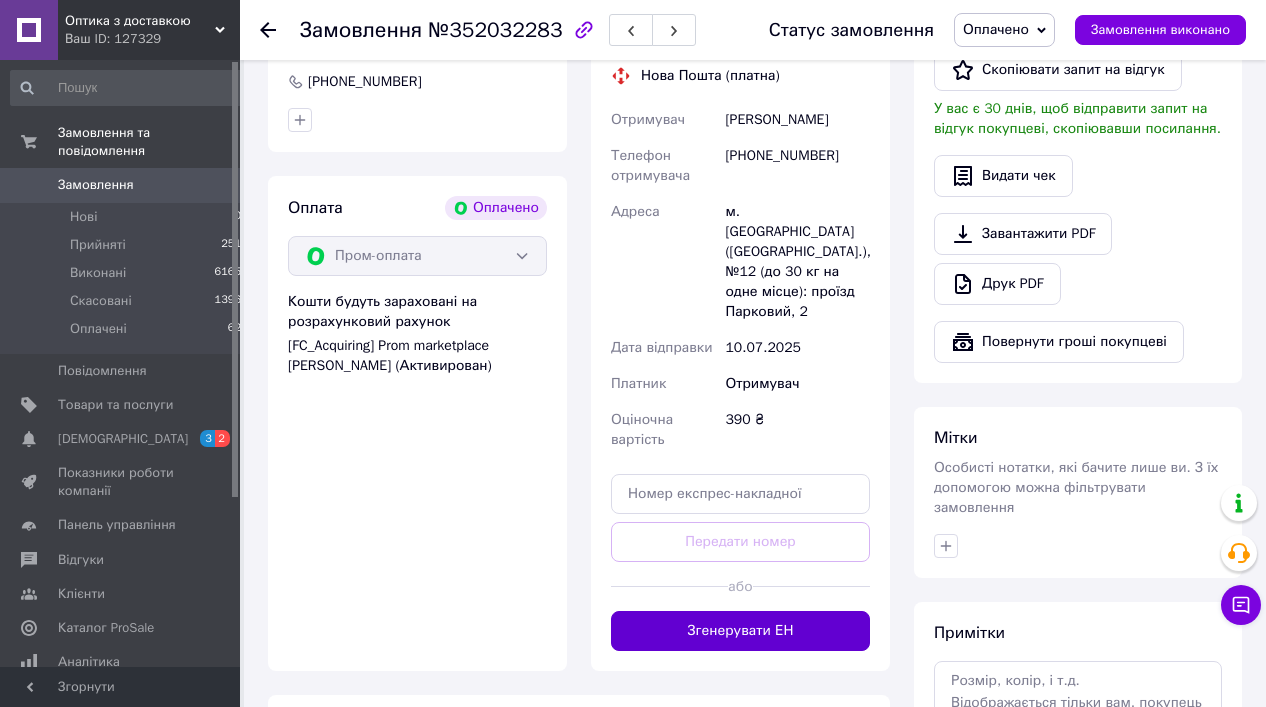 click on "Згенерувати ЕН" at bounding box center (740, 631) 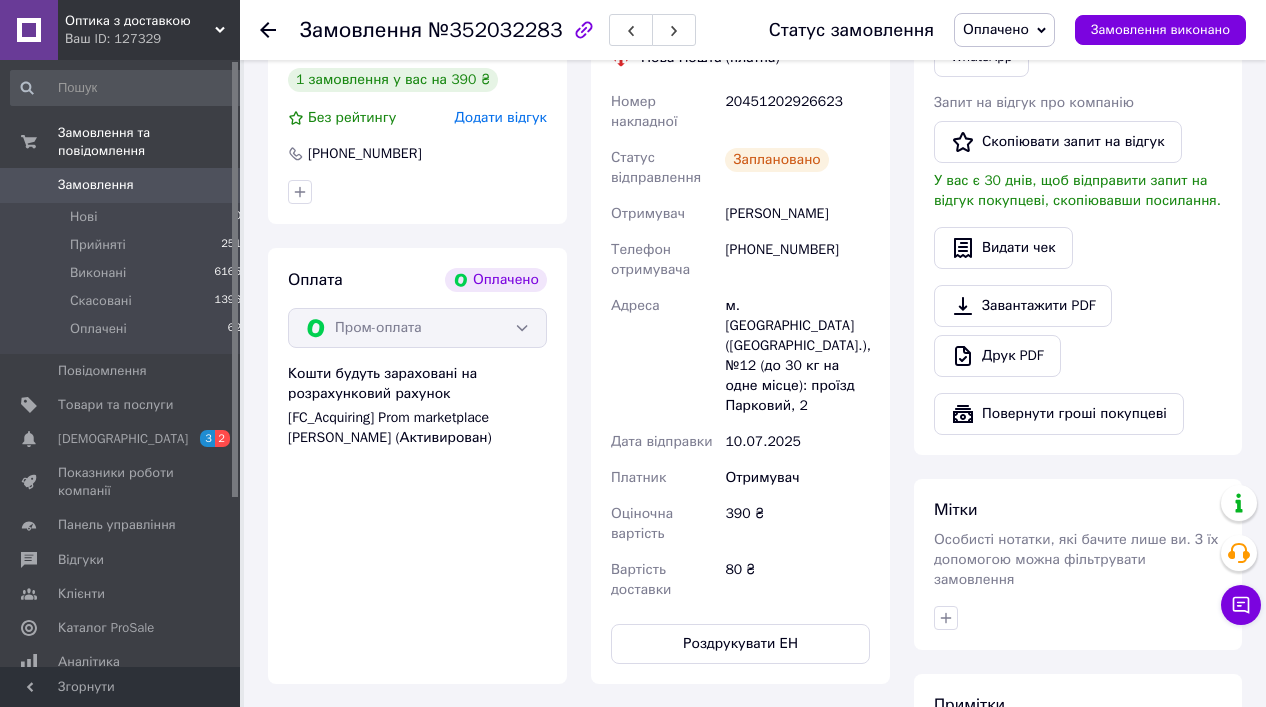 scroll, scrollTop: 540, scrollLeft: 0, axis: vertical 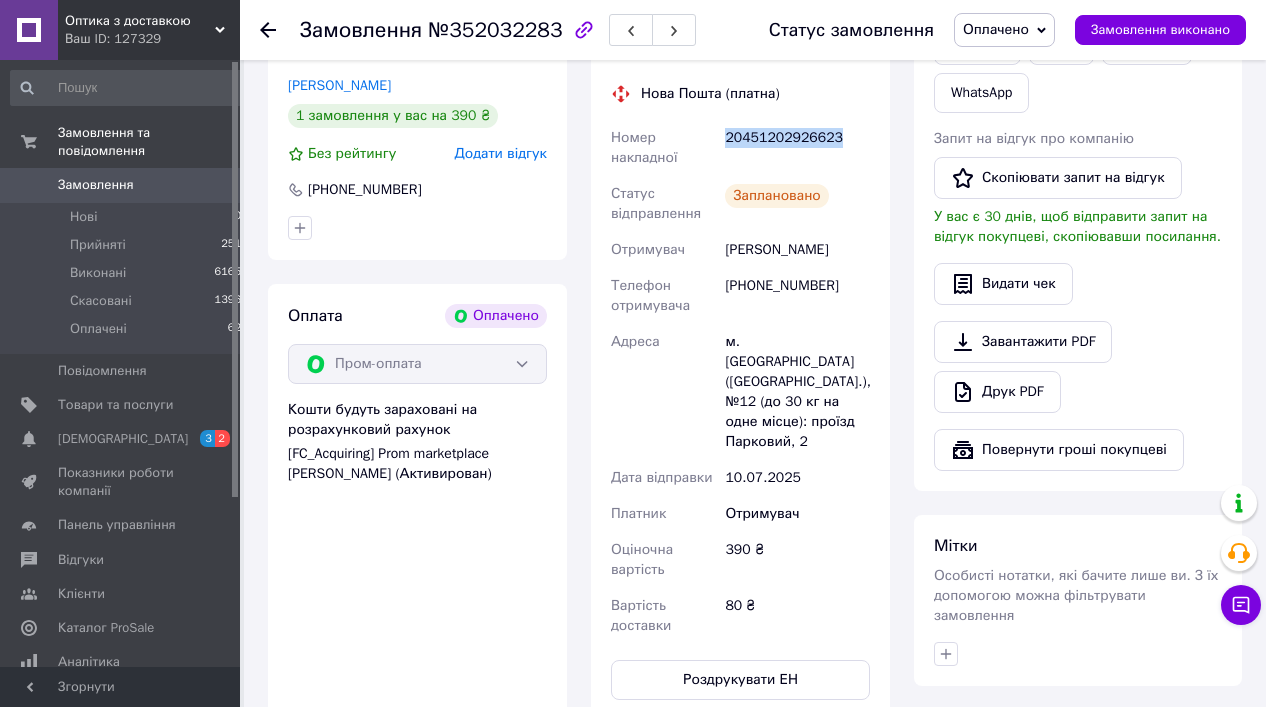 drag, startPoint x: 840, startPoint y: 139, endPoint x: 723, endPoint y: 140, distance: 117.00427 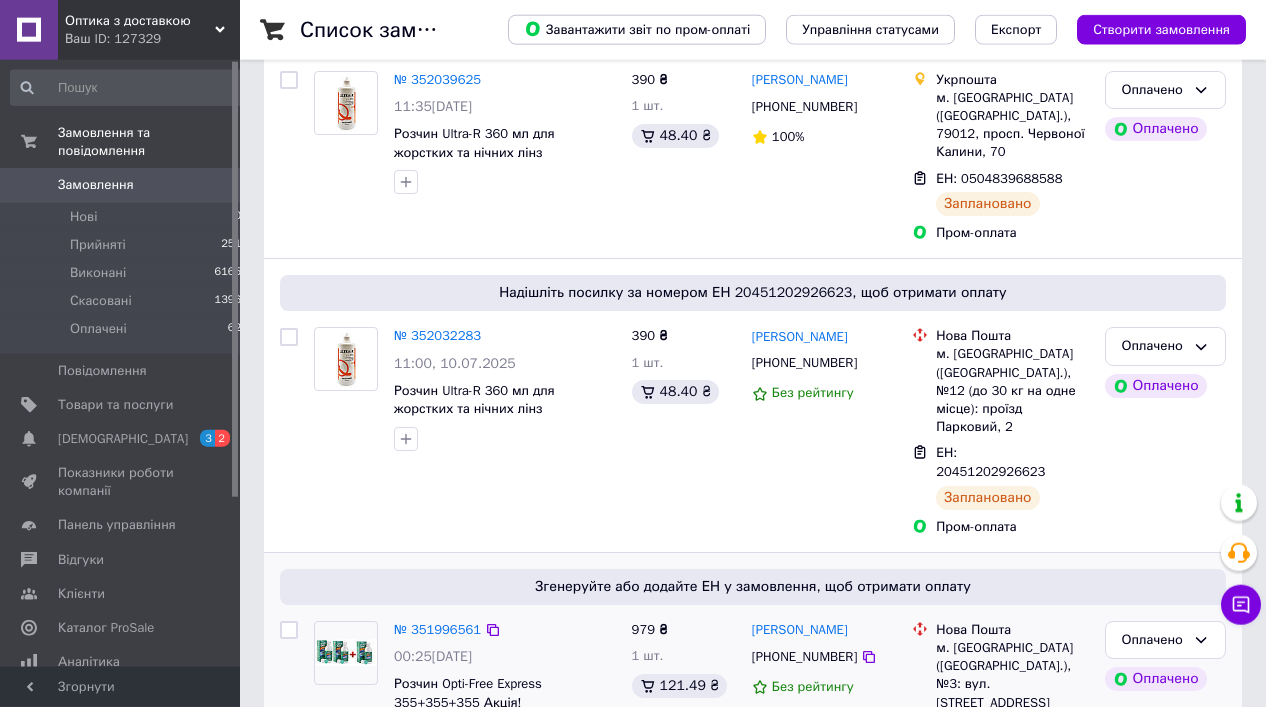 scroll, scrollTop: 360, scrollLeft: 0, axis: vertical 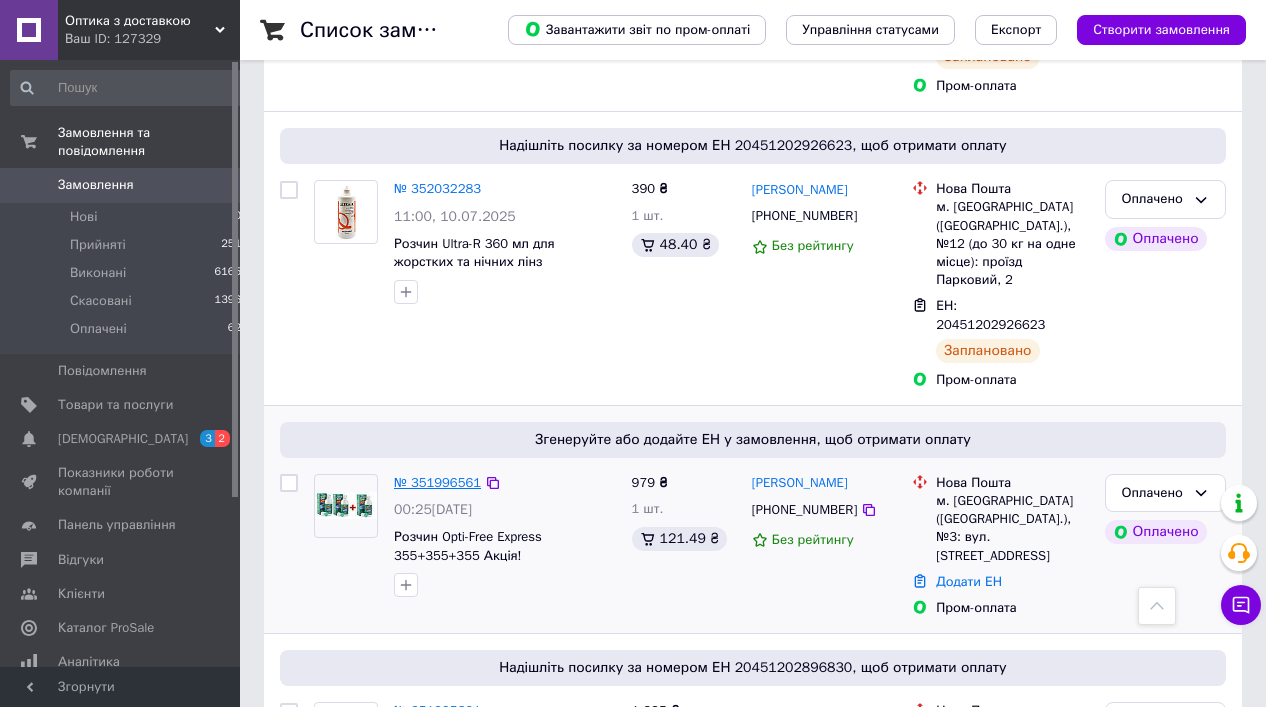 click on "№ 351996561" at bounding box center (437, 482) 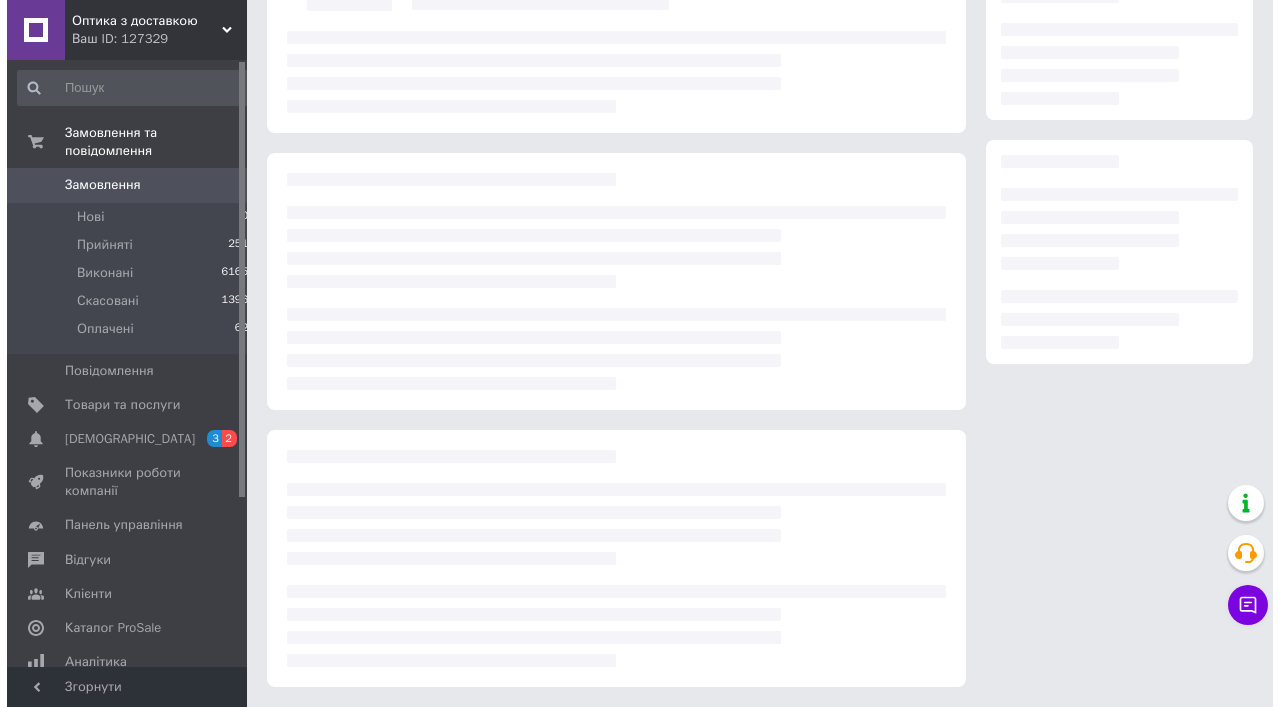 scroll, scrollTop: 207, scrollLeft: 0, axis: vertical 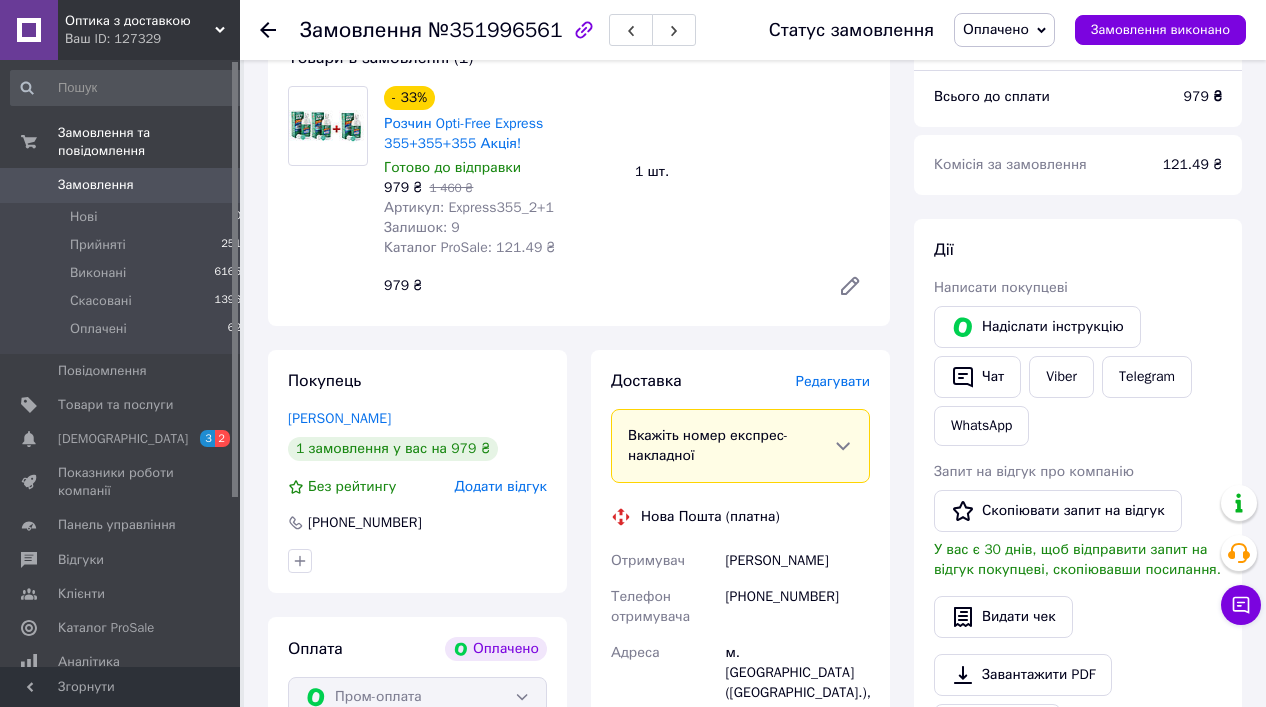 click on "Редагувати" at bounding box center (833, 381) 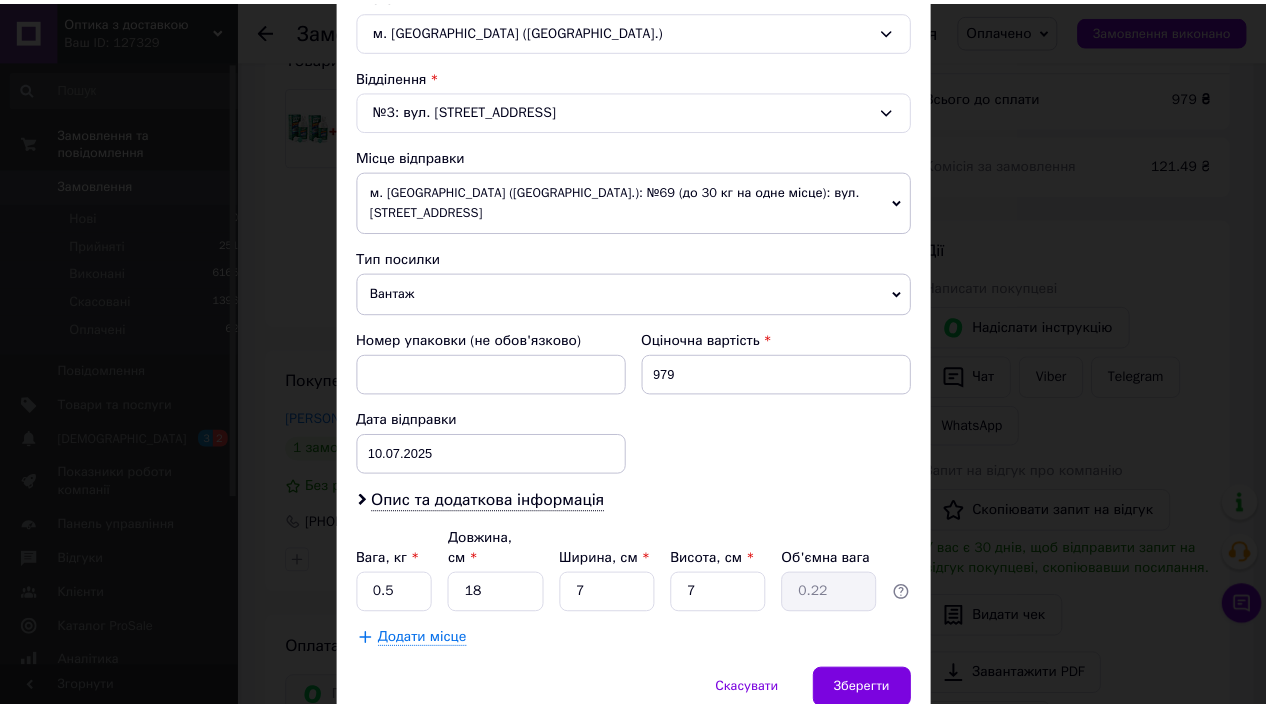 scroll, scrollTop: 614, scrollLeft: 0, axis: vertical 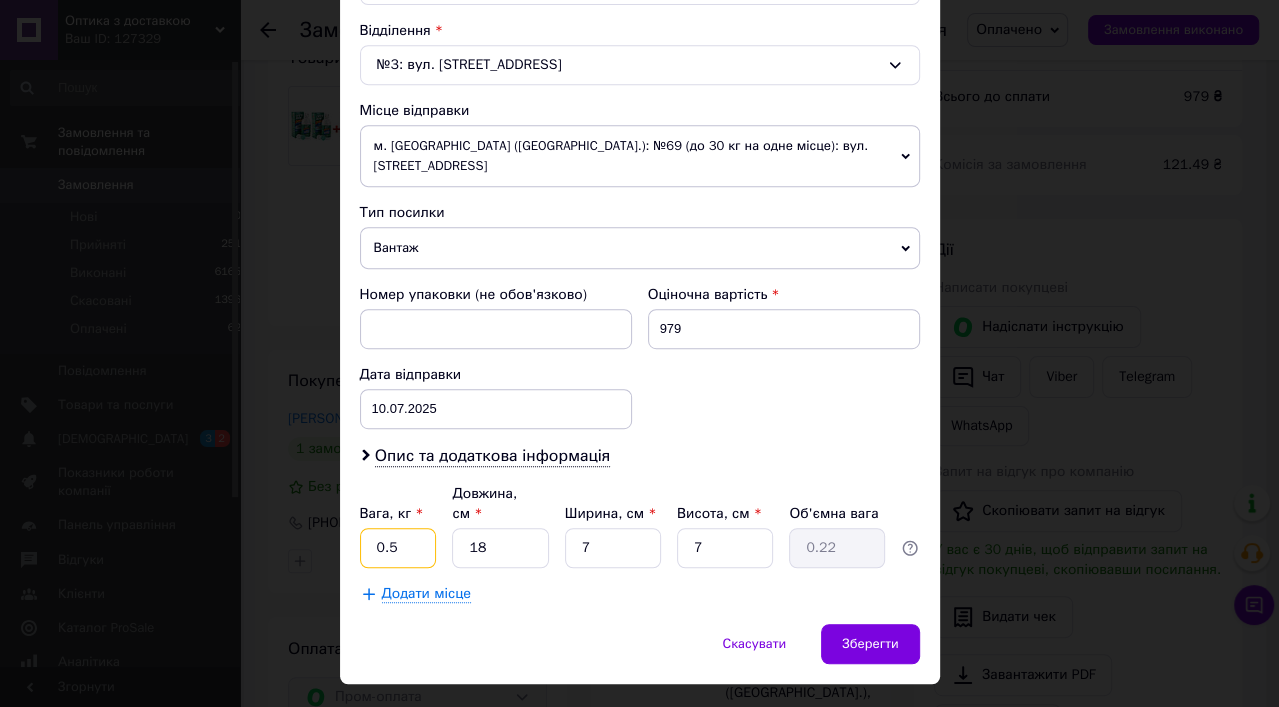 click on "0.5" at bounding box center (398, 548) 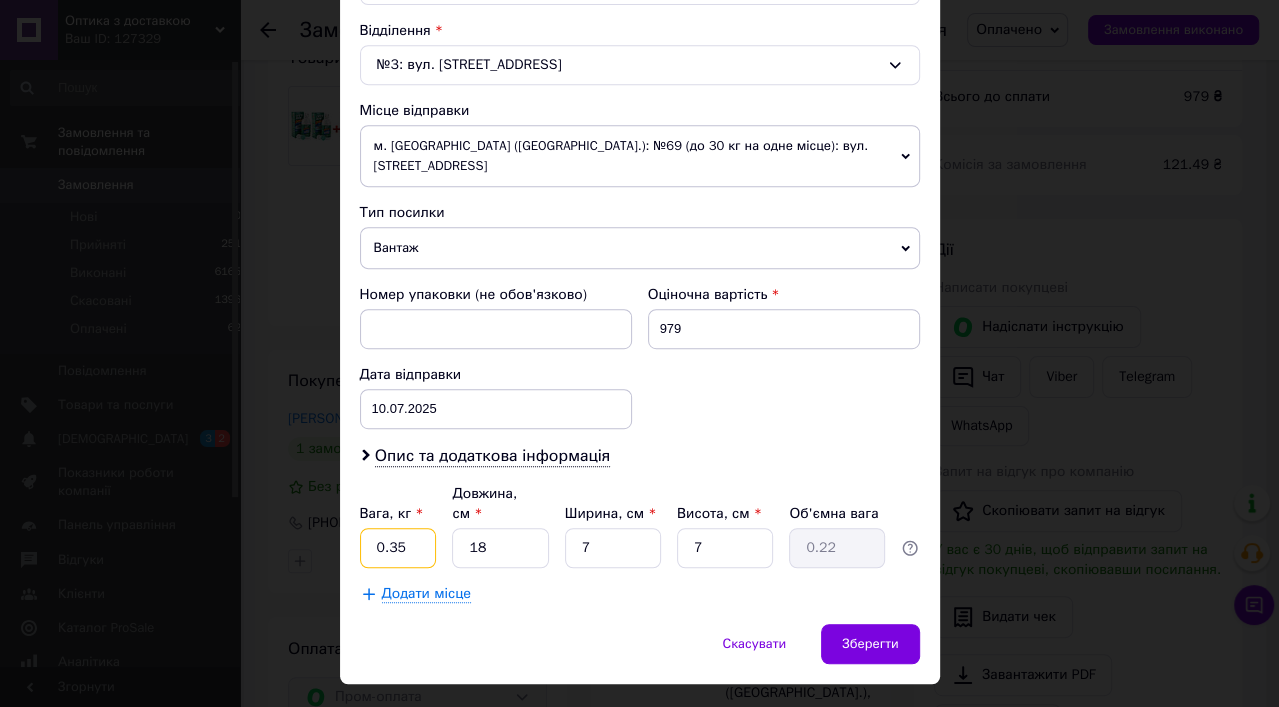 drag, startPoint x: 377, startPoint y: 506, endPoint x: 360, endPoint y: 505, distance: 17.029387 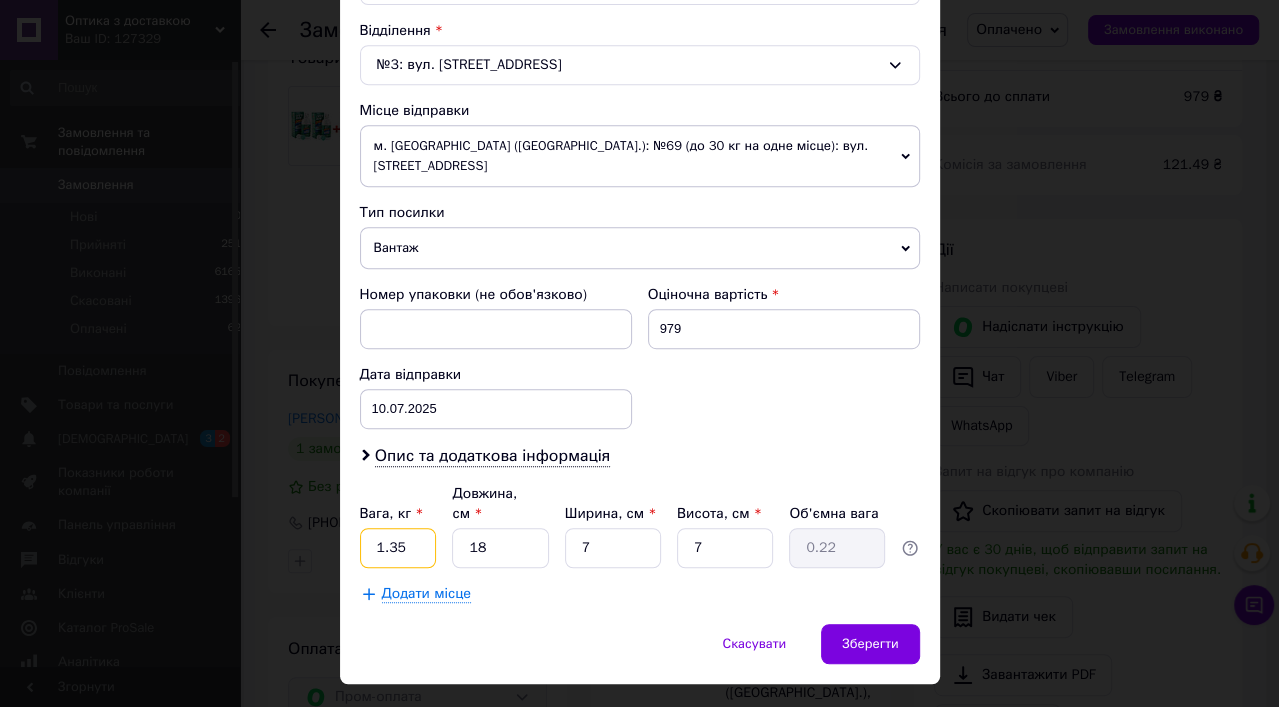 type on "1.35" 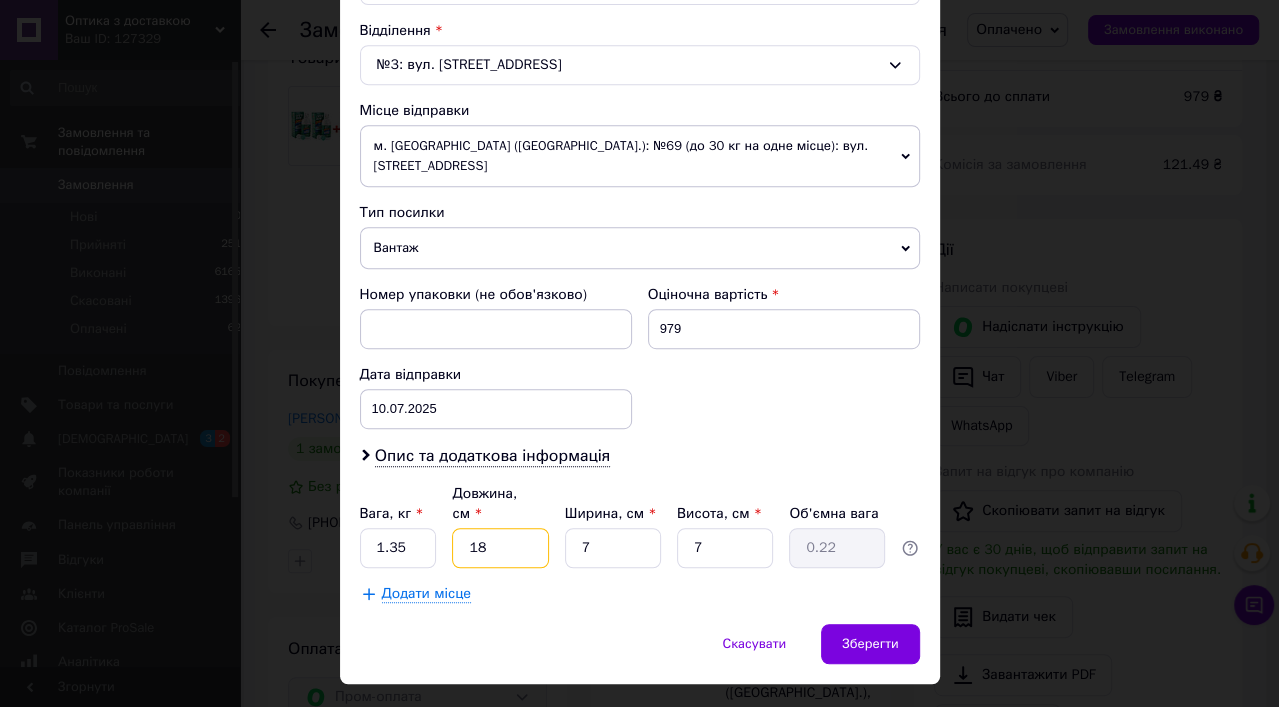 drag, startPoint x: 494, startPoint y: 506, endPoint x: 462, endPoint y: 505, distance: 32.01562 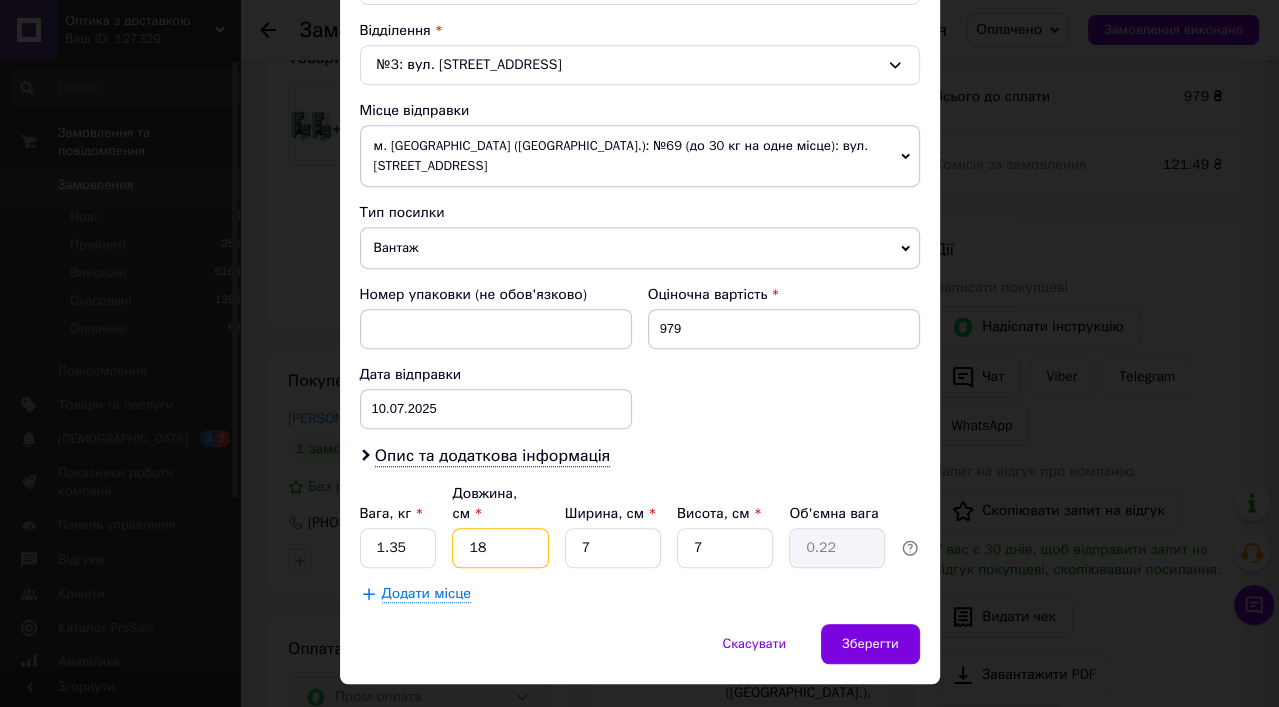 type 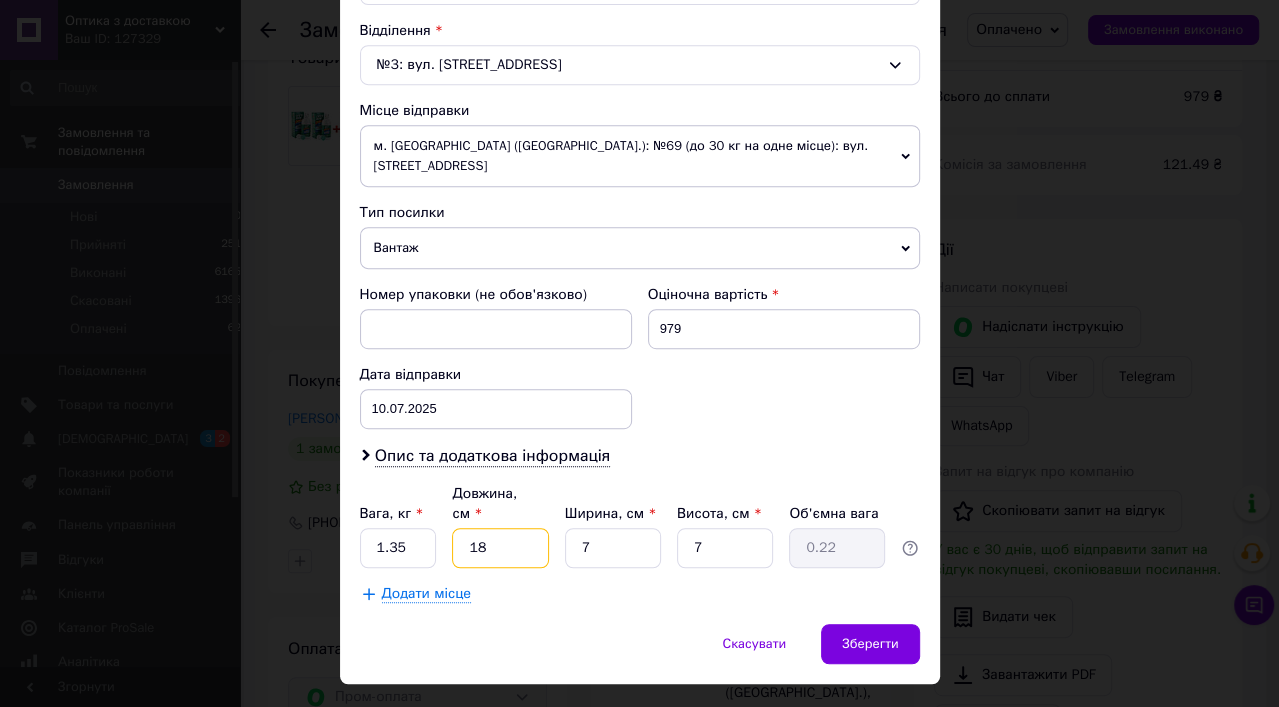 type 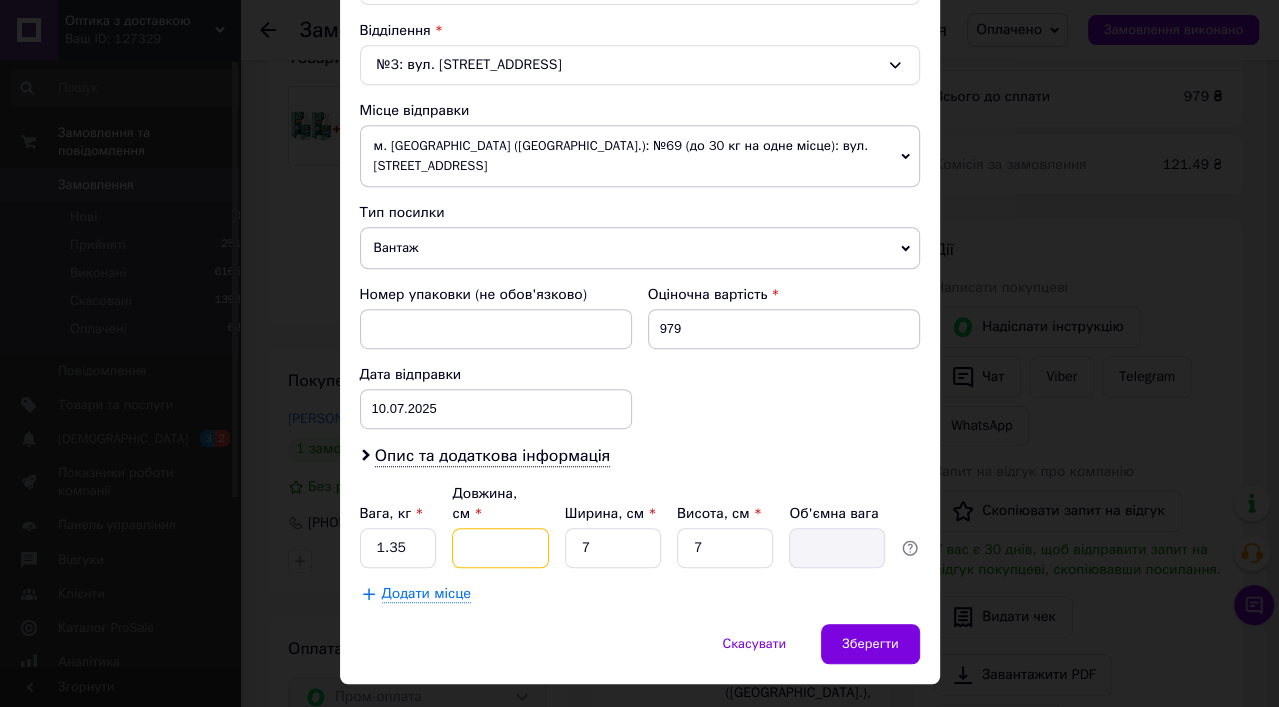 type on "2" 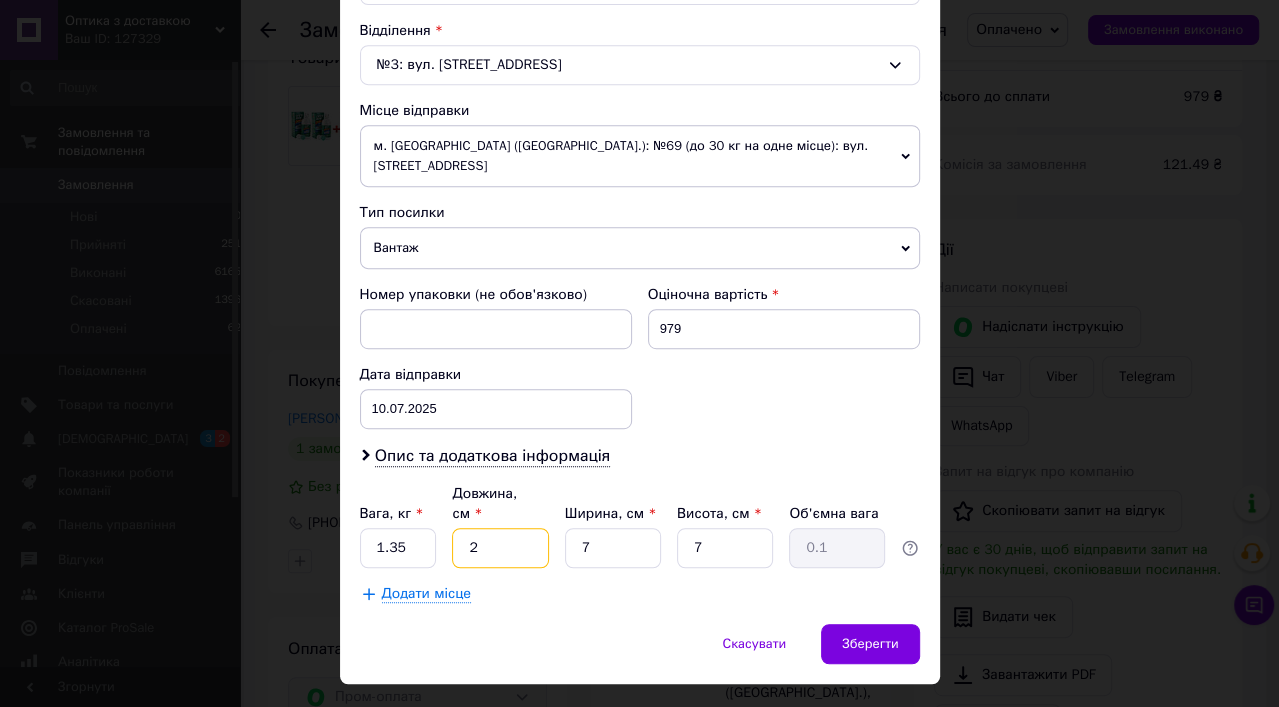type on "20" 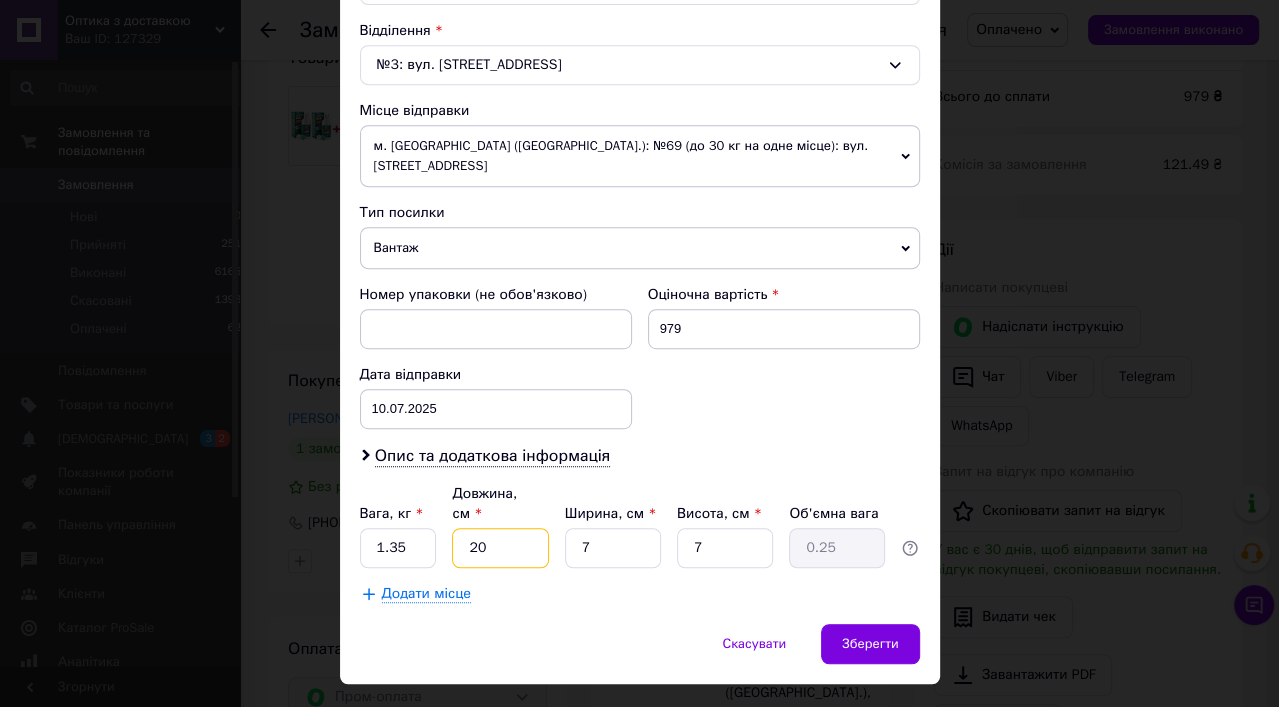 type on "20" 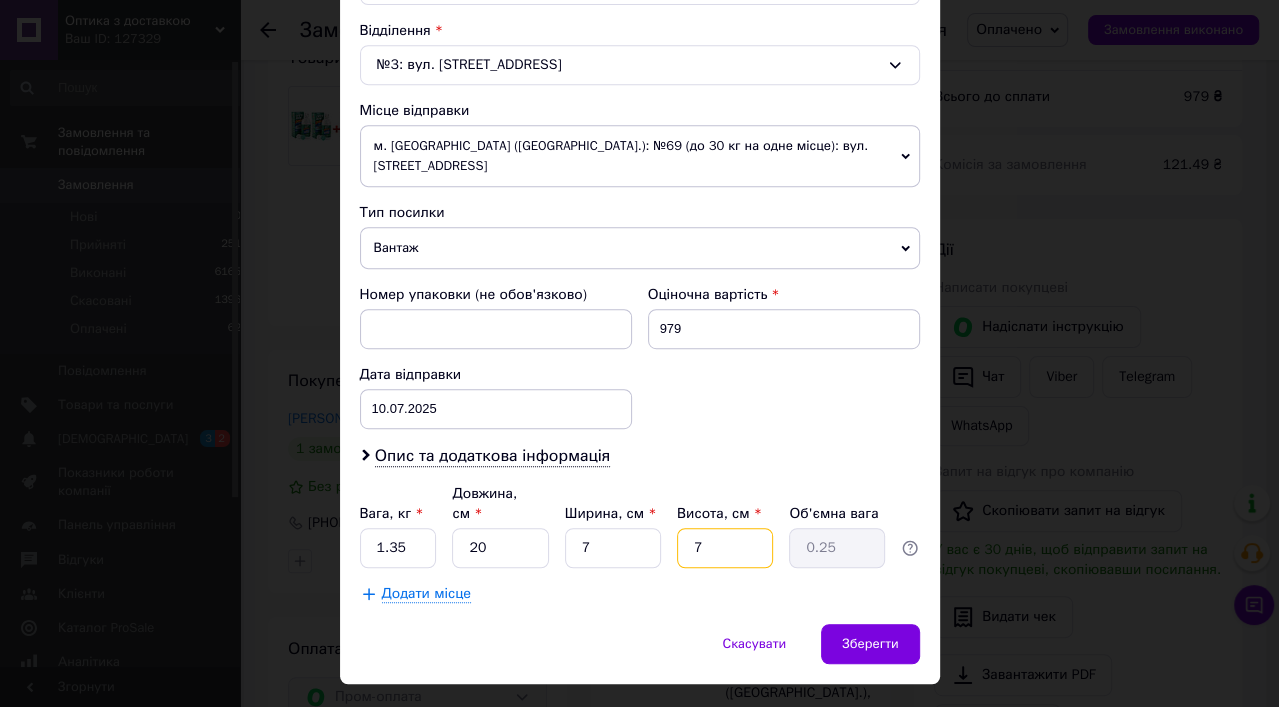 drag, startPoint x: 680, startPoint y: 495, endPoint x: 701, endPoint y: 501, distance: 21.84033 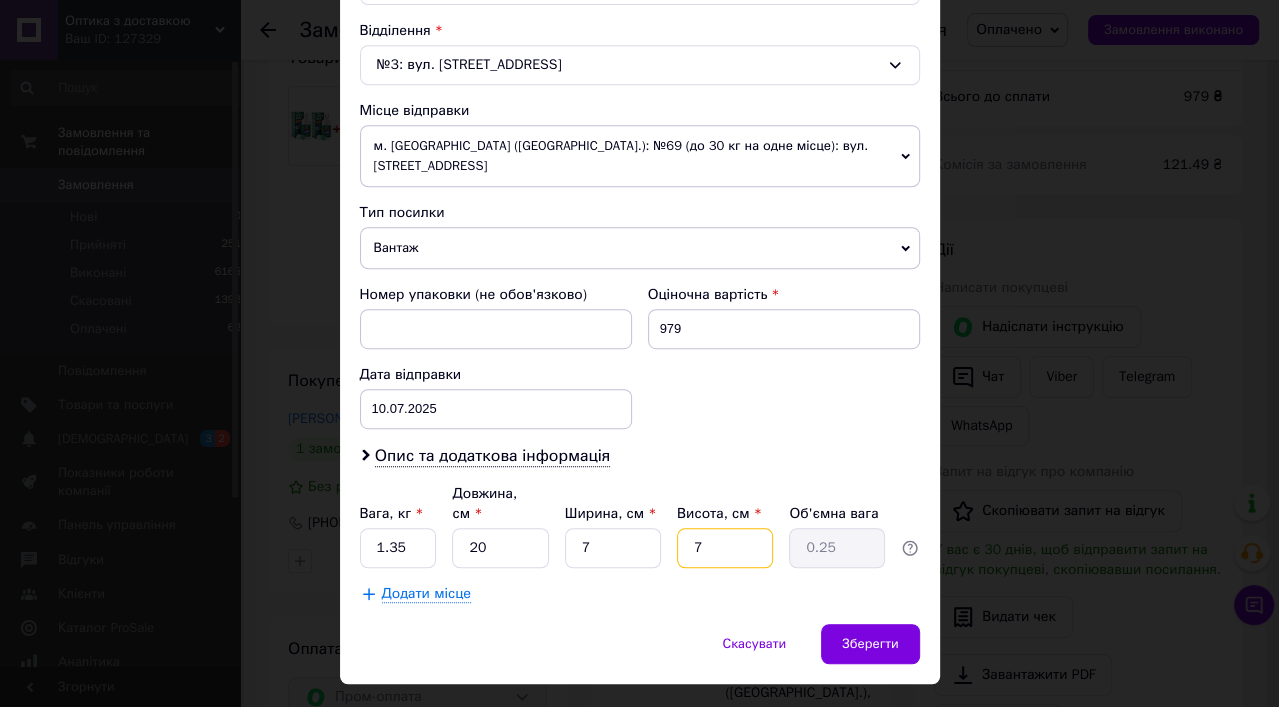paste on "18" 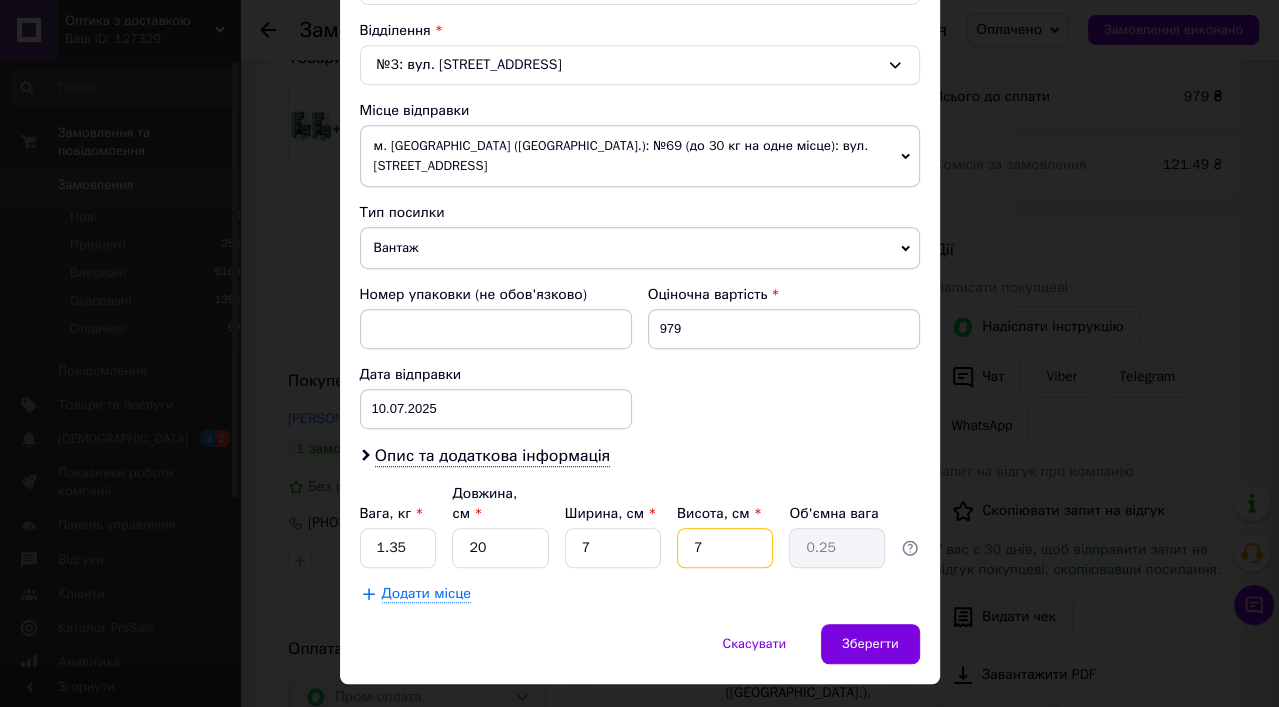 type on "18" 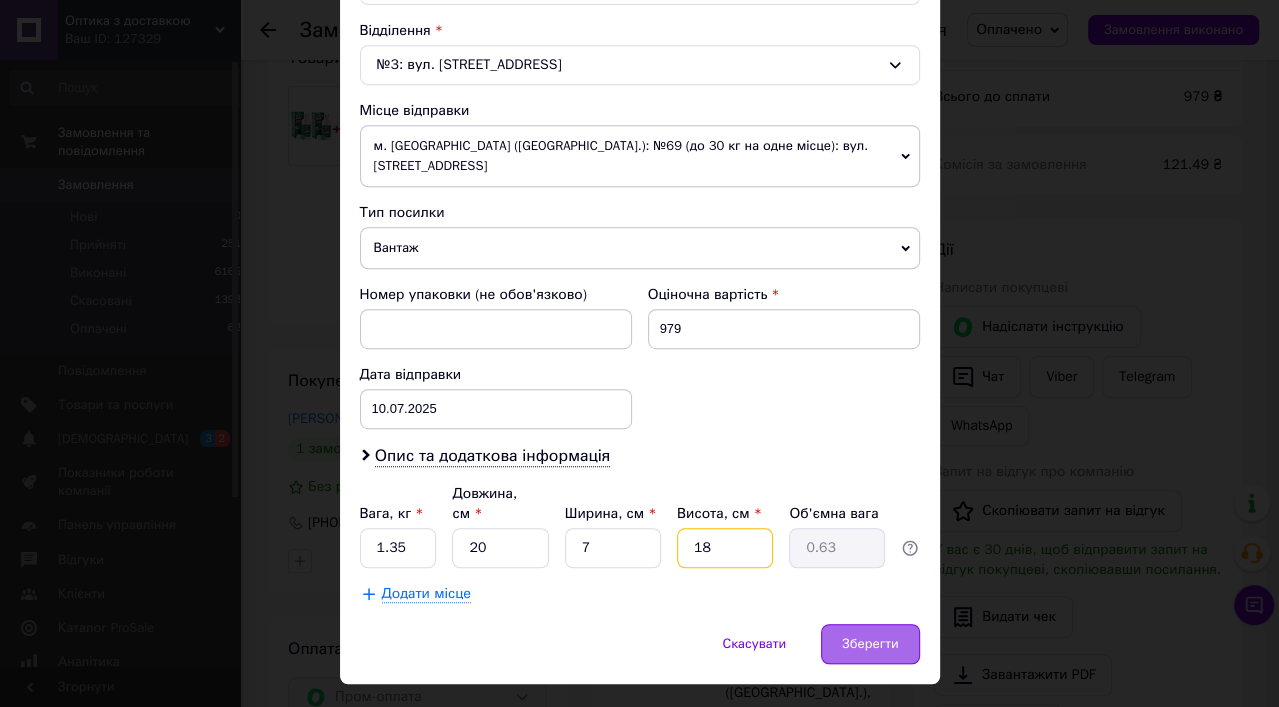 type on "18" 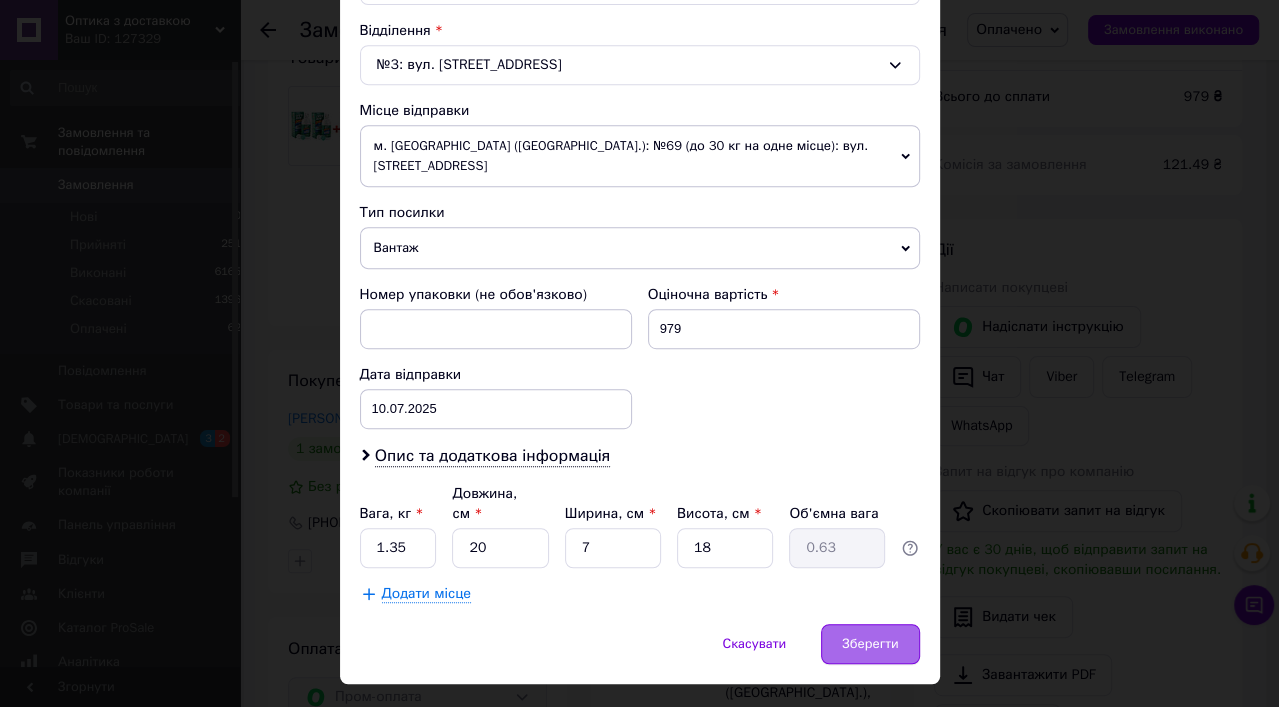 click on "Зберегти" at bounding box center [870, 644] 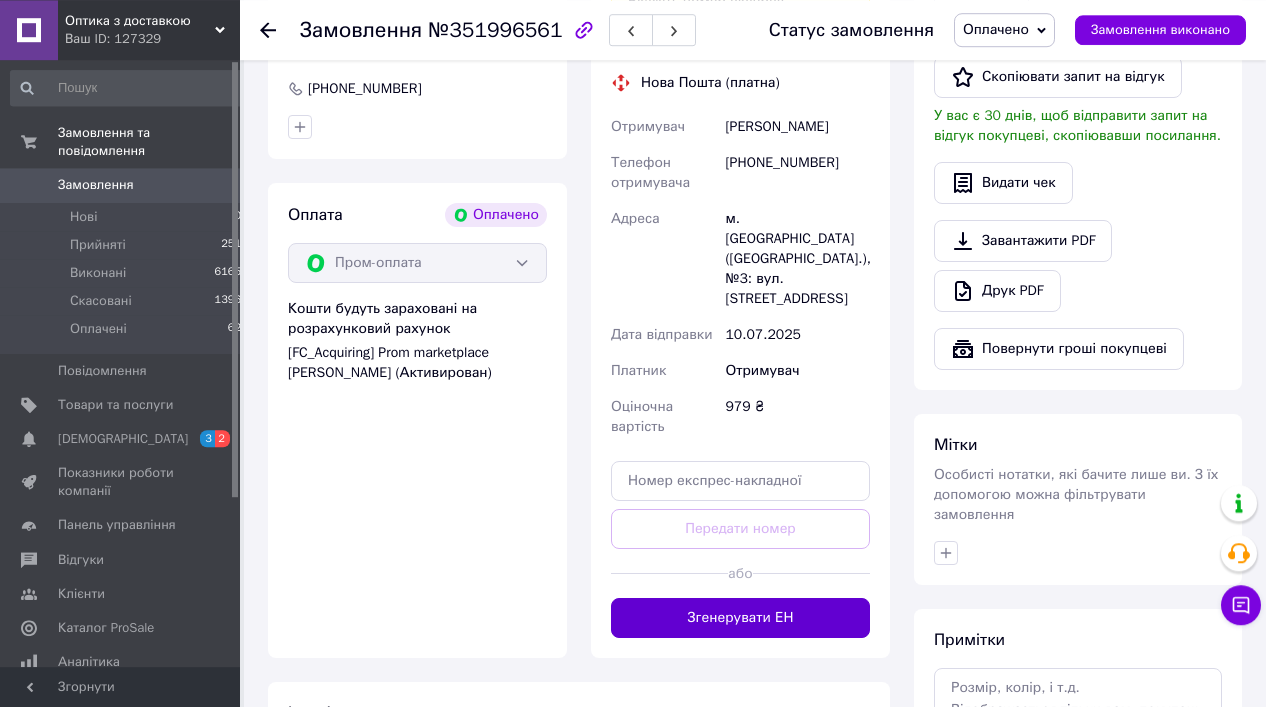 scroll, scrollTop: 639, scrollLeft: 0, axis: vertical 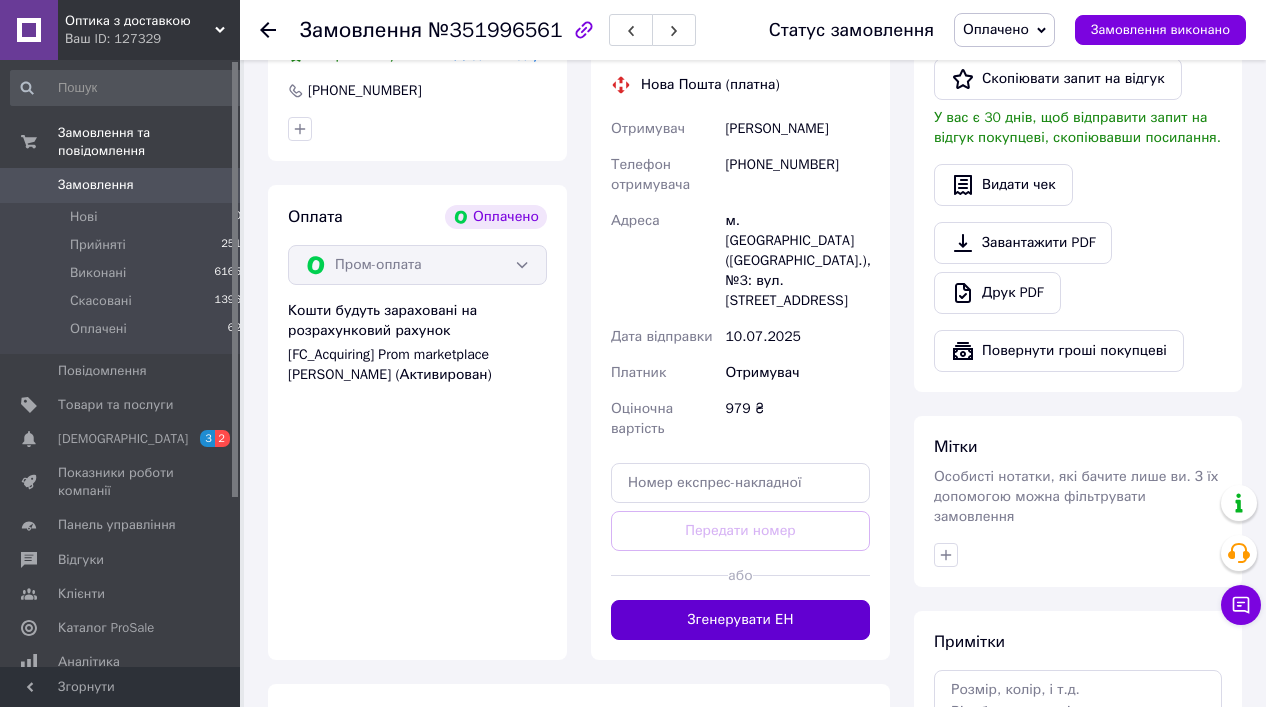 click on "Згенерувати ЕН" at bounding box center (740, 620) 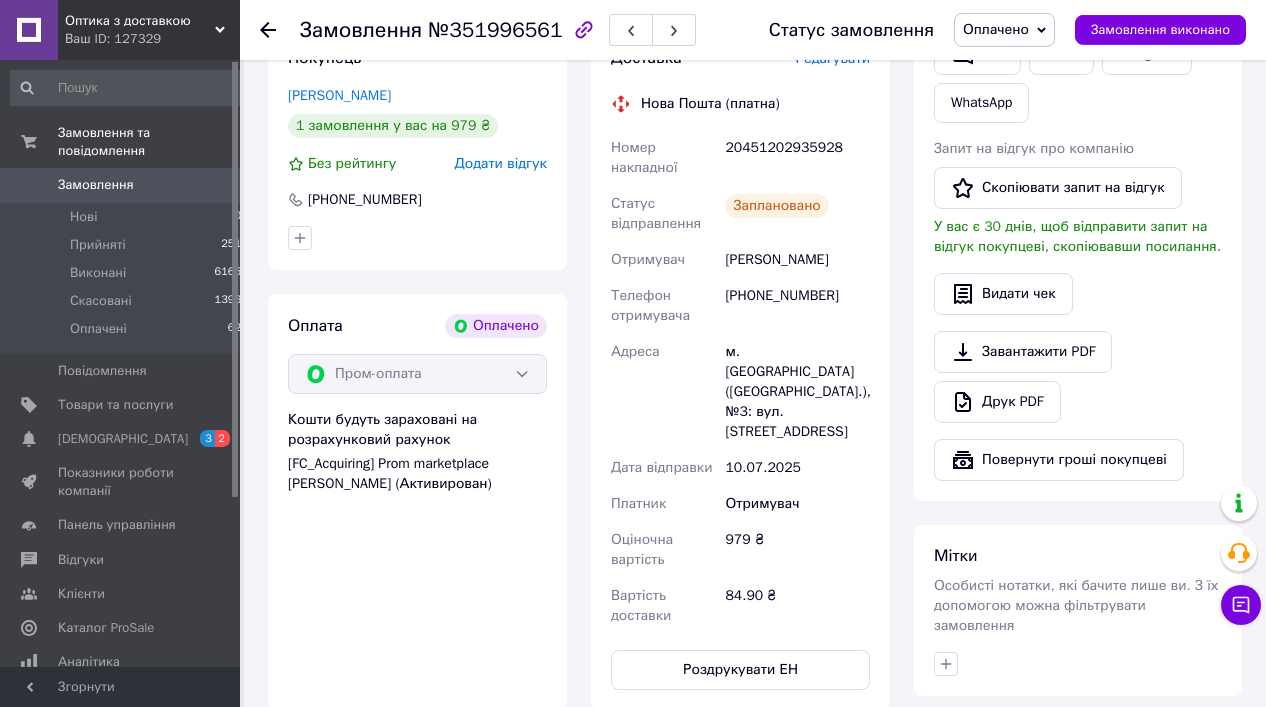 scroll, scrollTop: 495, scrollLeft: 0, axis: vertical 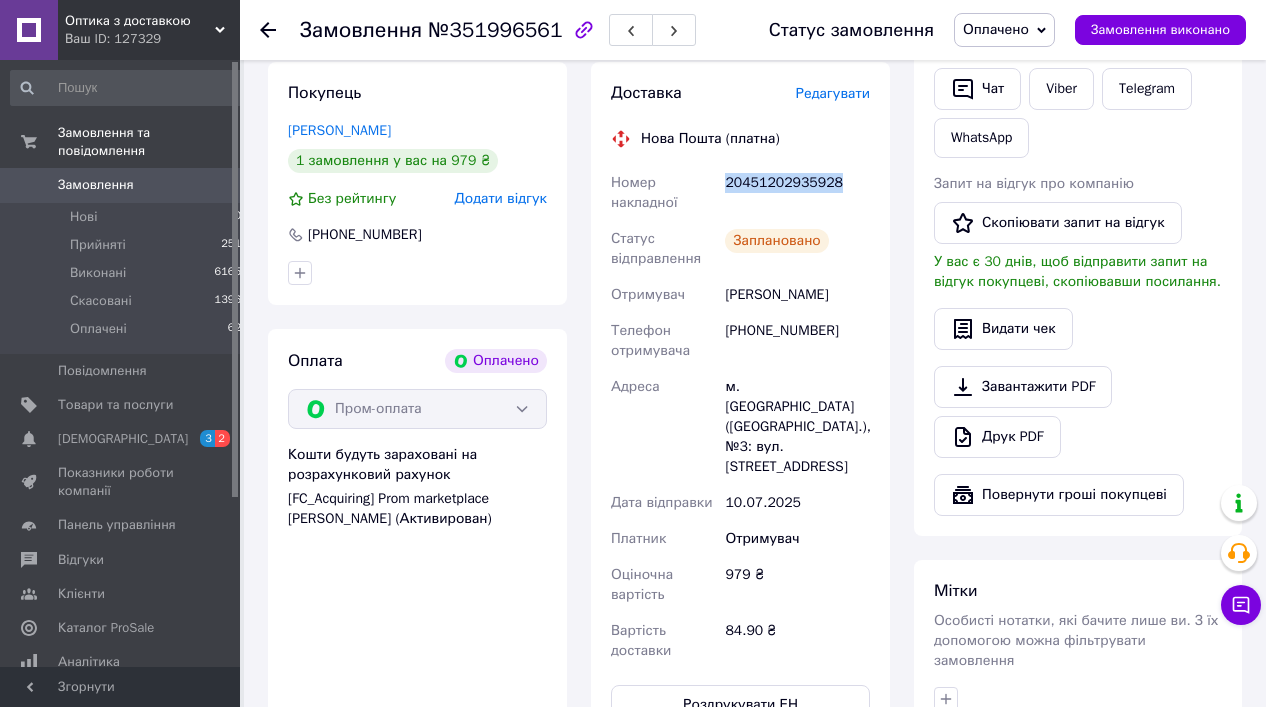 drag, startPoint x: 841, startPoint y: 188, endPoint x: 725, endPoint y: 187, distance: 116.00431 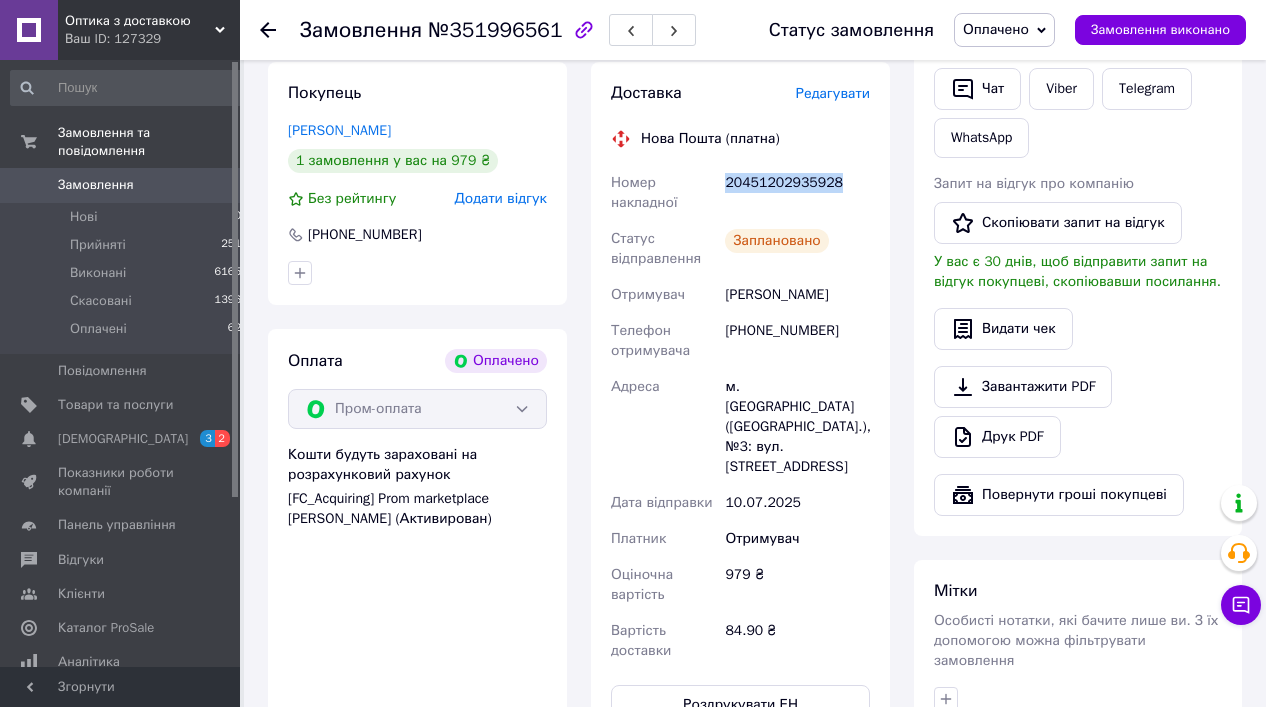 click on "Замовлення" at bounding box center [96, 185] 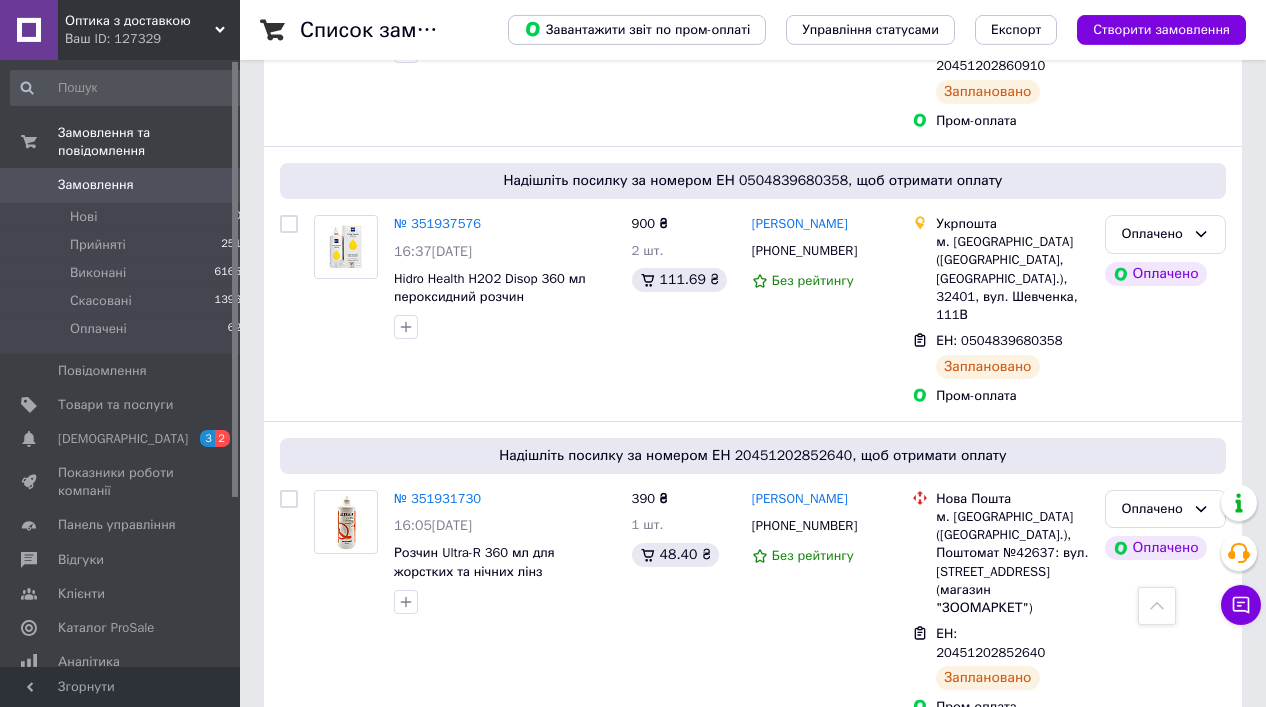 scroll, scrollTop: 2016, scrollLeft: 0, axis: vertical 